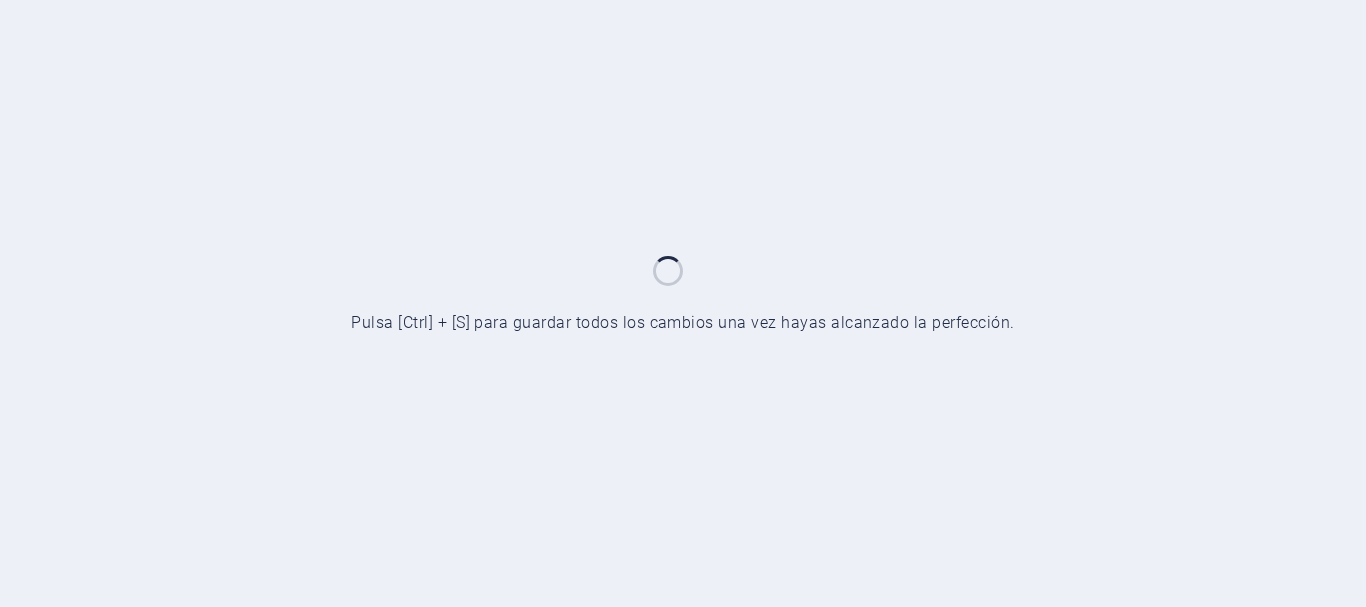 scroll, scrollTop: 0, scrollLeft: 0, axis: both 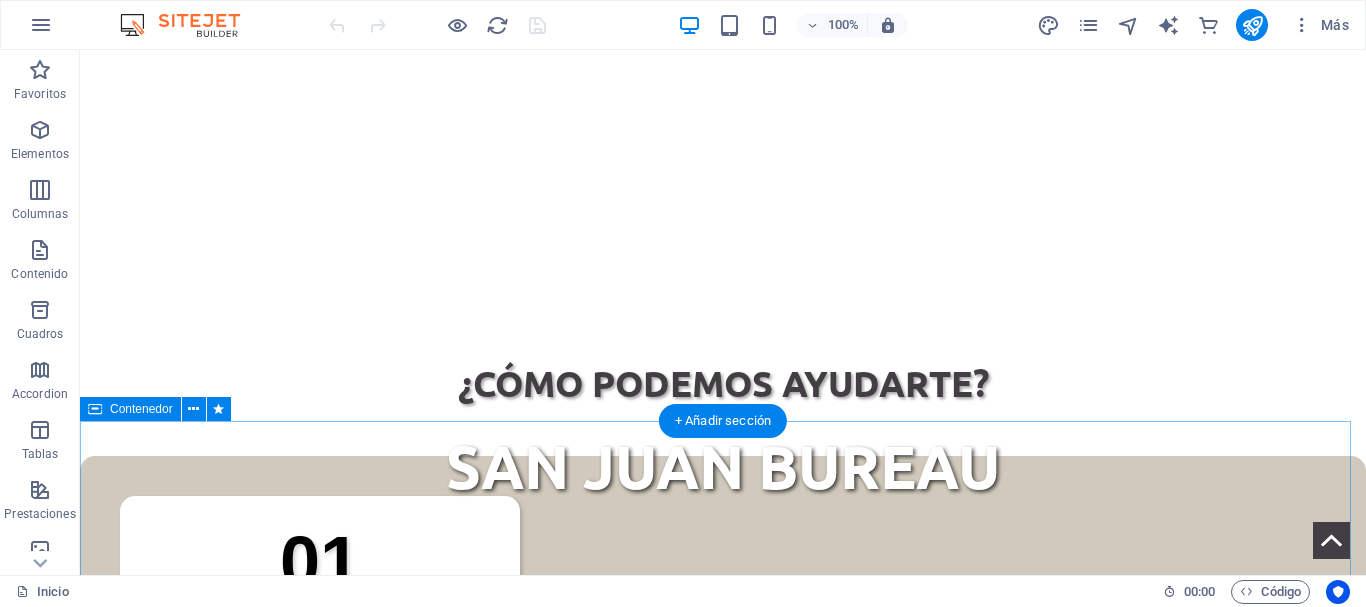 click on "01 Contáctanos ¿Necesitas asesoramiento para encontrar el alojamiento ideal, el mejor espacio para tu evento o las principales atracciones locales? Estamos aquí para ofrecerte una asistencia personalizada y acorde a tus necesidades.   02 Red de contactos Presentamos tu propuesta y requerimientos técnicos, y podemos vincularte con prestadores locales, entidades gubernamentales o instituciones educativas. ¡Te ayudamos a establecer los contactos clave para que tu evento sea un éxito!   03 Postula Nuestro equipo de expertos te acompañará en el diseño de una estrategia de postulación efectiva, brindándote el soporte necesario para la preparación de documentación y materiales que destaquen tu propuesta de forma clara y profesional." at bounding box center [723, 1066] 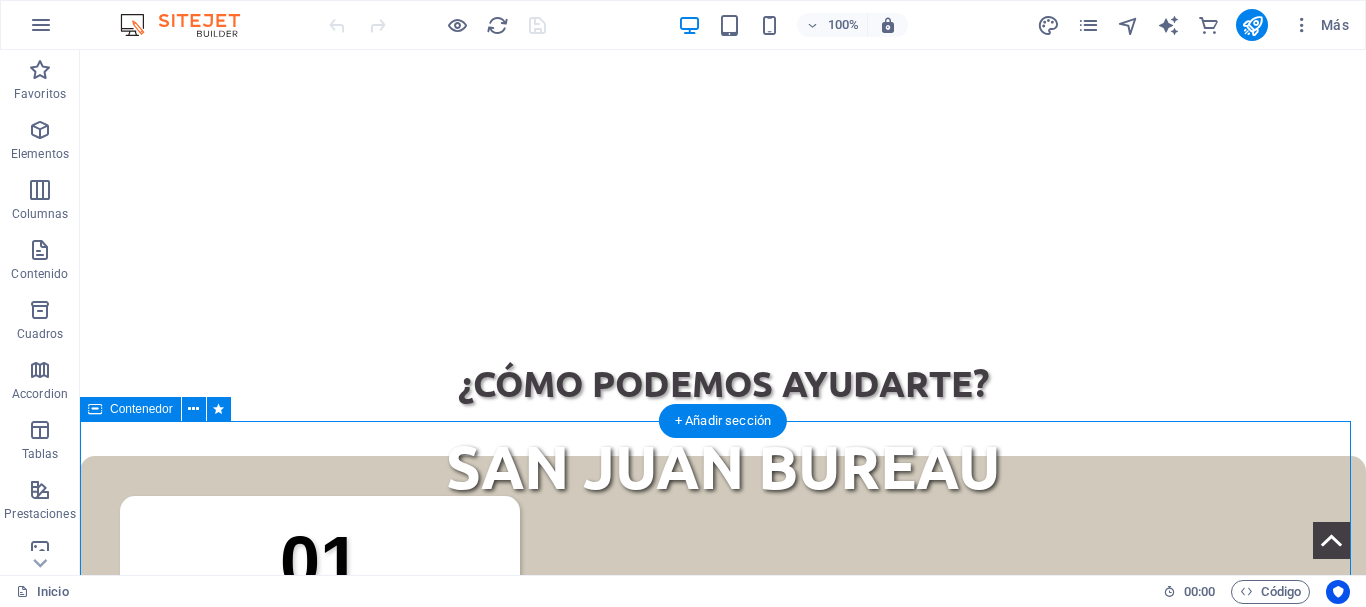 click on "01 Contáctanos ¿Necesitas asesoramiento para encontrar el alojamiento ideal, el mejor espacio para tu evento o las principales atracciones locales? Estamos aquí para ofrecerte una asistencia personalizada y acorde a tus necesidades.   02 Red de contactos Presentamos tu propuesta y requerimientos técnicos, y podemos vincularte con prestadores locales, entidades gubernamentales o instituciones educativas. ¡Te ayudamos a establecer los contactos clave para que tu evento sea un éxito!   03 Postula Nuestro equipo de expertos te acompañará en el diseño de una estrategia de postulación efectiva, brindándote el soporte necesario para la preparación de documentación y materiales que destaquen tu propuesta de forma clara y profesional." at bounding box center (723, 1066) 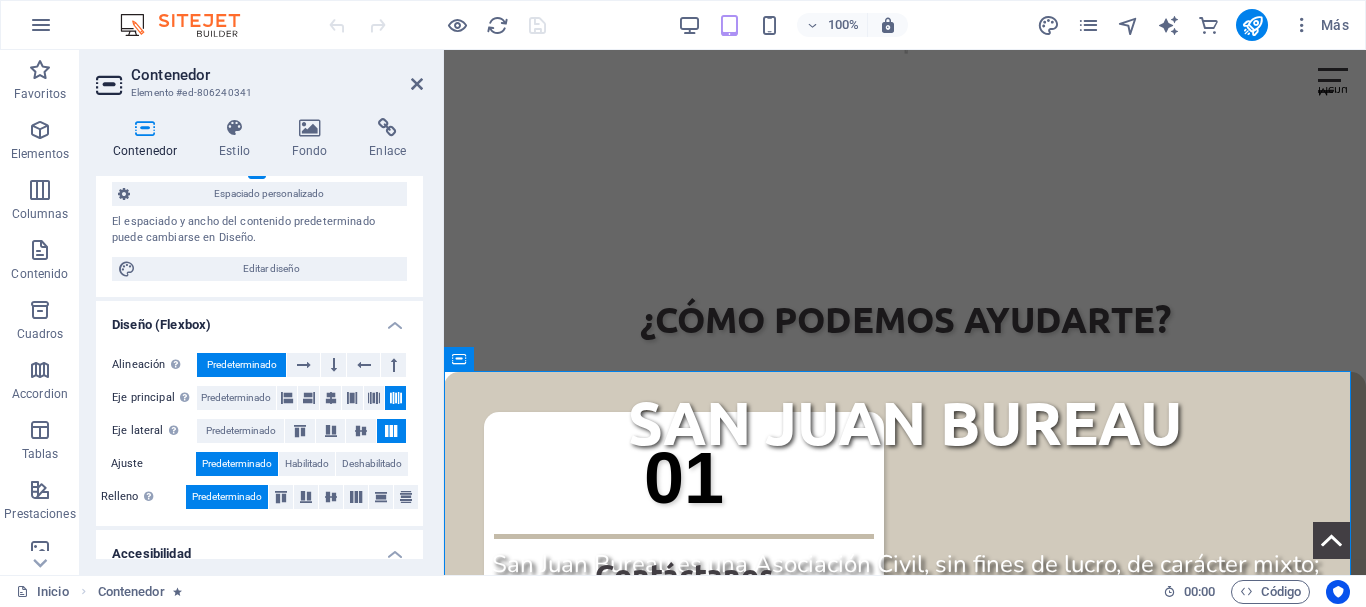 scroll, scrollTop: 300, scrollLeft: 0, axis: vertical 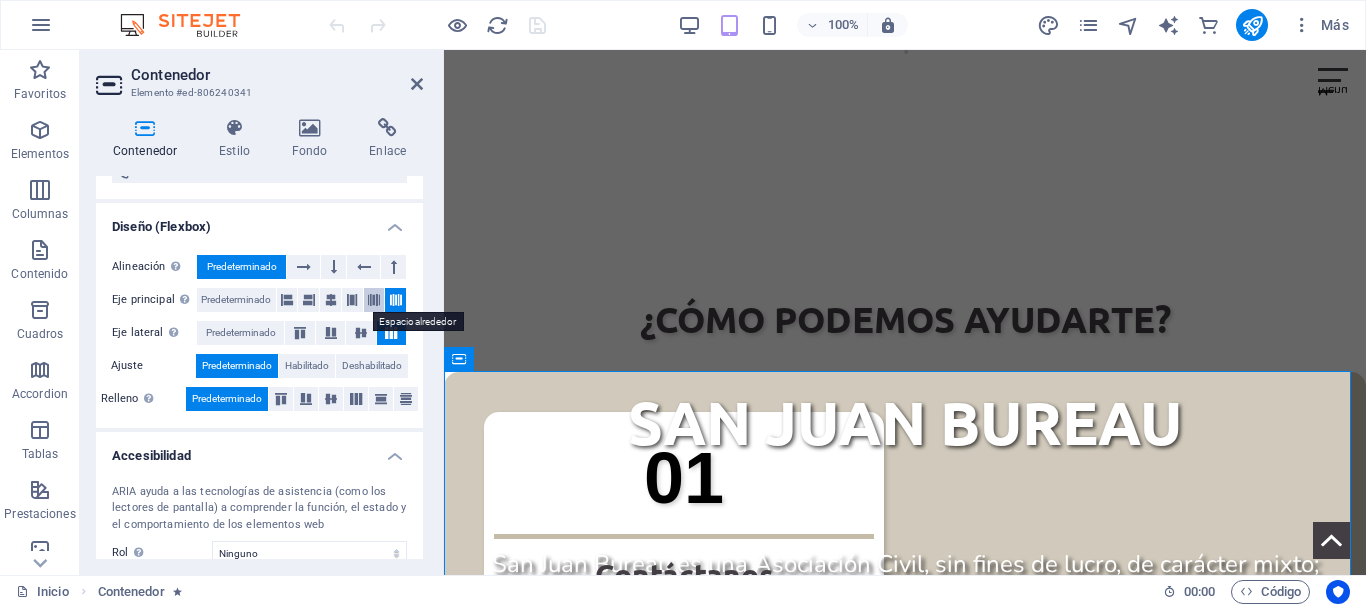 click at bounding box center (374, 300) 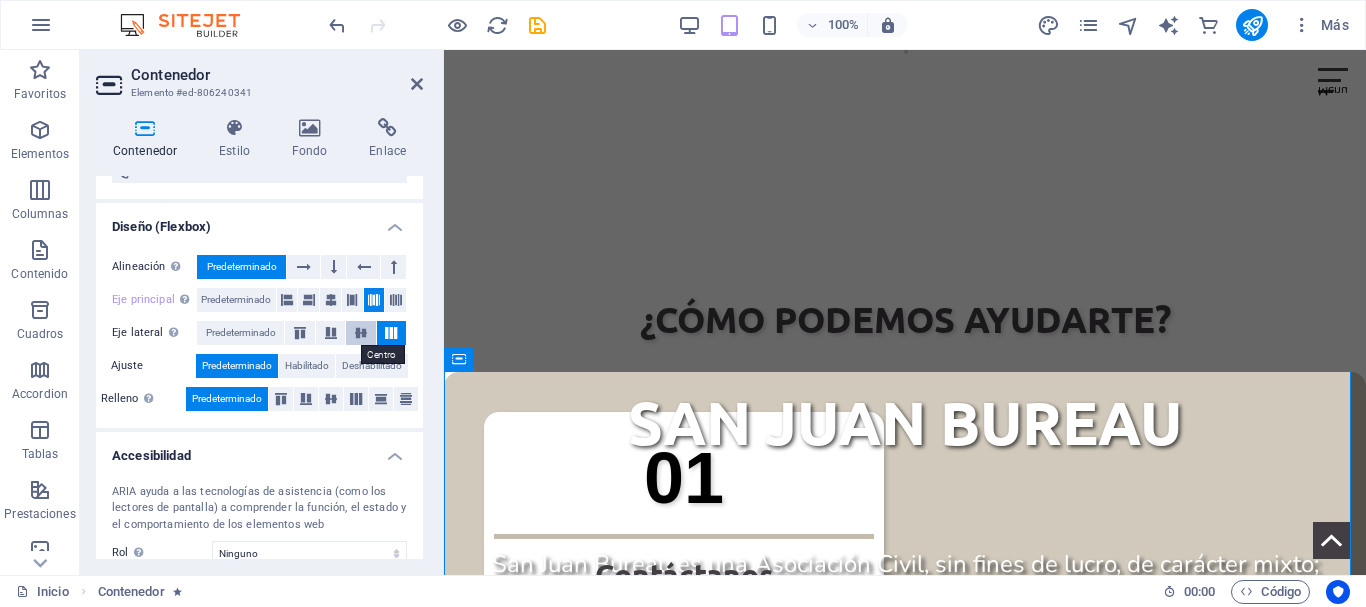 click at bounding box center (361, 333) 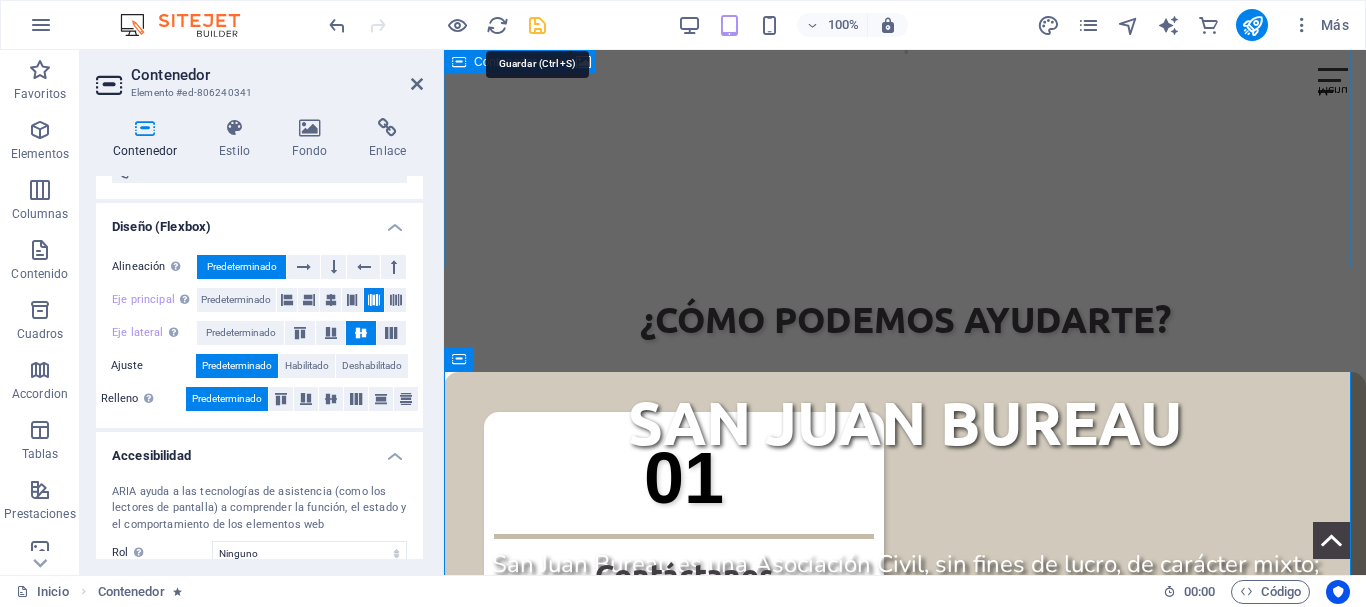 click at bounding box center (537, 25) 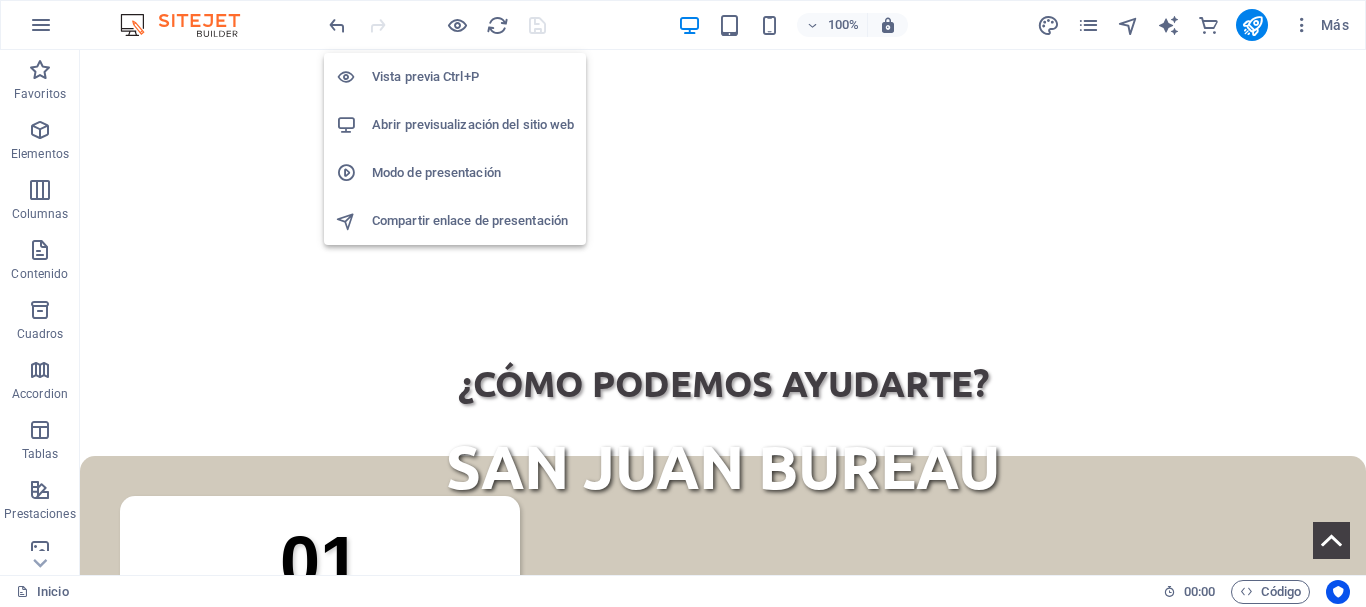 click on "Abrir previsualización del sitio web" at bounding box center (473, 125) 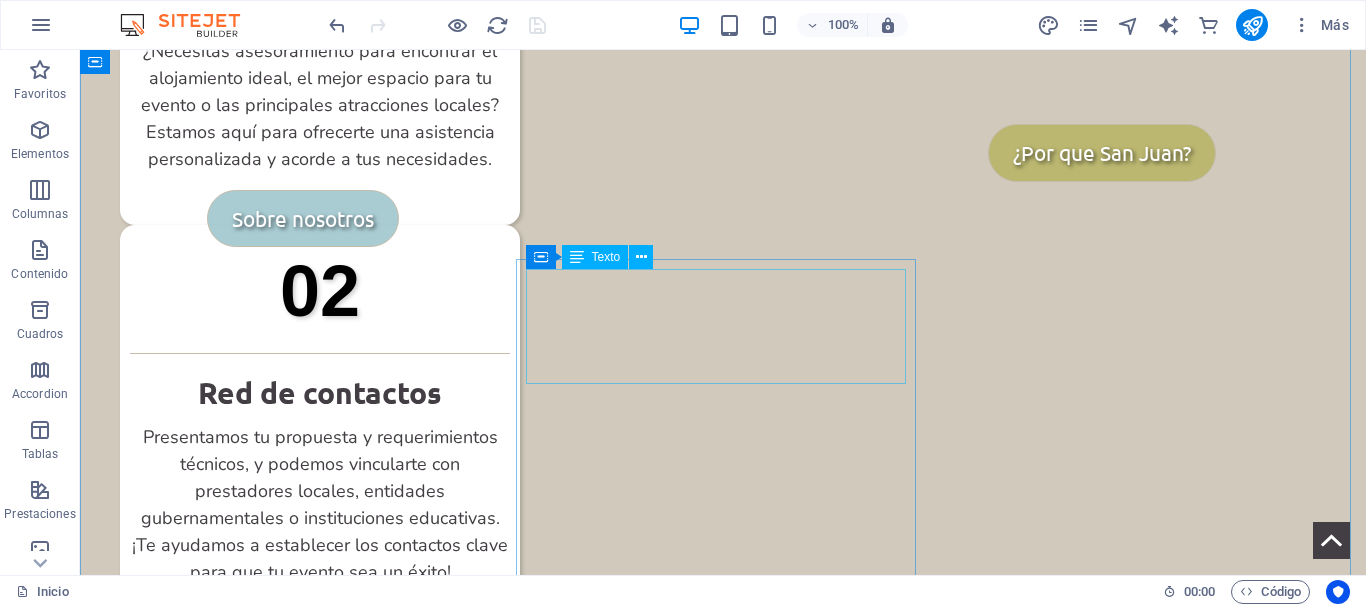 scroll, scrollTop: 1148, scrollLeft: 0, axis: vertical 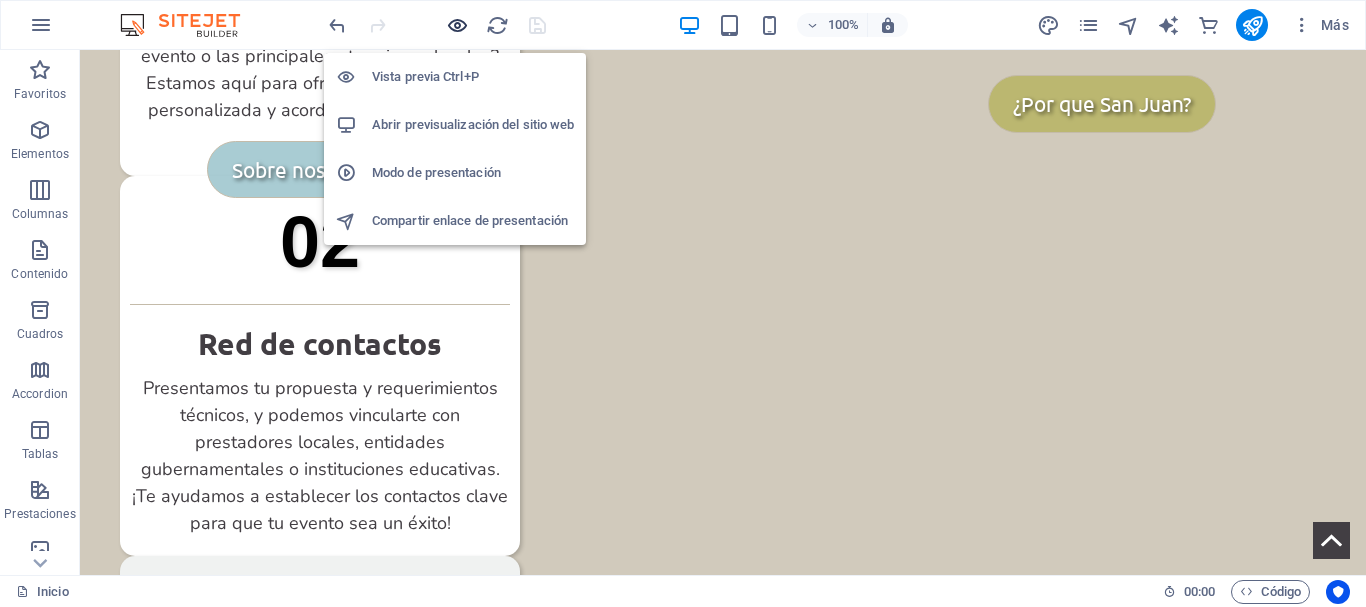 click at bounding box center [457, 25] 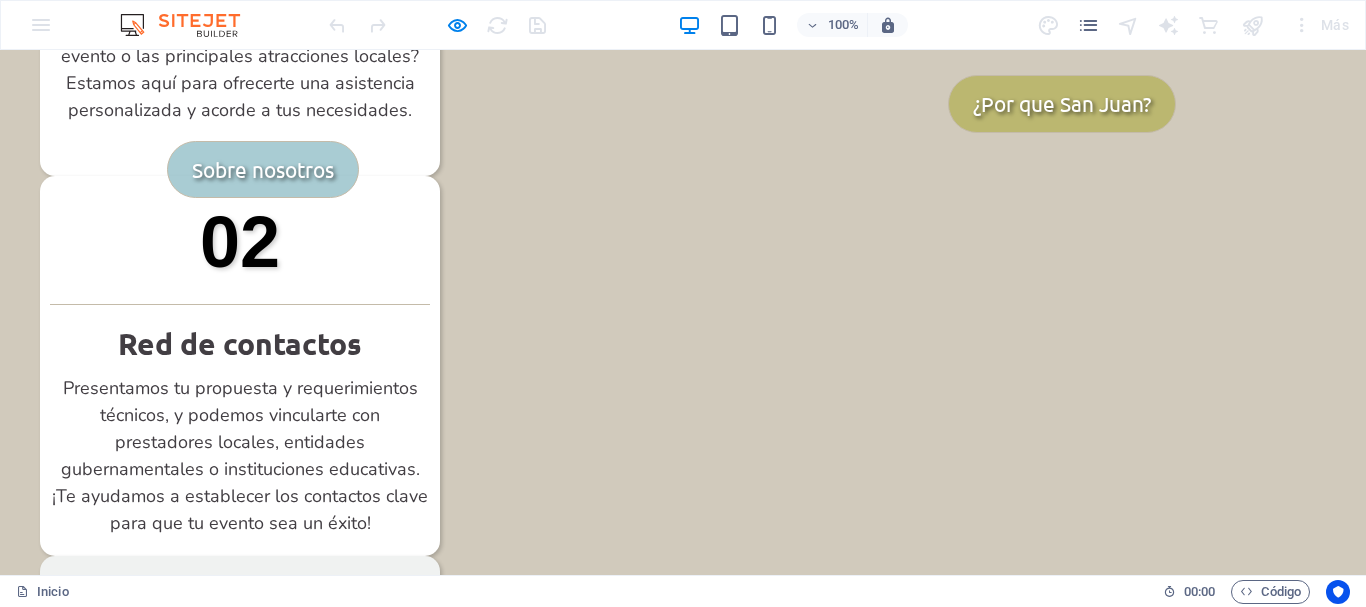 scroll, scrollTop: 0, scrollLeft: 0, axis: both 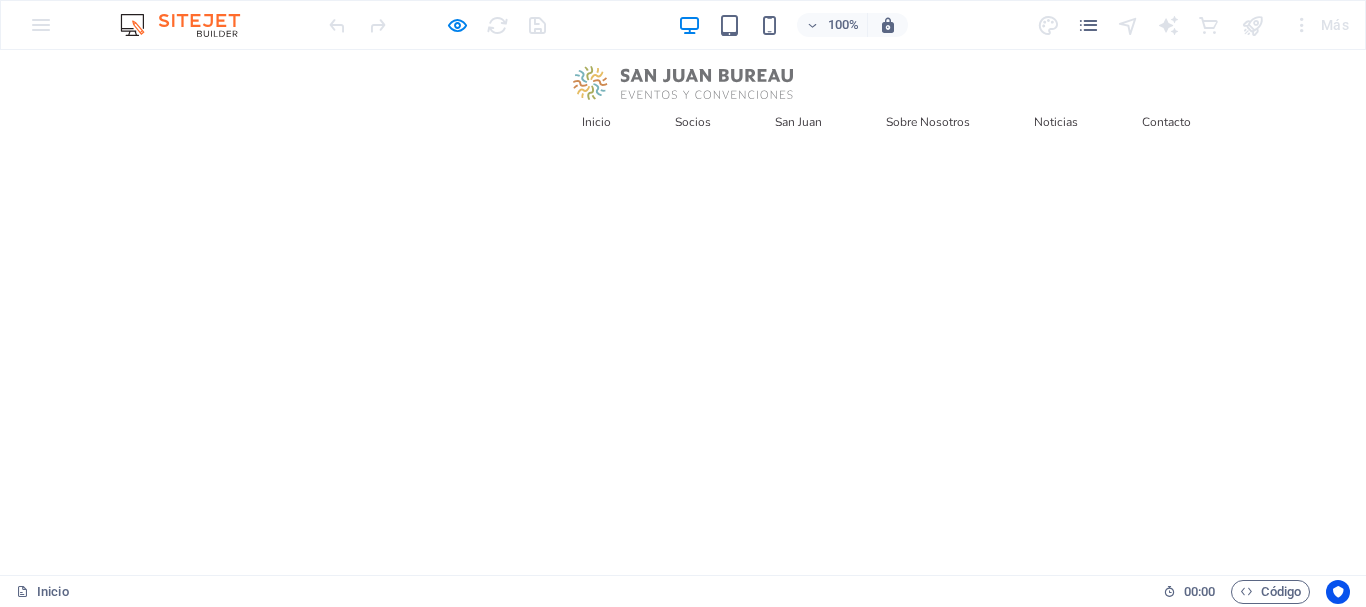 click on "Sobre Nosotros" at bounding box center (928, 122) 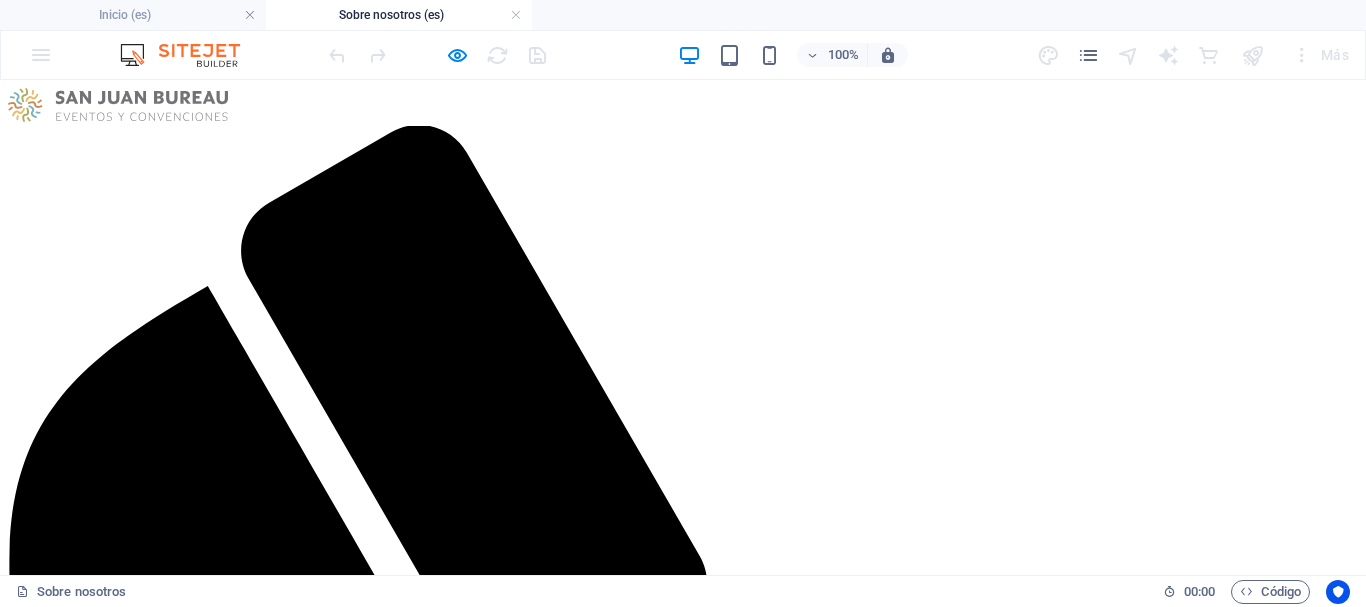 scroll, scrollTop: 0, scrollLeft: 0, axis: both 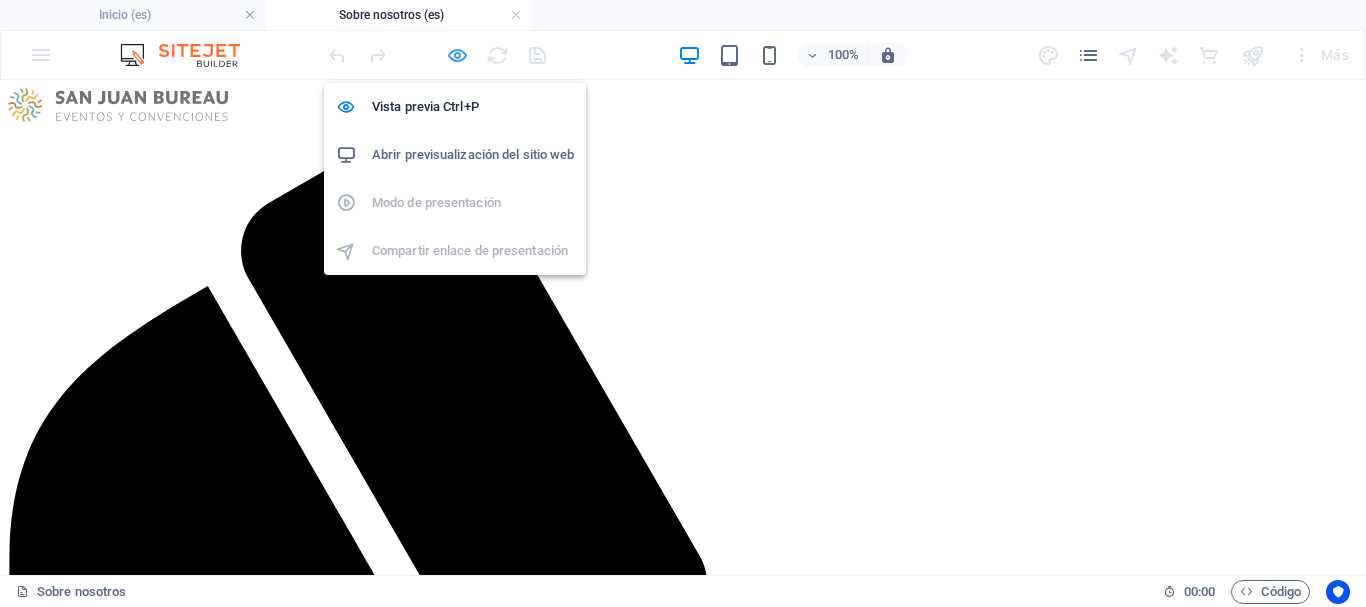click at bounding box center (457, 55) 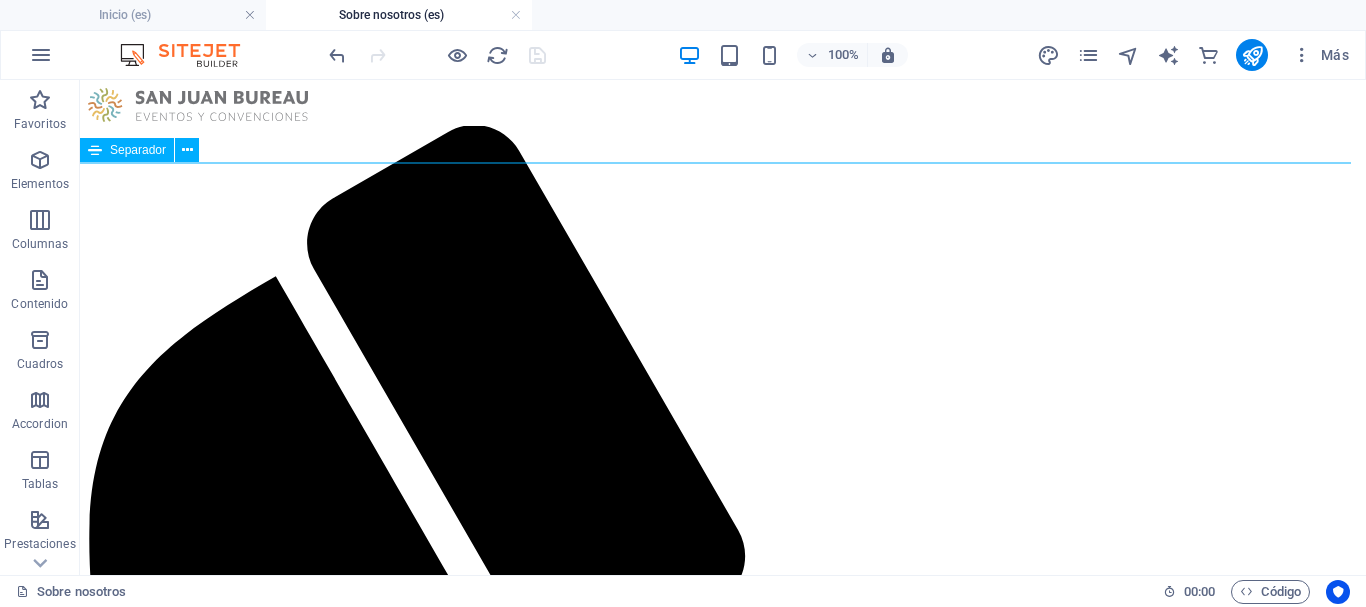 click on "Separador" at bounding box center (127, 150) 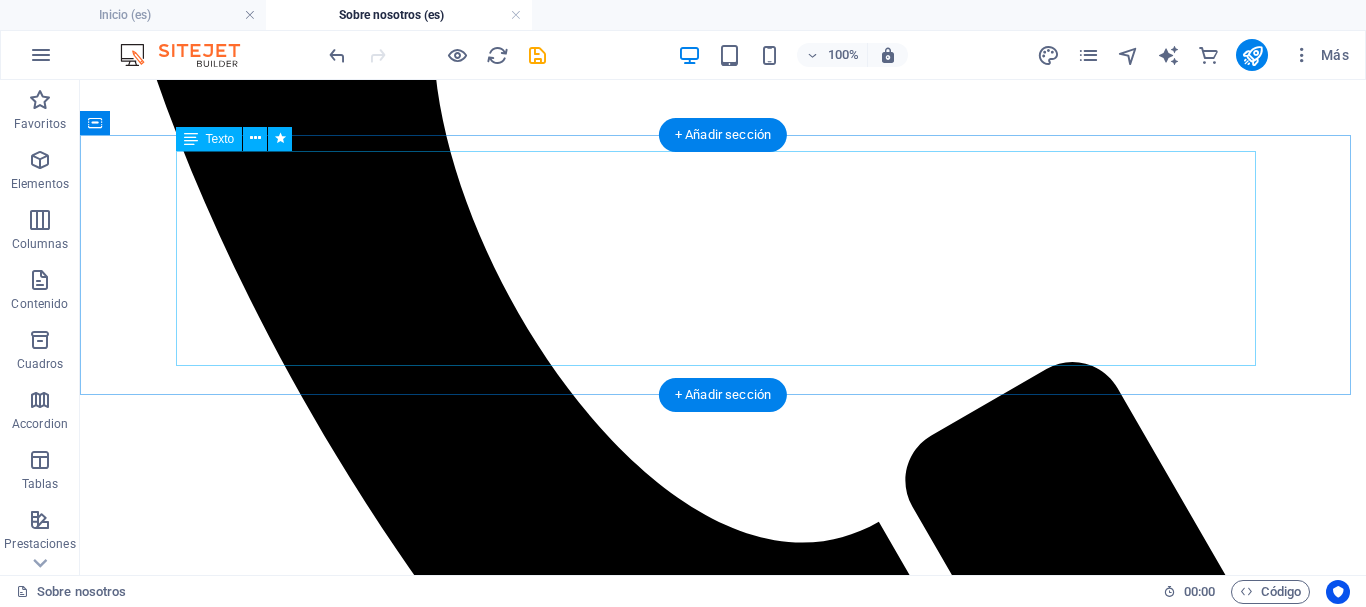 scroll, scrollTop: 900, scrollLeft: 0, axis: vertical 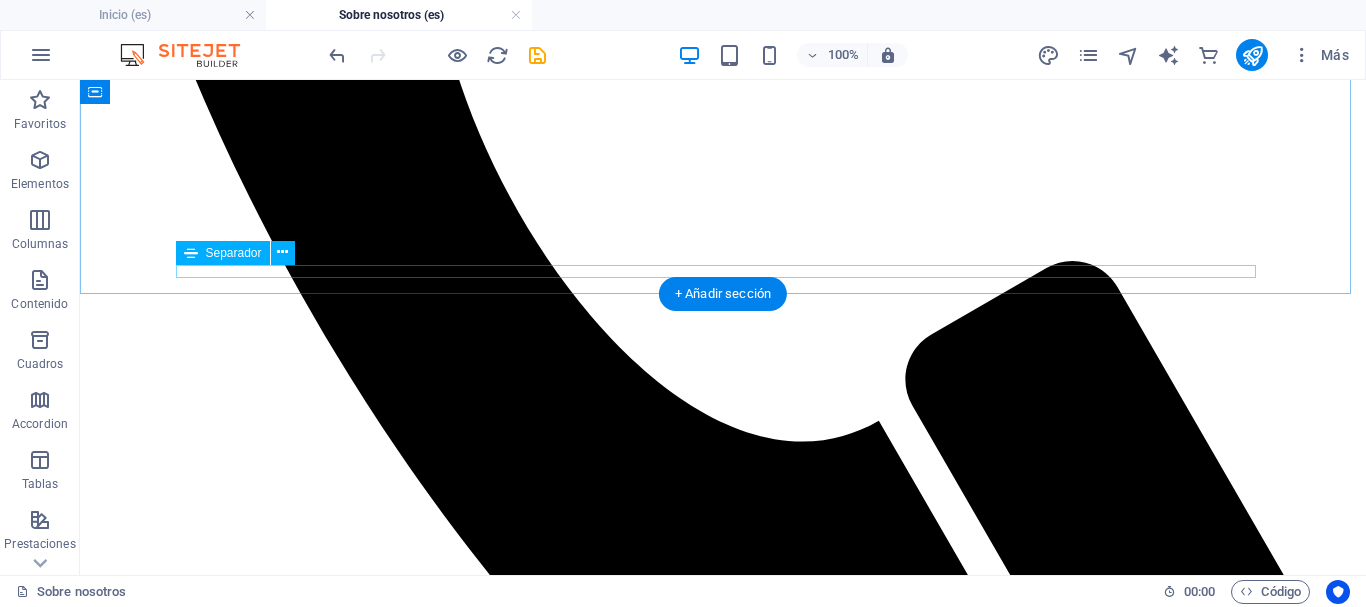 click at bounding box center [723, 2278] 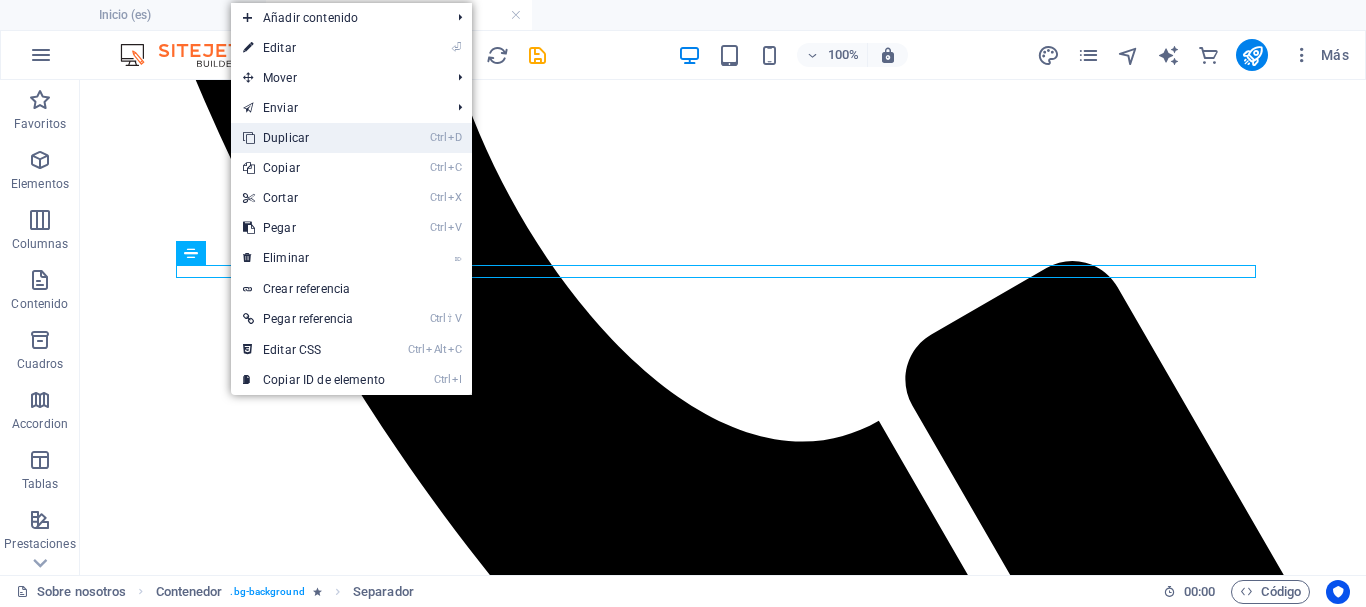 click on "Ctrl D  Duplicar" at bounding box center (314, 138) 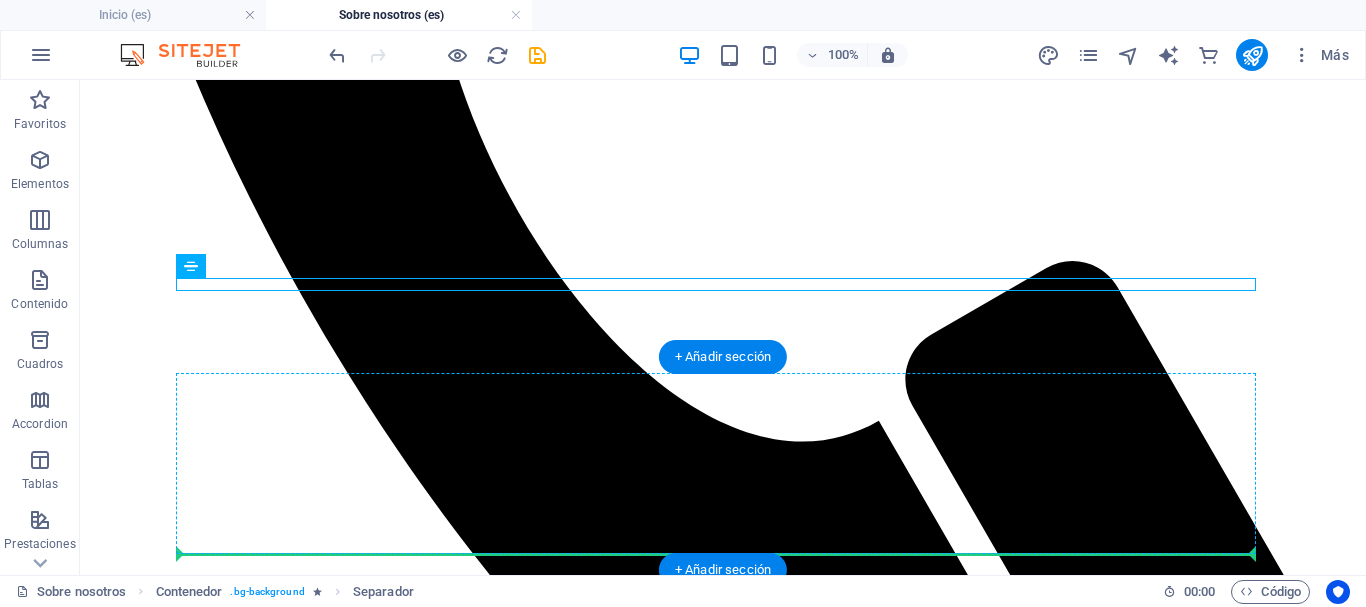 drag, startPoint x: 273, startPoint y: 347, endPoint x: 620, endPoint y: 502, distance: 380.04474 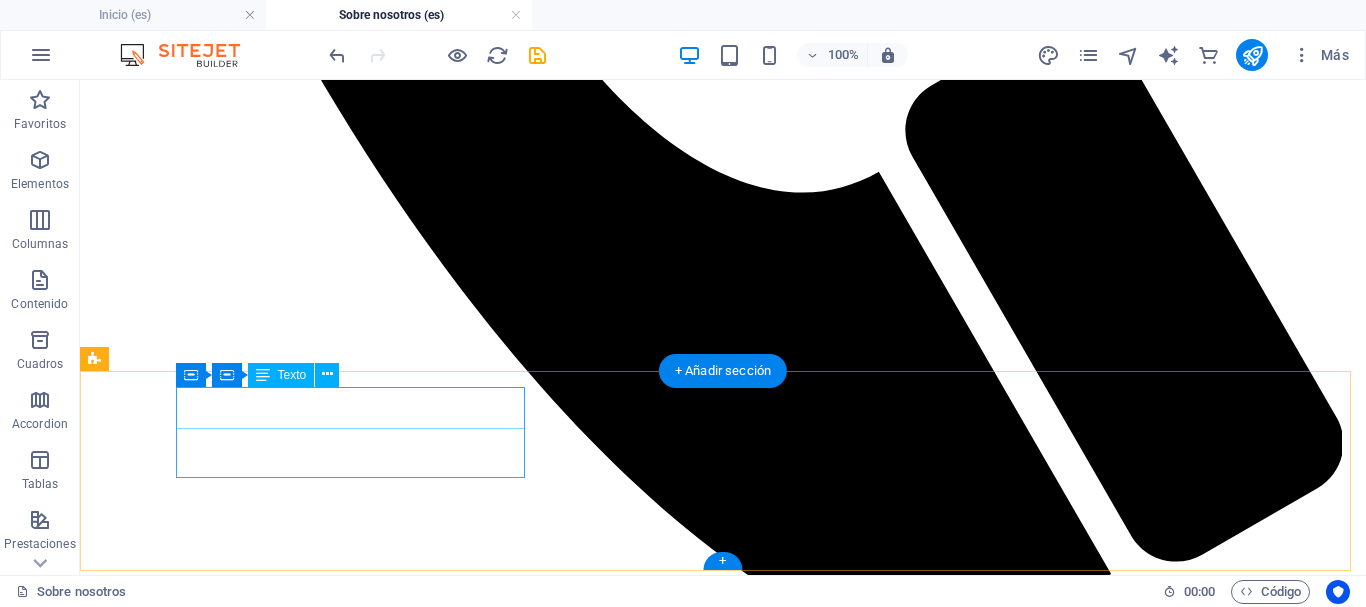 scroll, scrollTop: 1100, scrollLeft: 0, axis: vertical 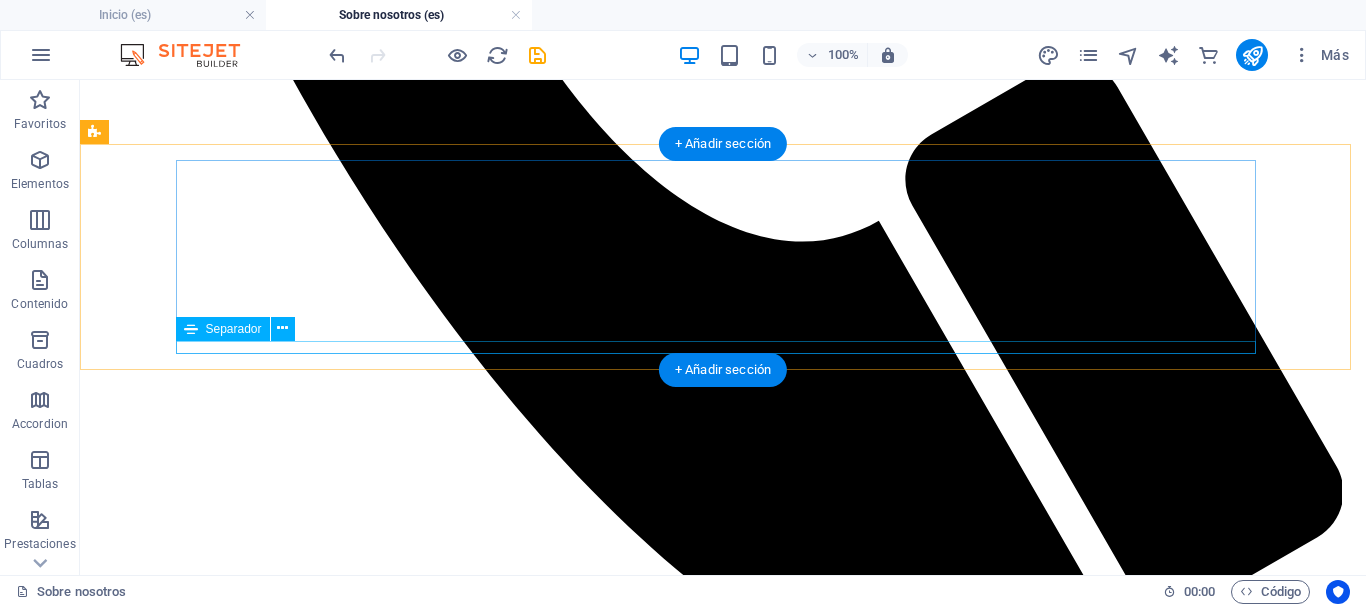 click at bounding box center [723, 2370] 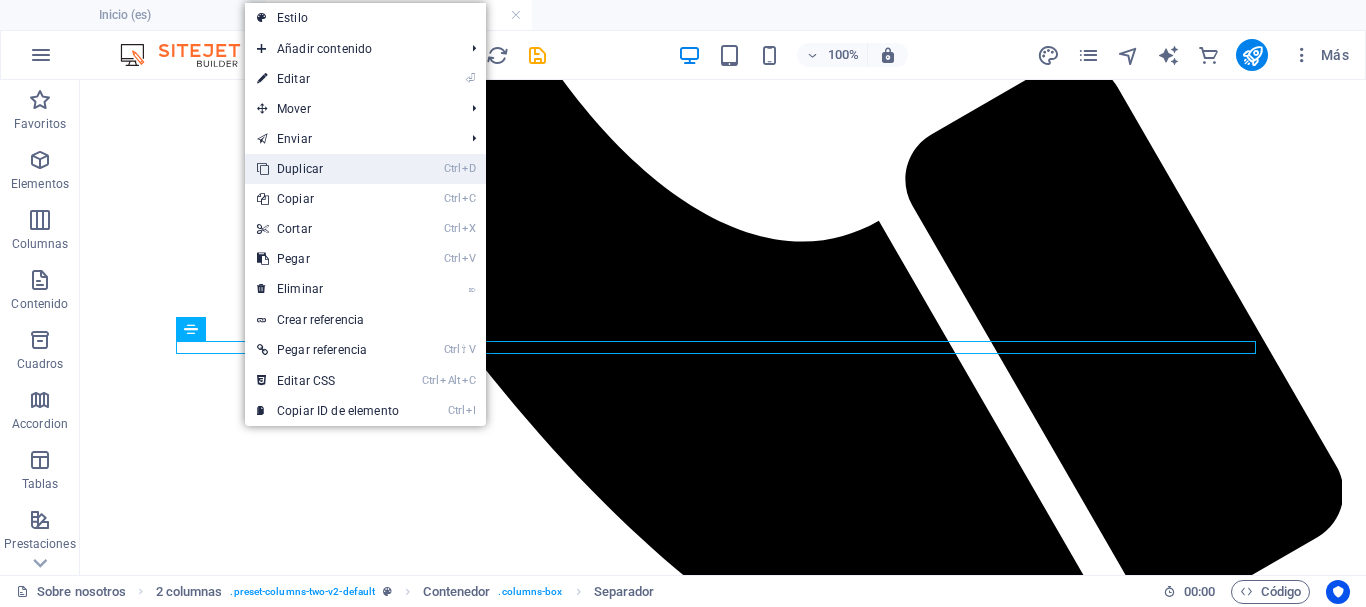 click on "Ctrl D  Duplicar" at bounding box center [328, 169] 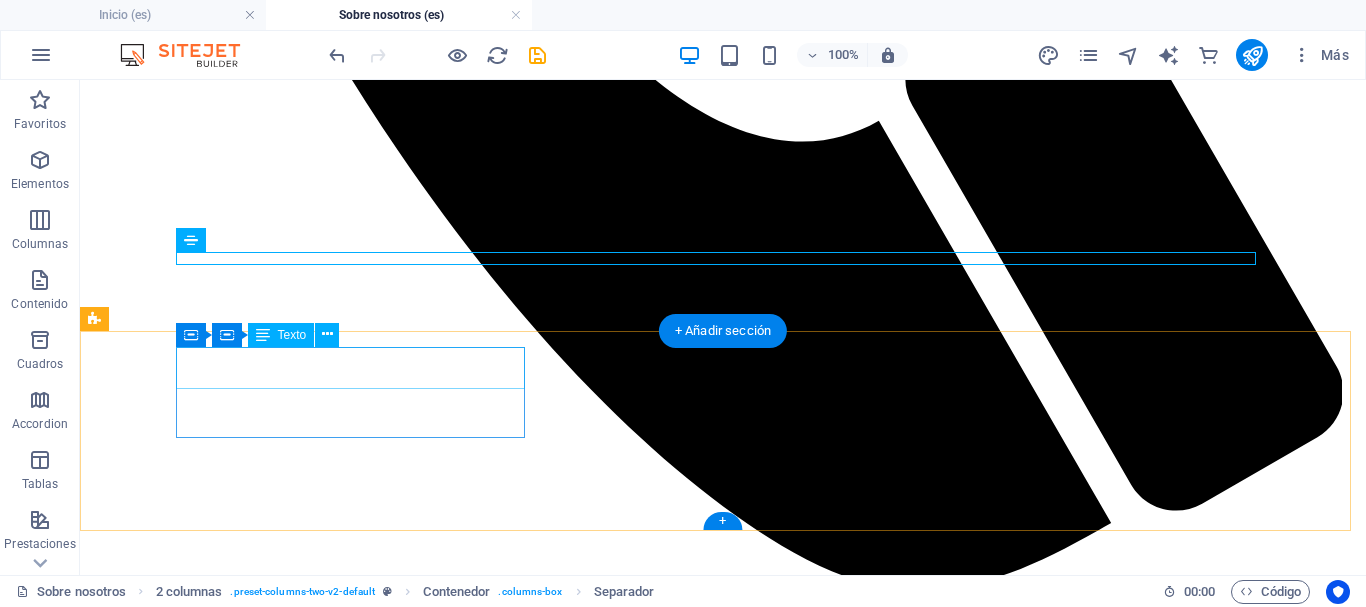 scroll, scrollTop: 1300, scrollLeft: 0, axis: vertical 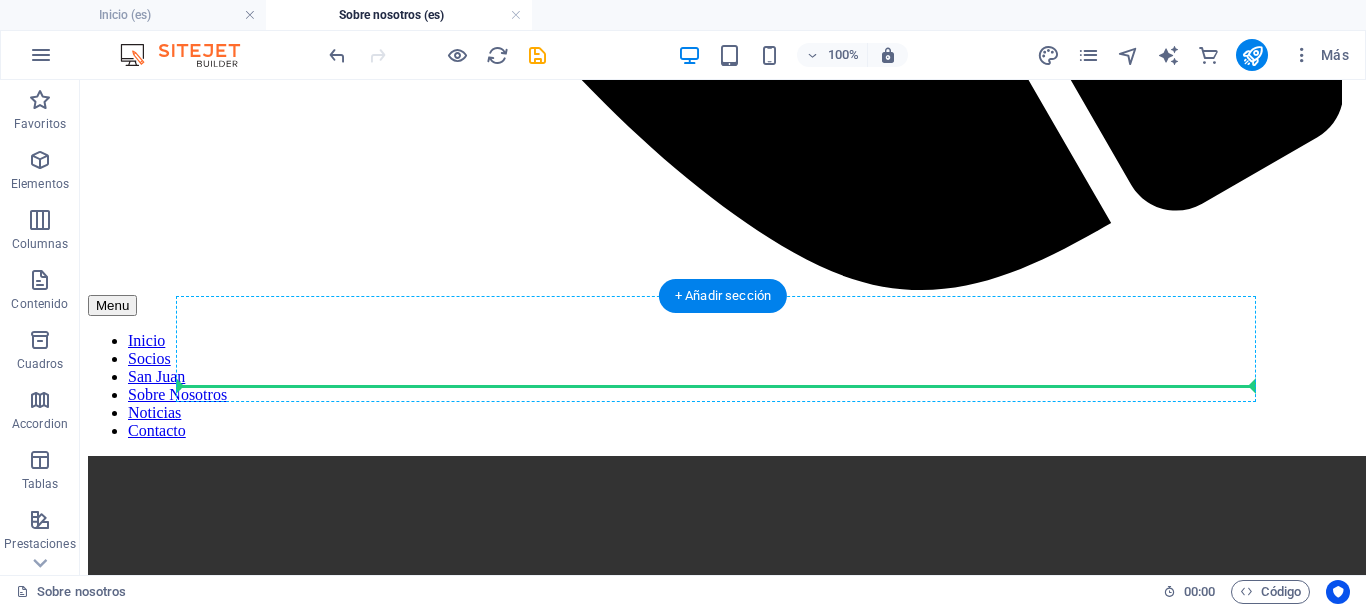 drag, startPoint x: 275, startPoint y: 222, endPoint x: 484, endPoint y: 377, distance: 260.20377 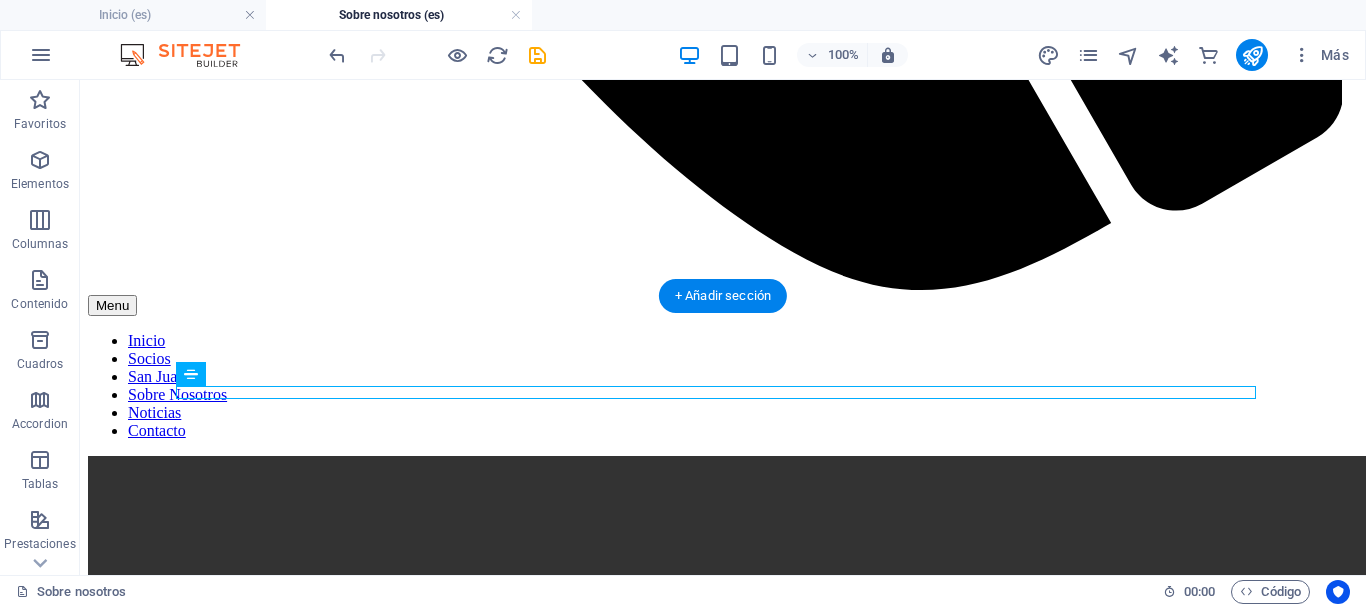 scroll, scrollTop: 1487, scrollLeft: 0, axis: vertical 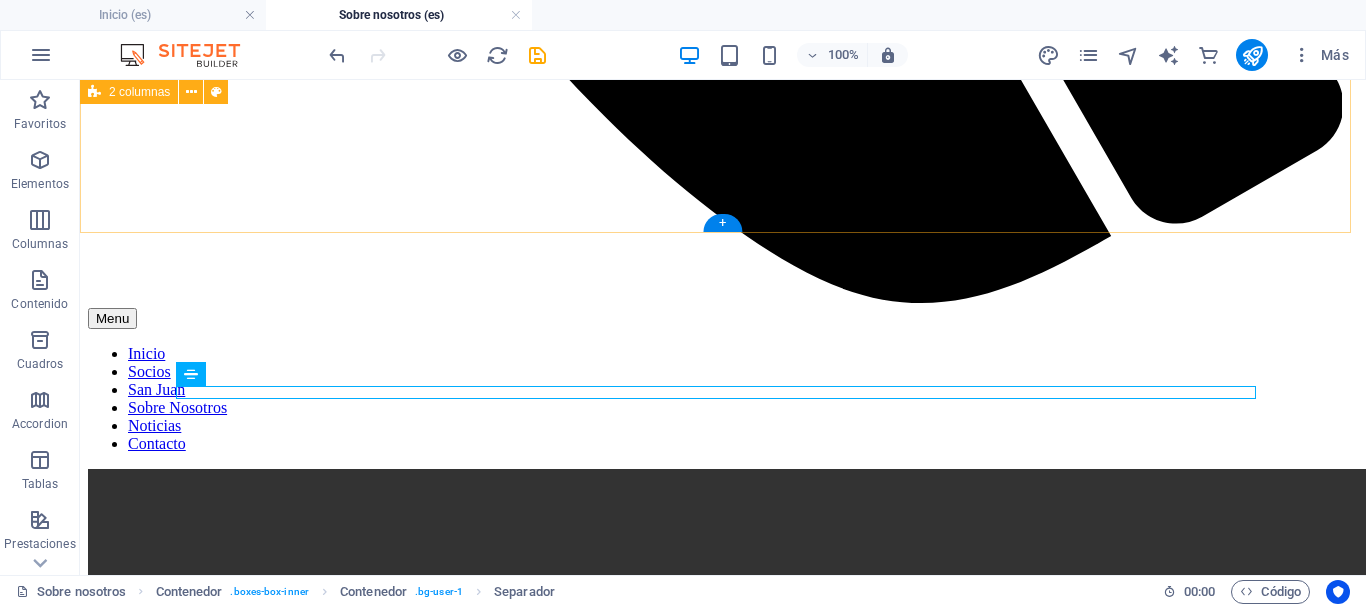 click at bounding box center [723, 2252] 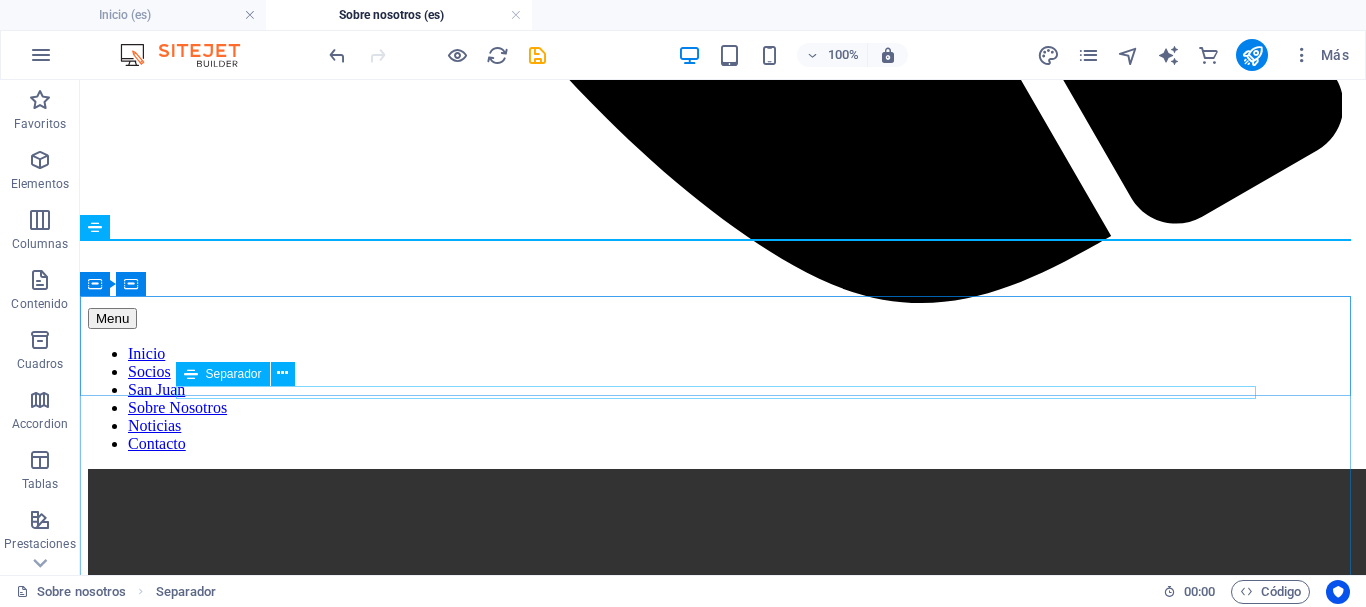 click on "Separador" at bounding box center (234, 374) 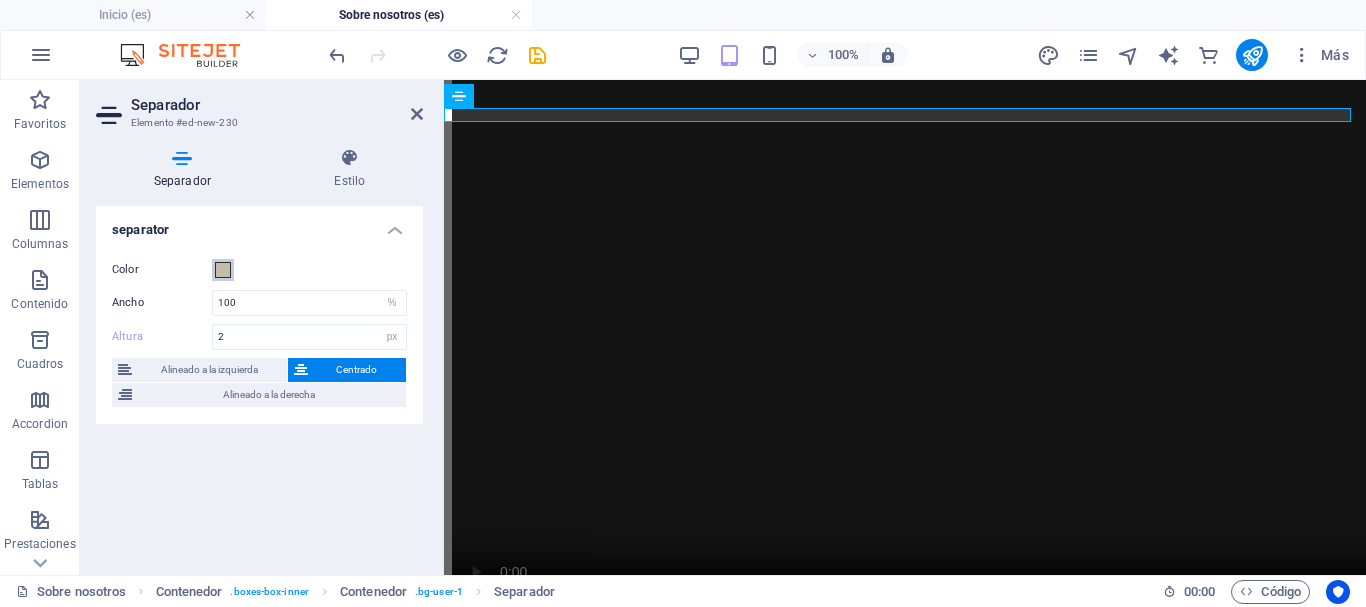 click at bounding box center (223, 270) 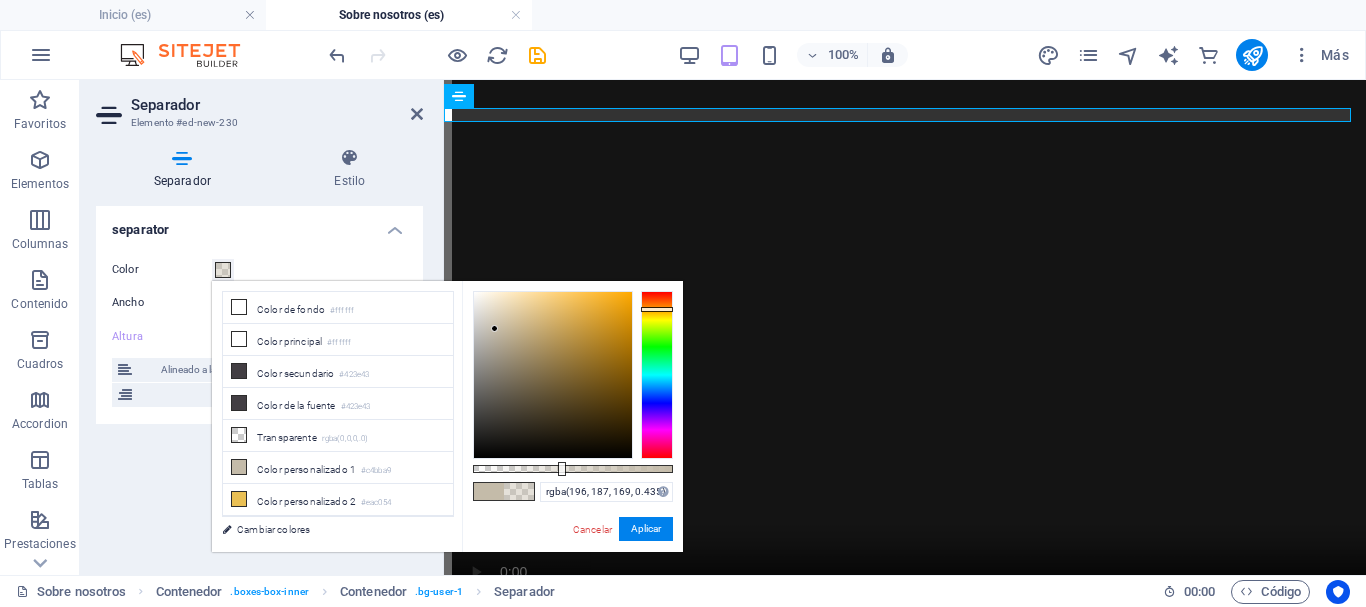 click at bounding box center (573, 469) 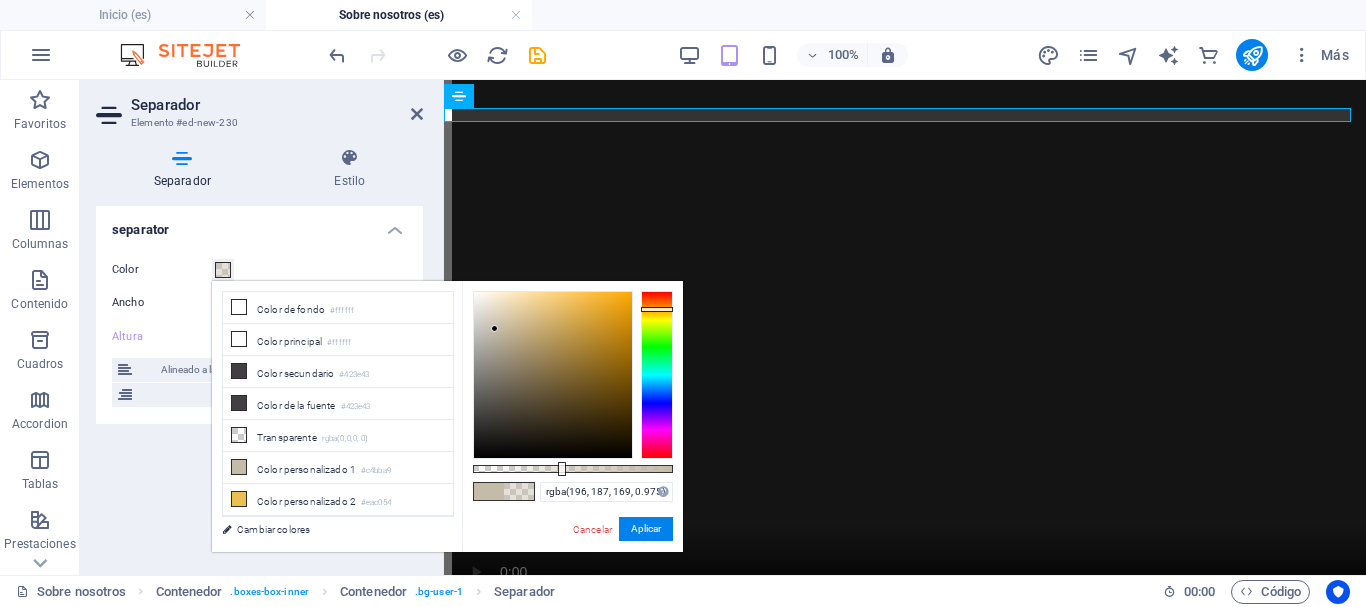 type on "rgba(196, 187, 169, 0.98)" 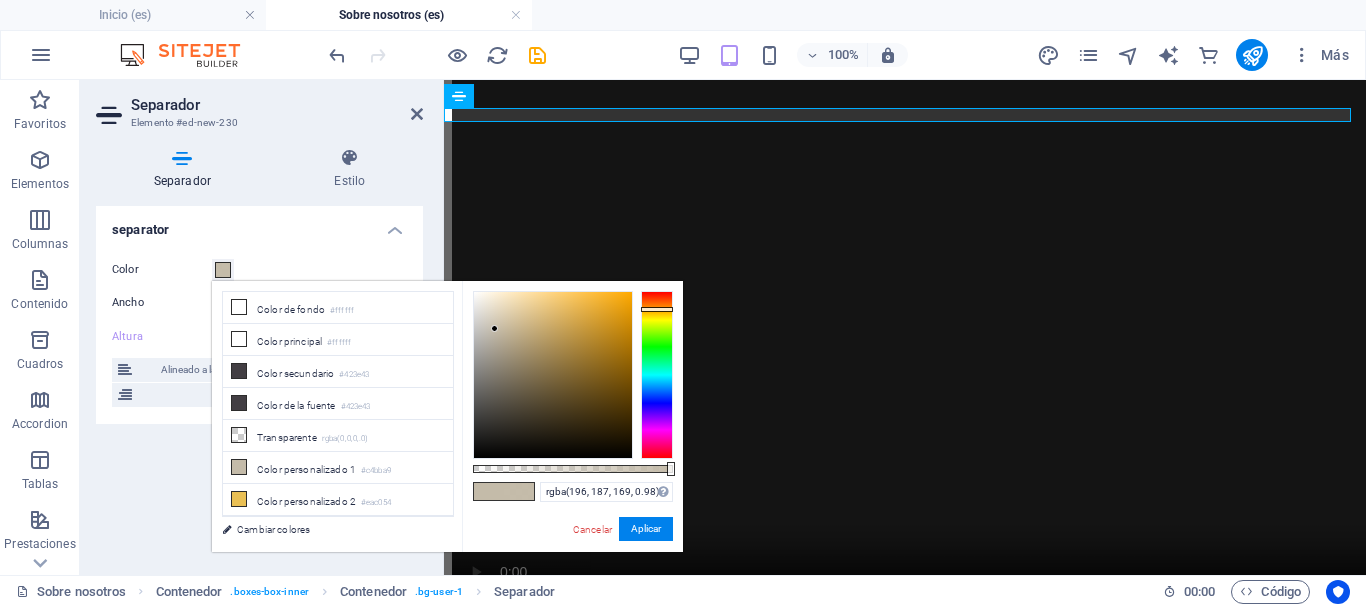 click at bounding box center (573, 469) 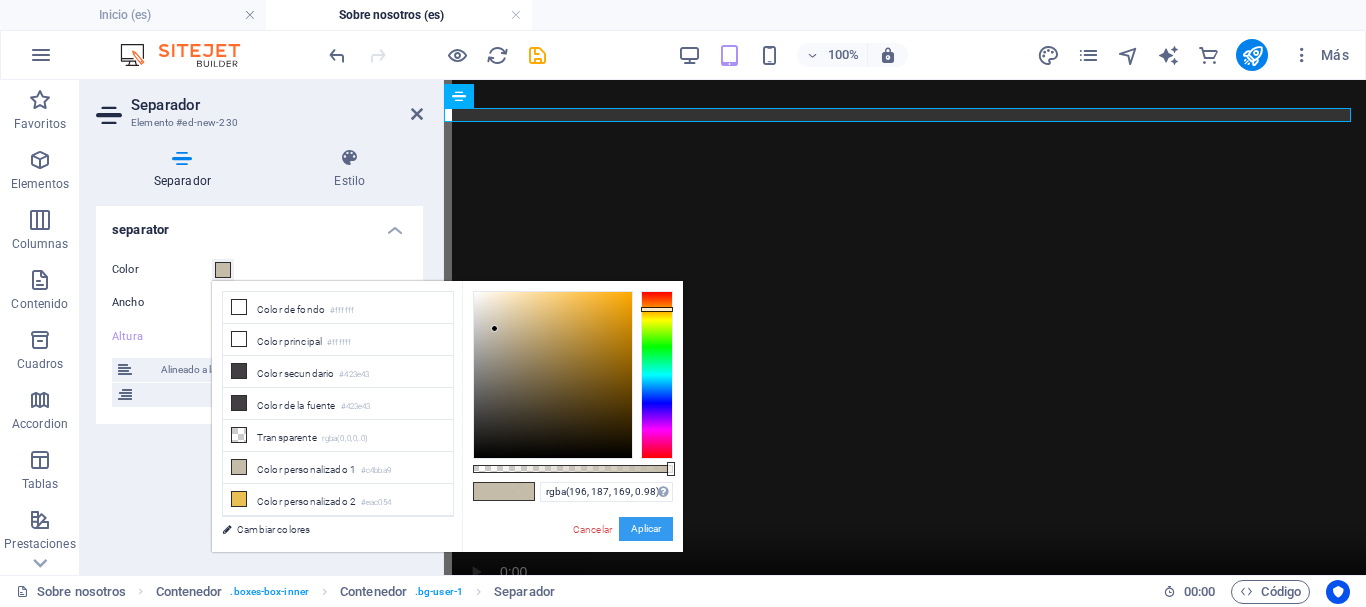 click on "Aplicar" at bounding box center [646, 529] 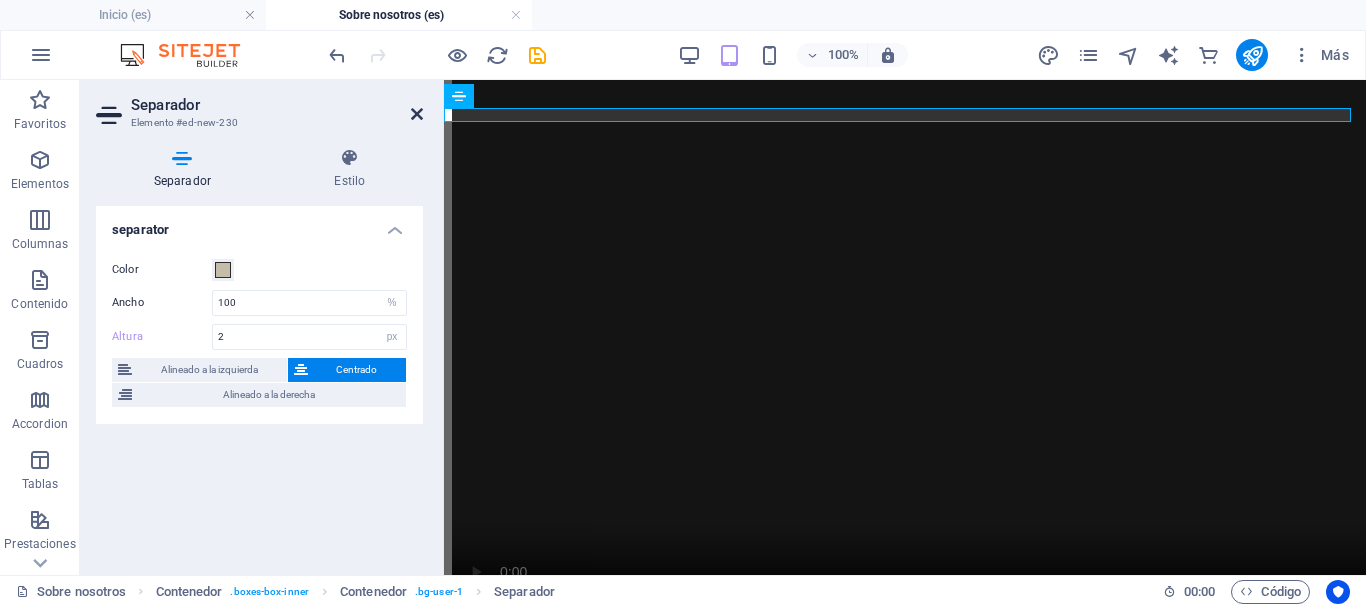 click at bounding box center [417, 114] 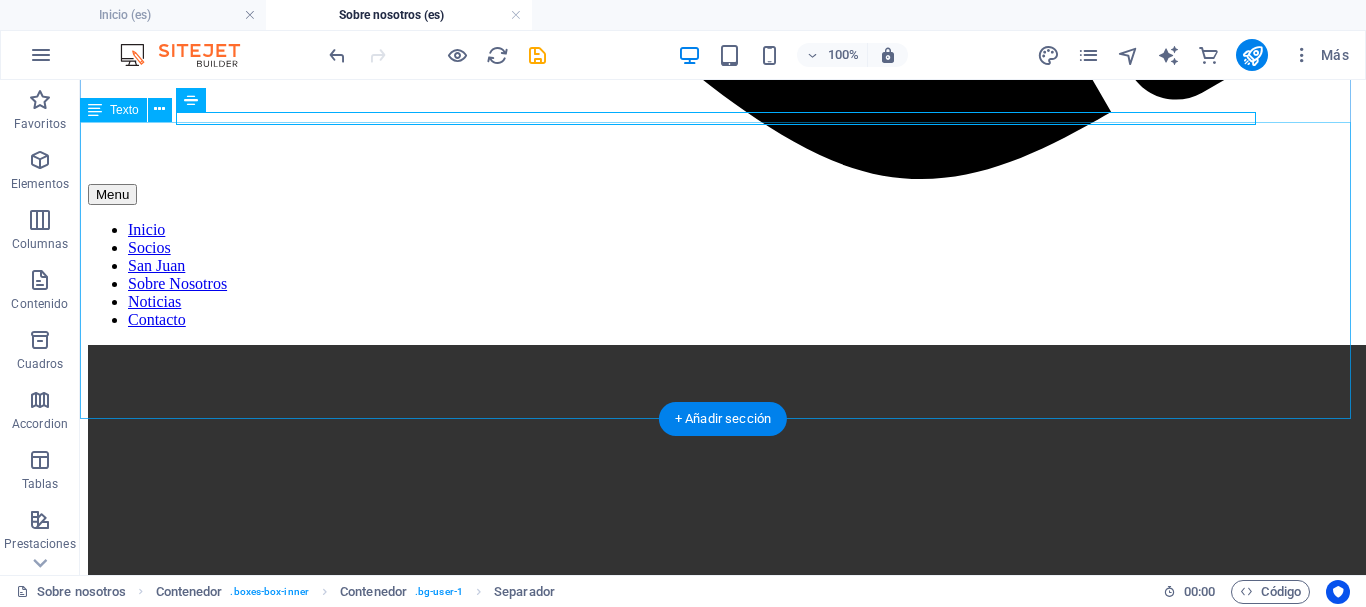 scroll, scrollTop: 1565, scrollLeft: 0, axis: vertical 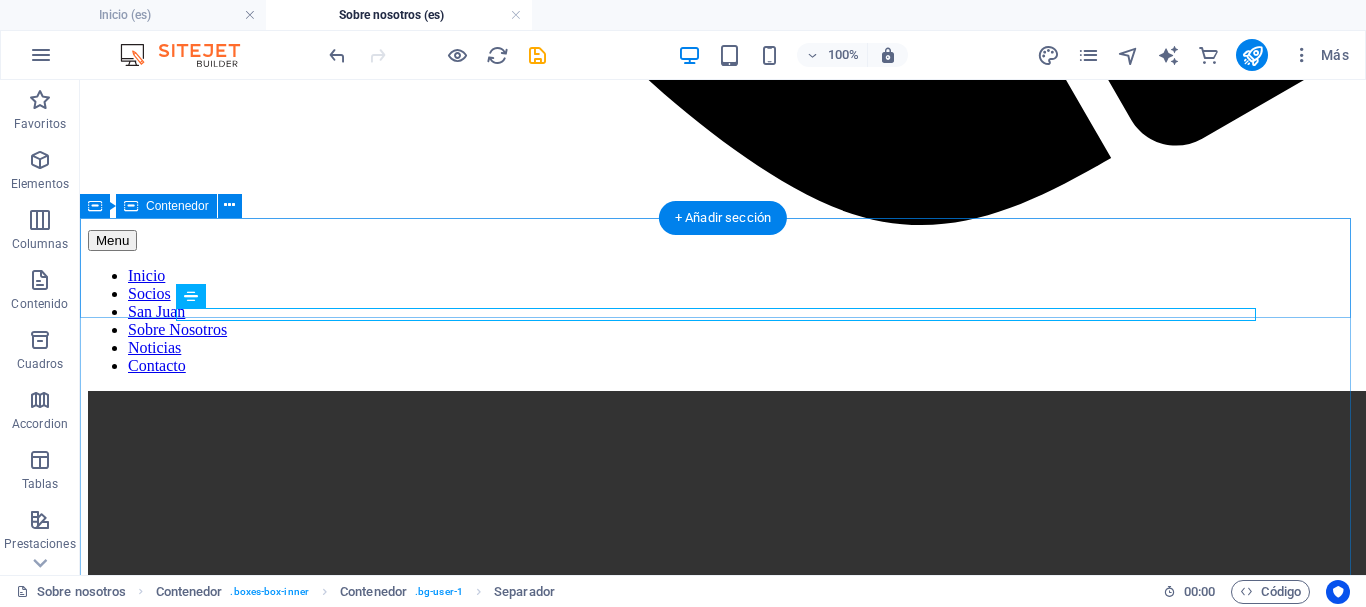 click on "EQUIPO EJECUTIVO" at bounding box center [723, 2300] 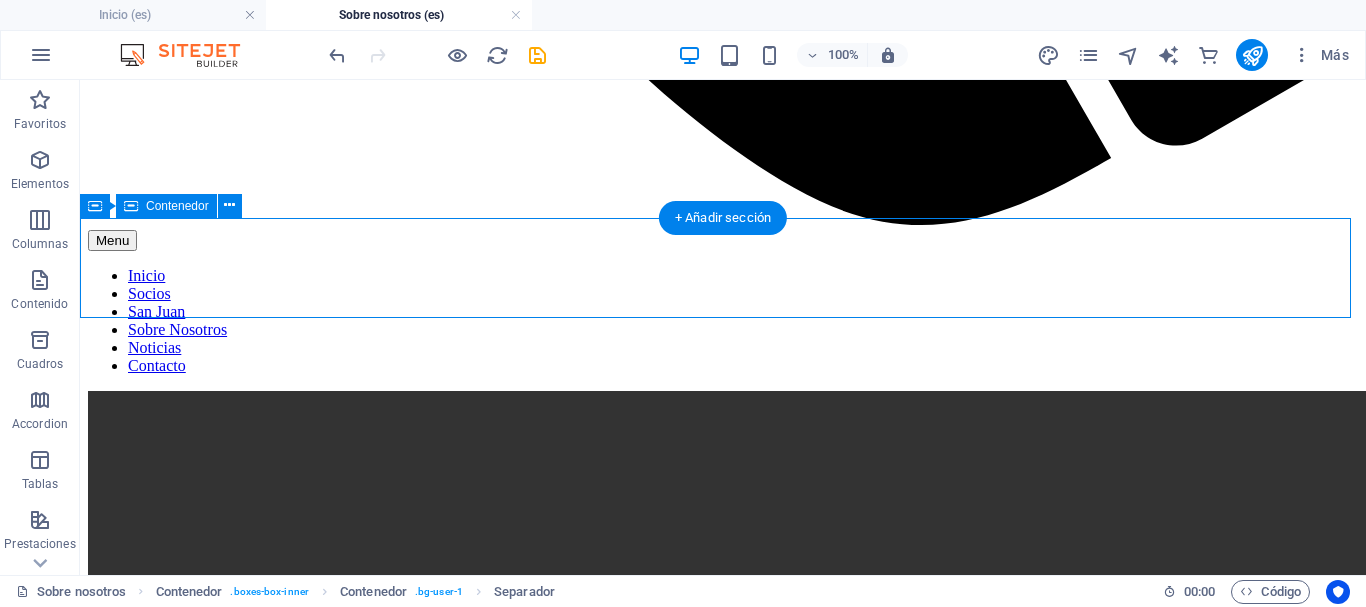 click on "EQUIPO EJECUTIVO" at bounding box center (723, 2300) 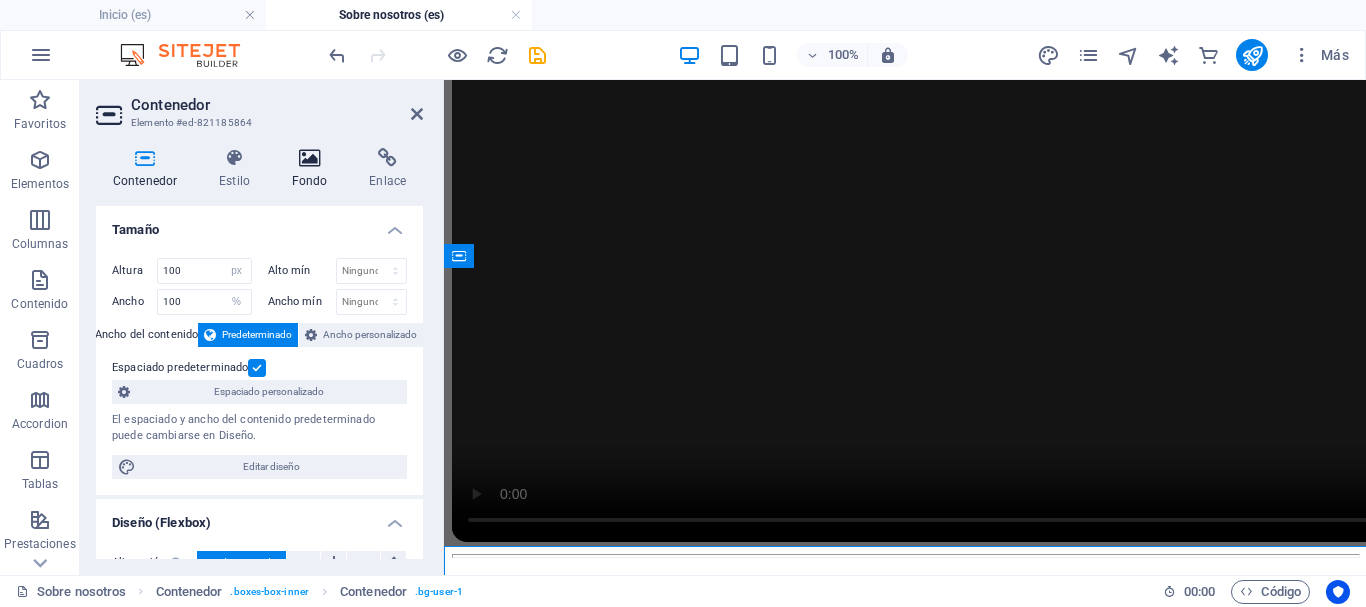 click at bounding box center [310, 158] 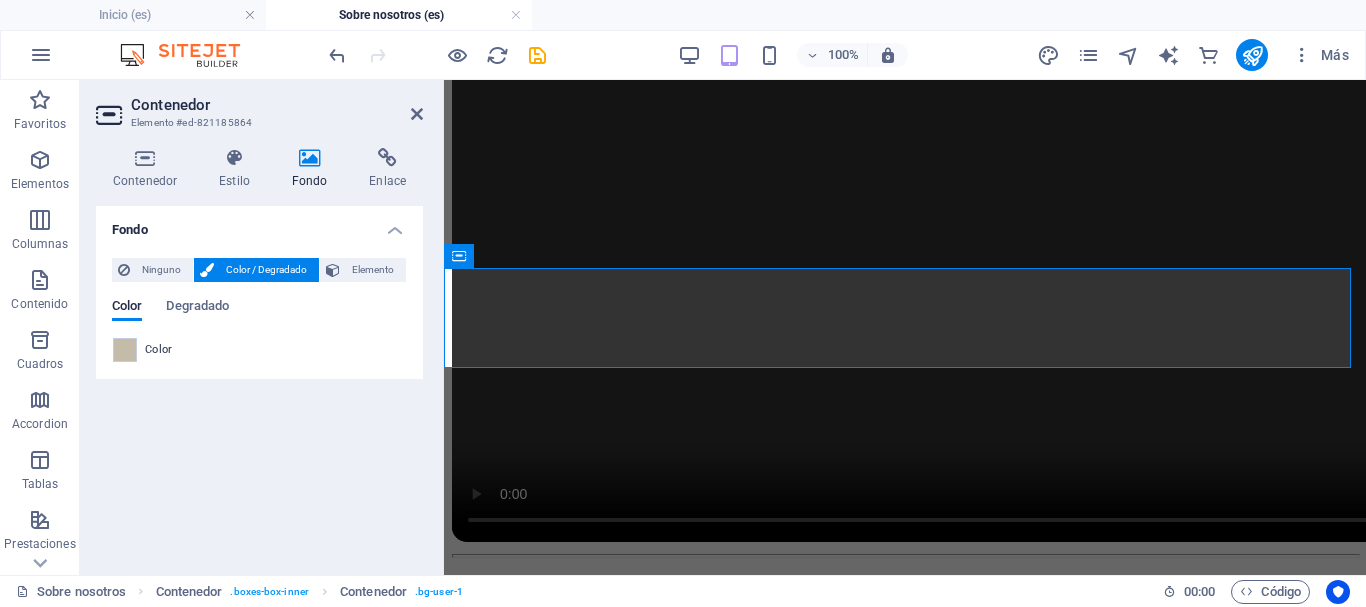 scroll, scrollTop: 1237, scrollLeft: 0, axis: vertical 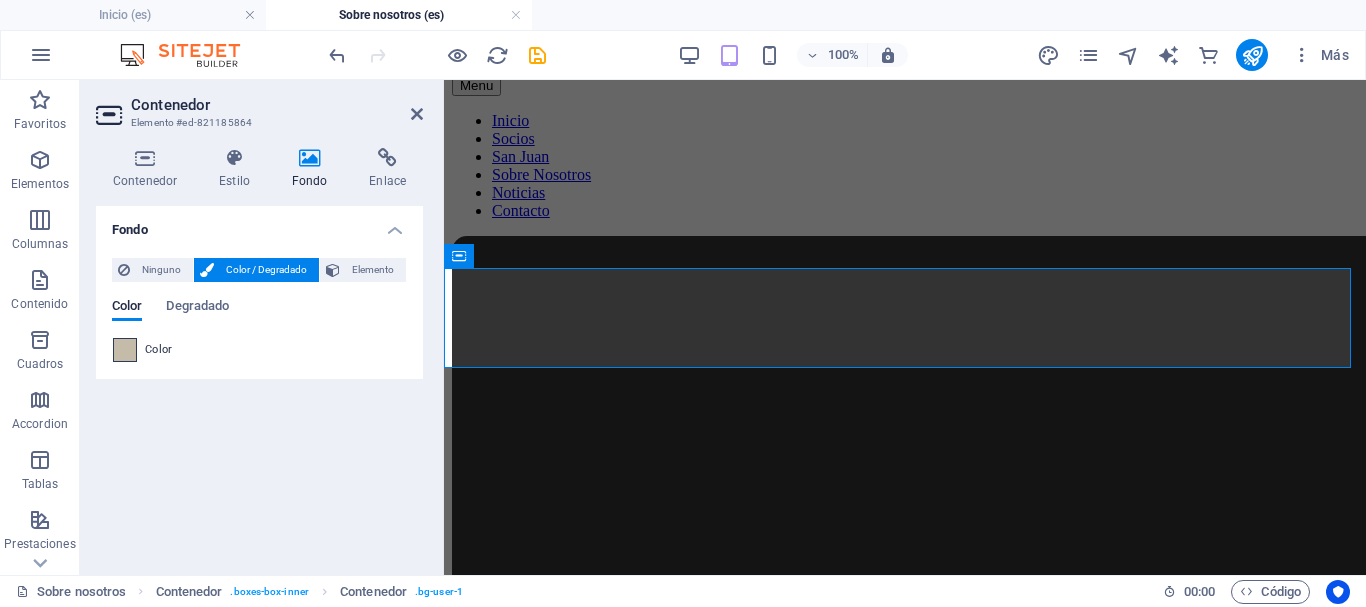 click at bounding box center (125, 350) 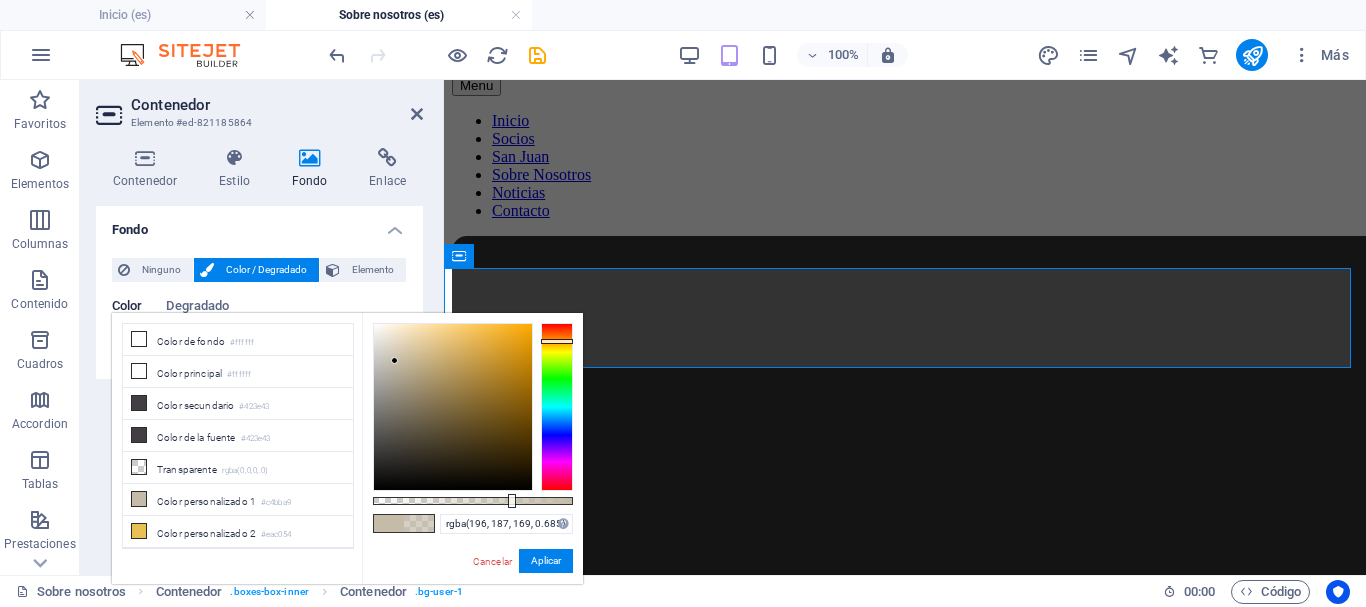 click at bounding box center [473, 501] 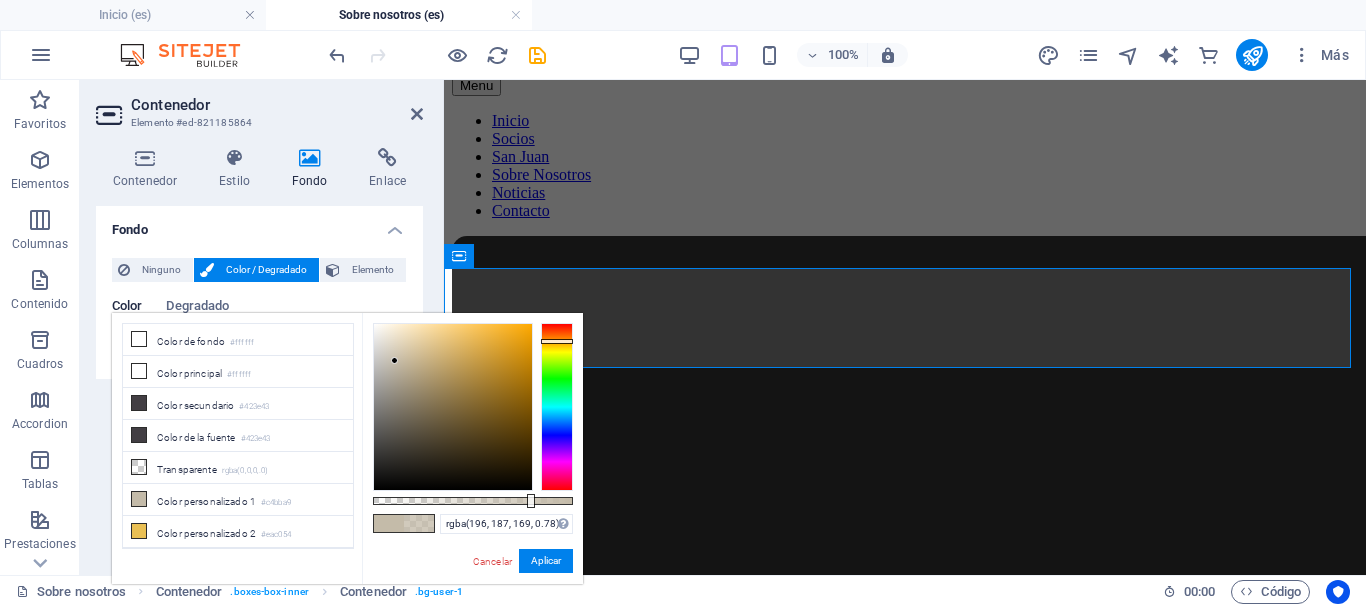click at bounding box center [473, 501] 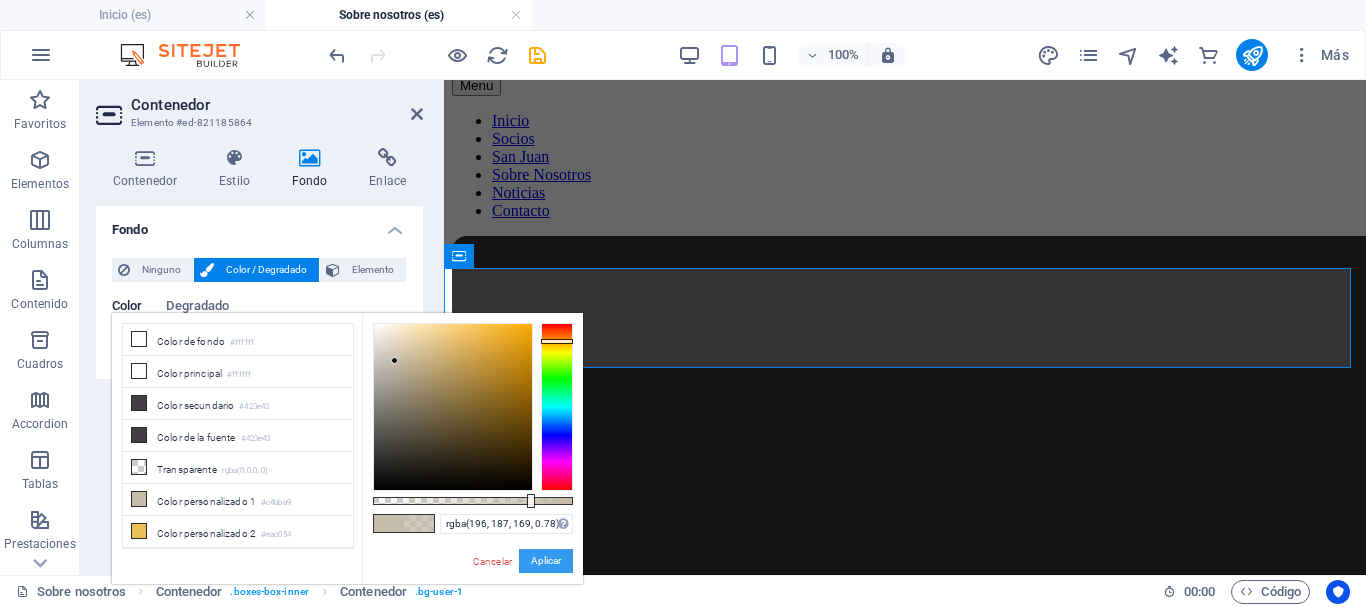 click on "Aplicar" at bounding box center (546, 561) 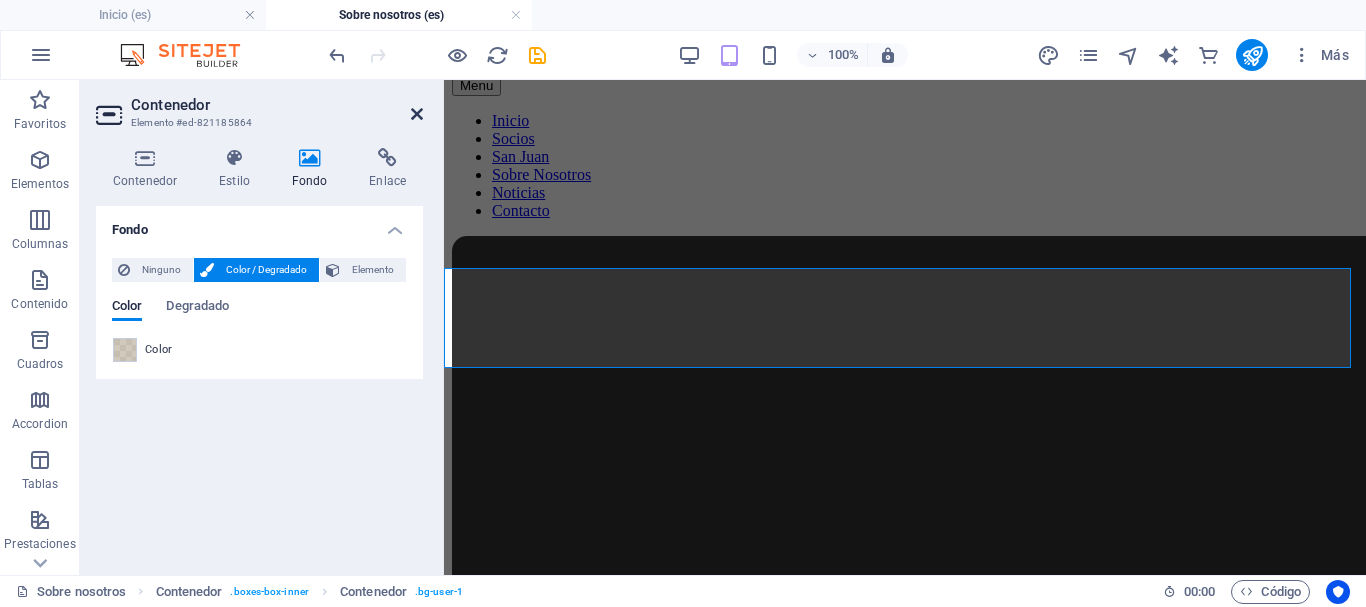 drag, startPoint x: 411, startPoint y: 113, endPoint x: 1000, endPoint y: 397, distance: 653.89374 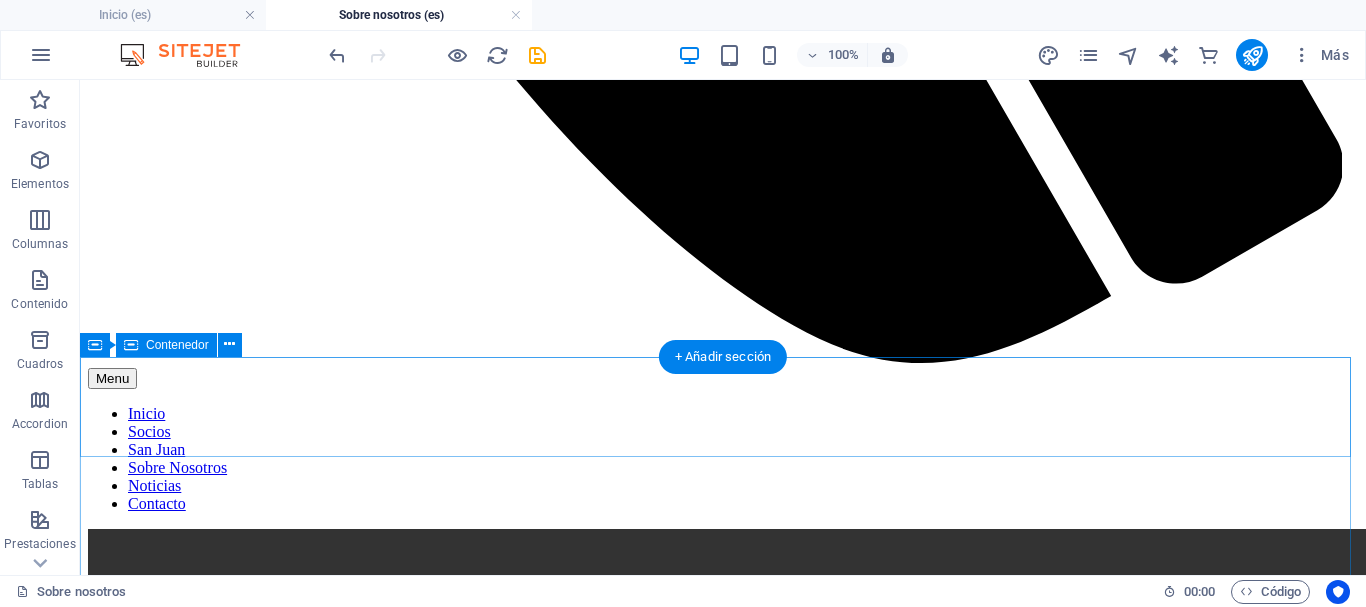 scroll, scrollTop: 1127, scrollLeft: 0, axis: vertical 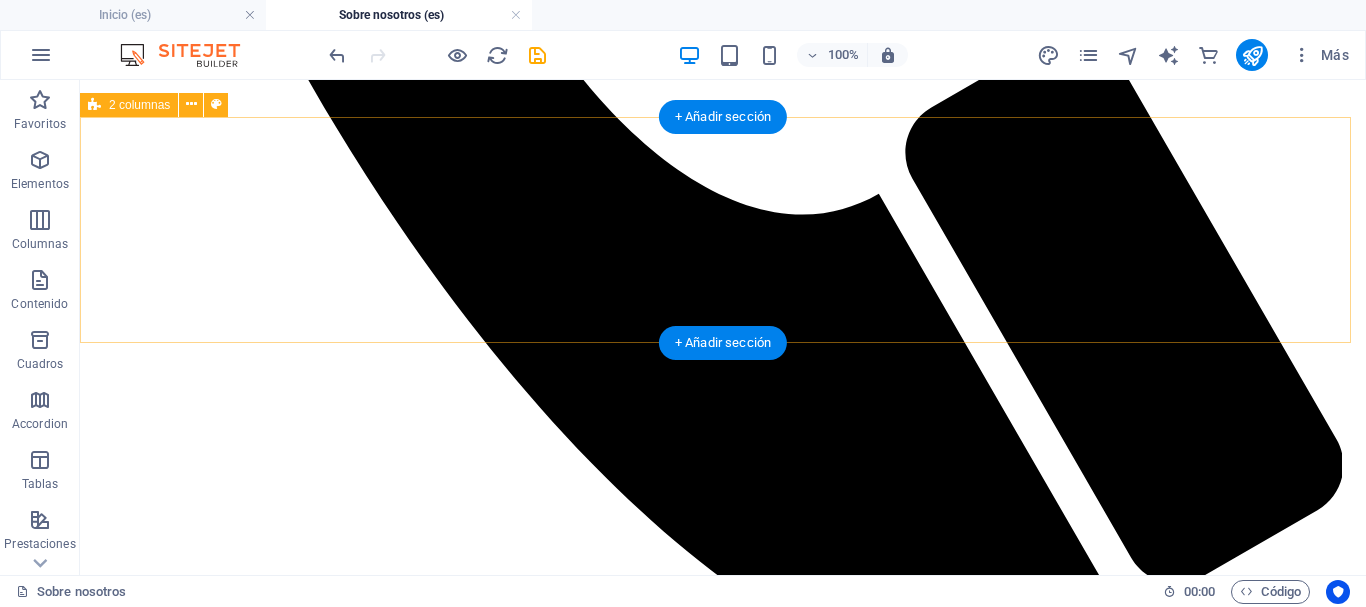 click on "Nuestro Propósito Tenemos el propósito de posicionar a San Juan en Turismo de Reuniones, a nivel Nacional e Internacional. Estamos trabajando para fortalecer la industria de este segmento en nuestra provincia" at bounding box center (723, 2232) 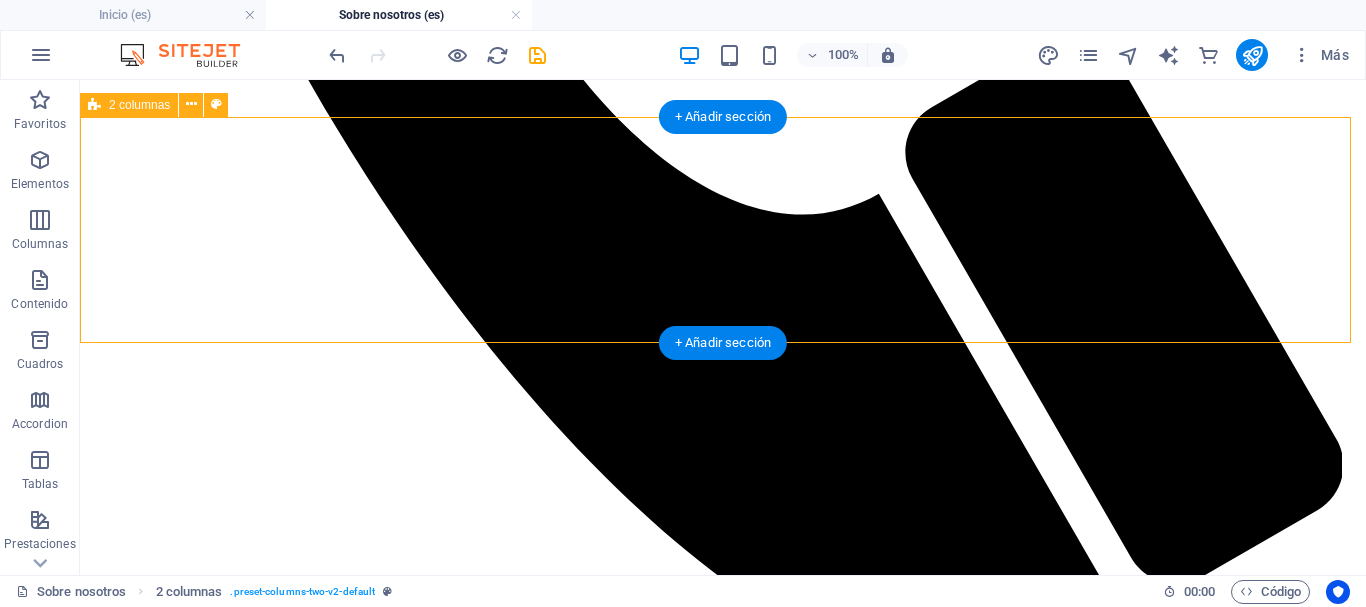 drag, startPoint x: 94, startPoint y: 226, endPoint x: 305, endPoint y: 157, distance: 221.9955 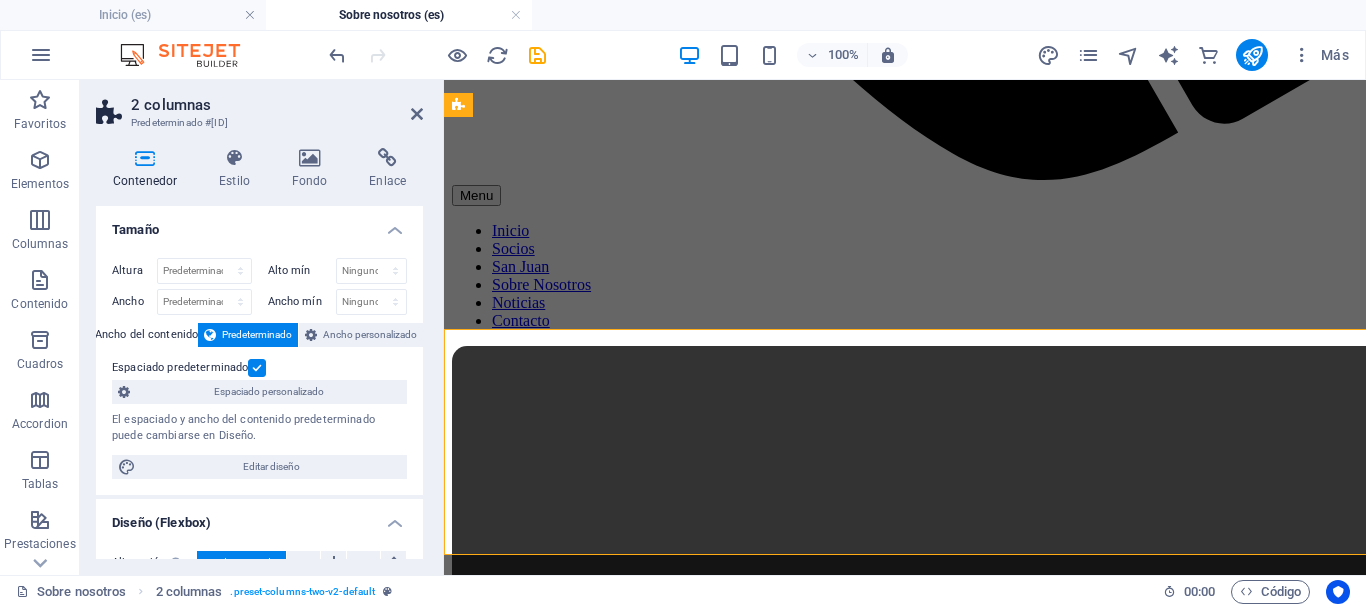 click at bounding box center (310, 158) 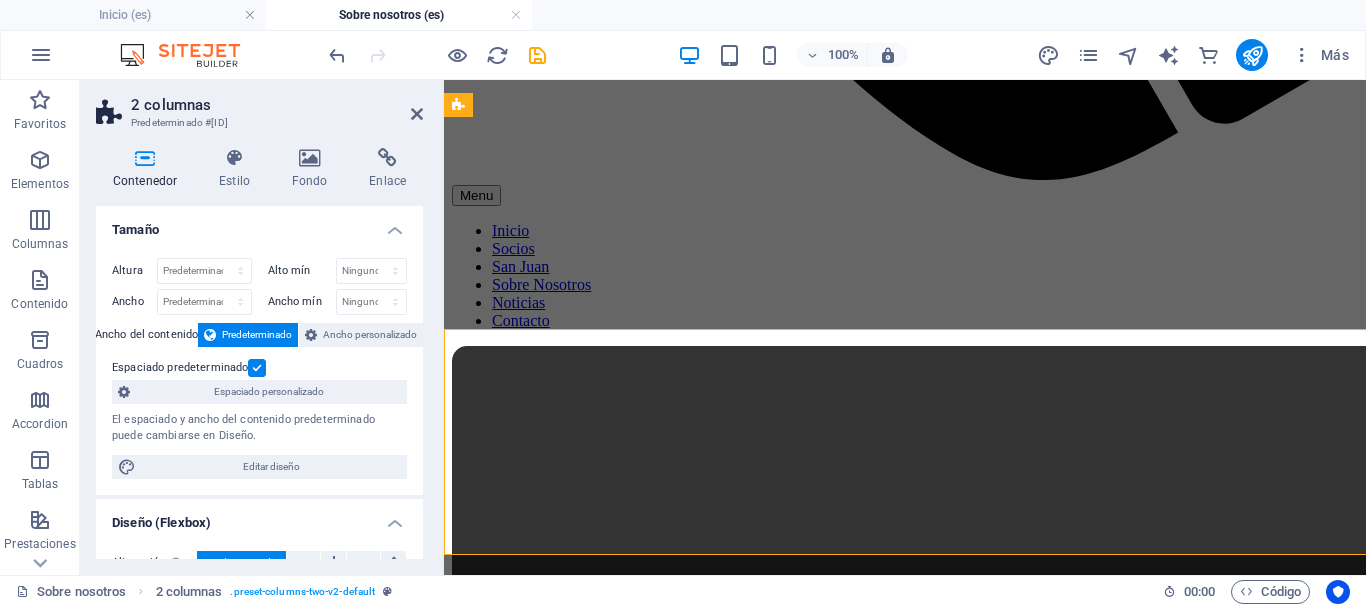 scroll, scrollTop: 915, scrollLeft: 0, axis: vertical 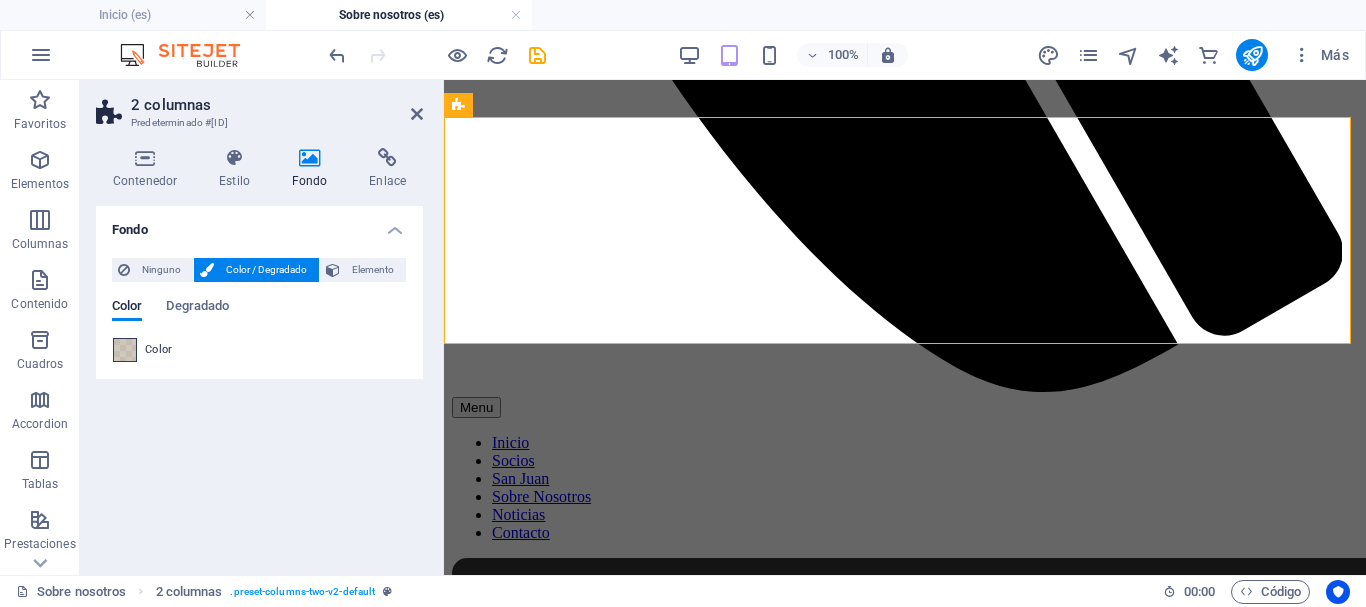 click at bounding box center [125, 350] 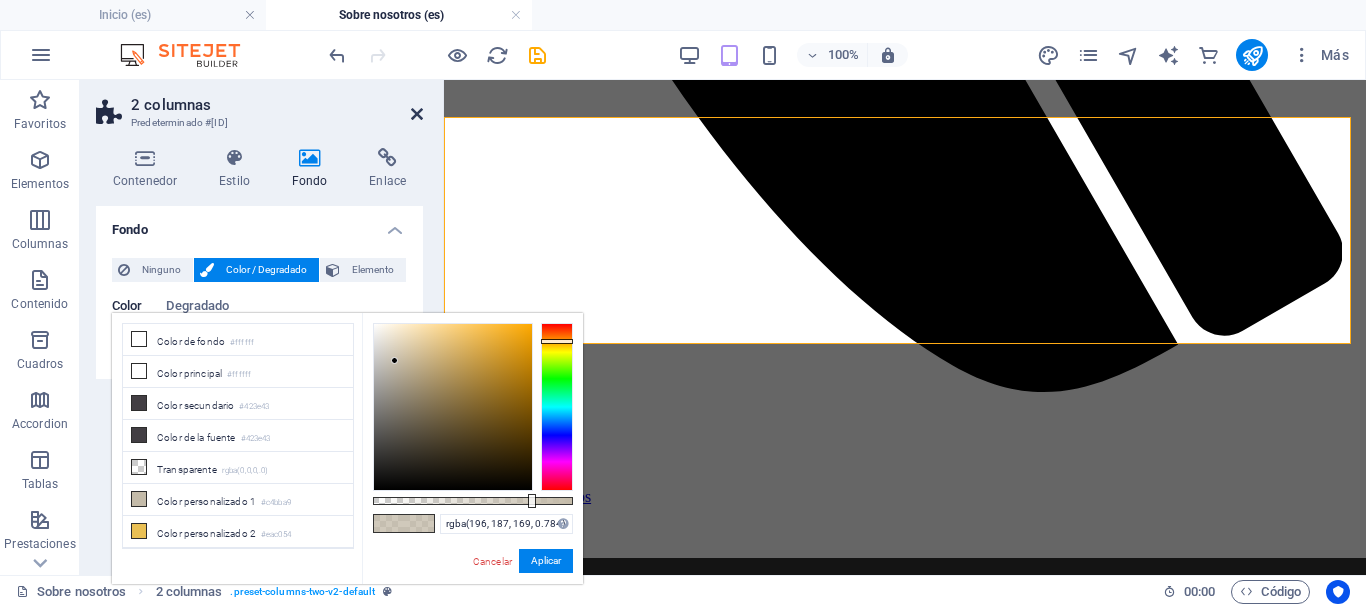 click at bounding box center (417, 114) 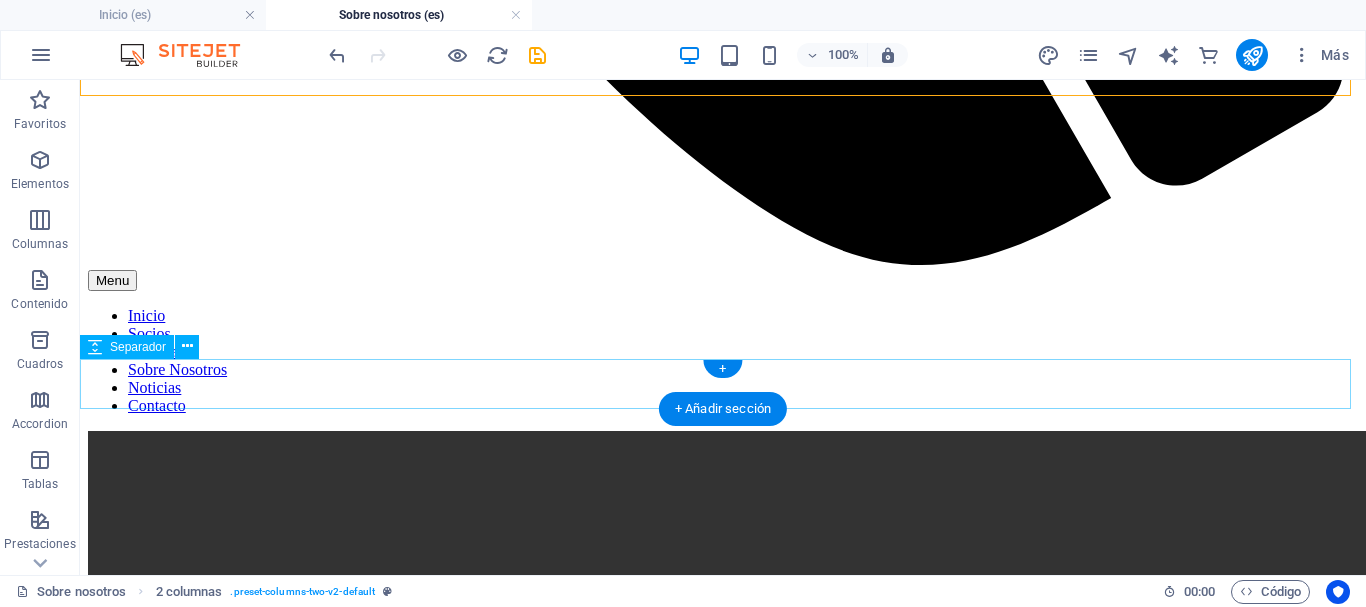 scroll, scrollTop: 1527, scrollLeft: 0, axis: vertical 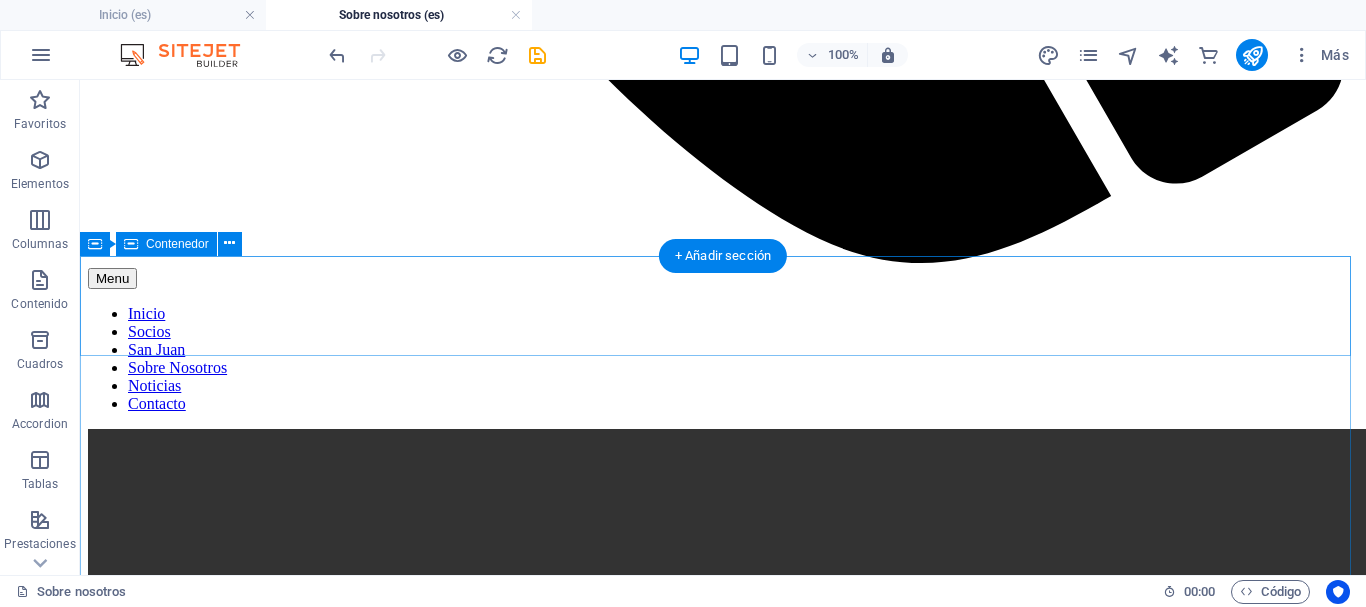click on "EQUIPO EJECUTIVO" at bounding box center [723, 2338] 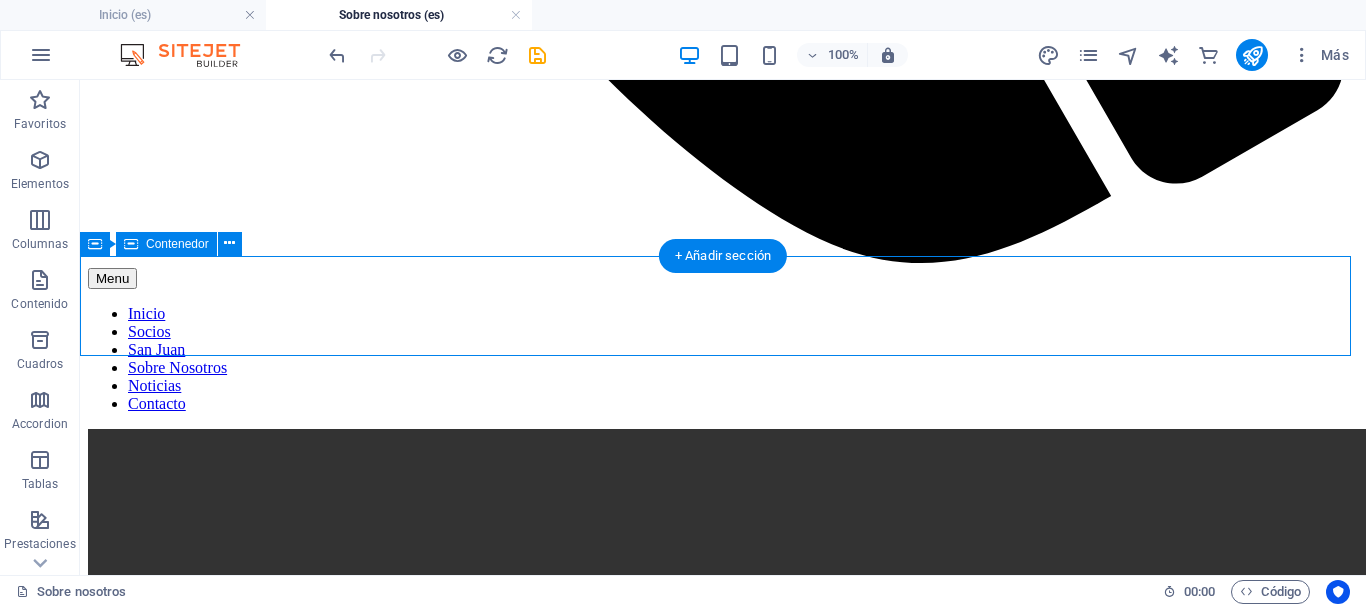 click on "EQUIPO EJECUTIVO" at bounding box center [723, 2338] 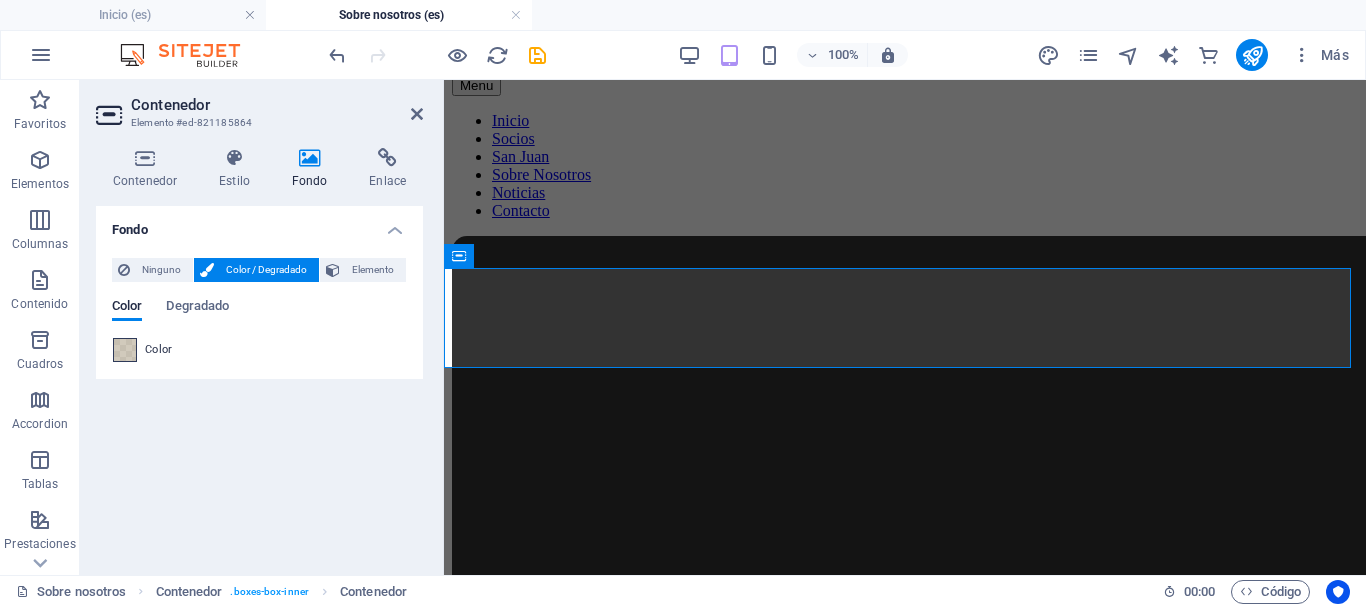 click at bounding box center [125, 350] 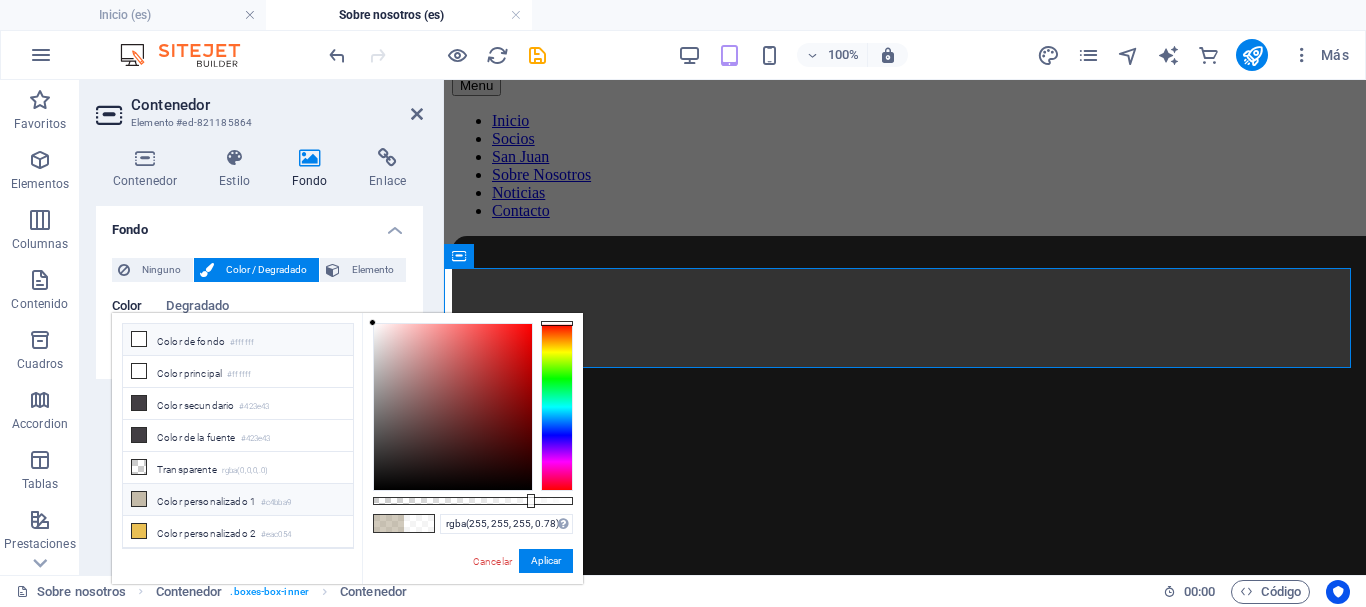 click on "Color personalizado 1
#c4bba9" at bounding box center (238, 500) 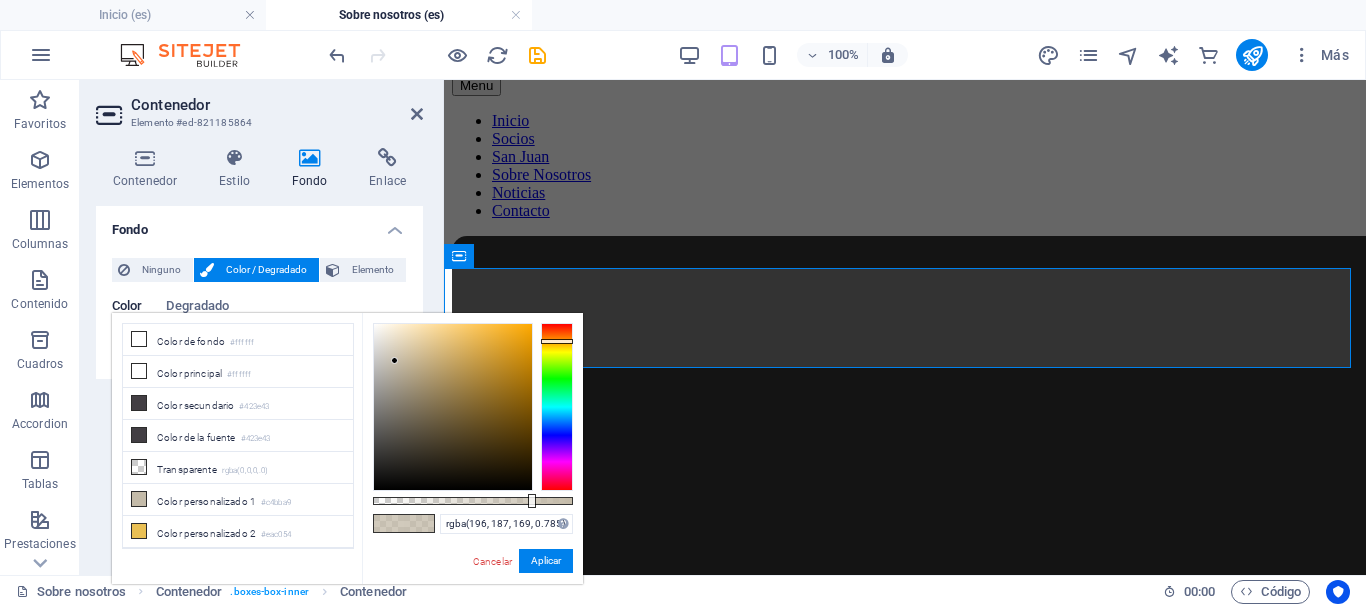 type on "rgba(196, 187, 169, 0.78)" 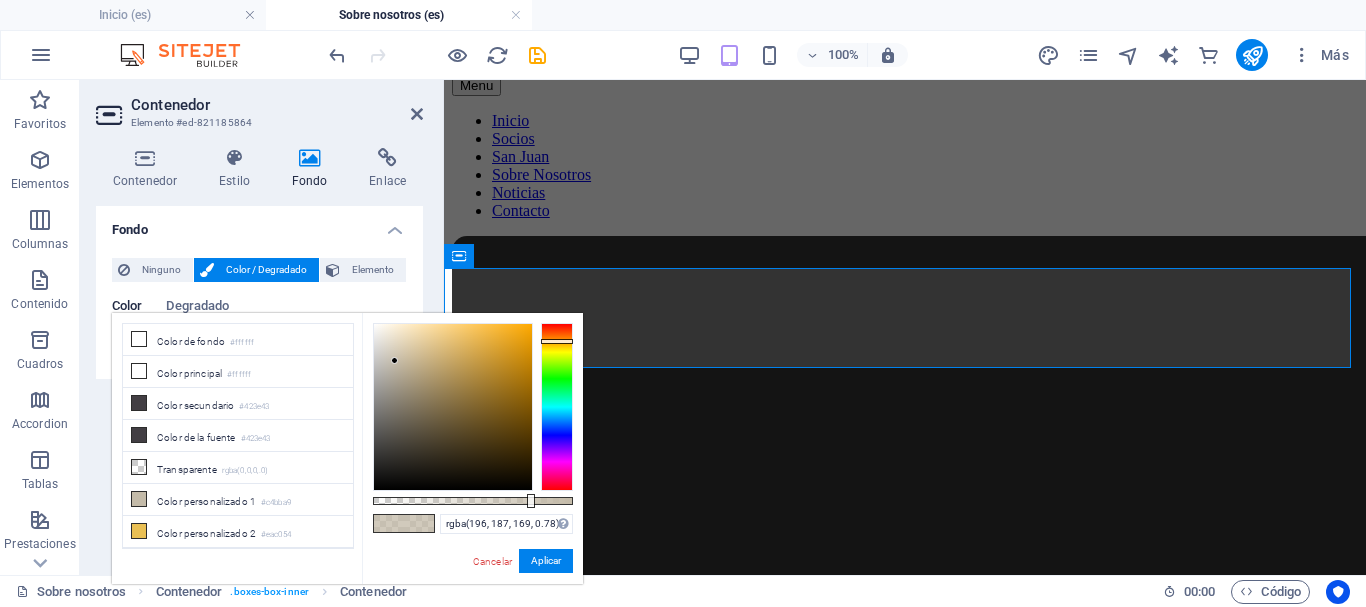 click at bounding box center (531, 501) 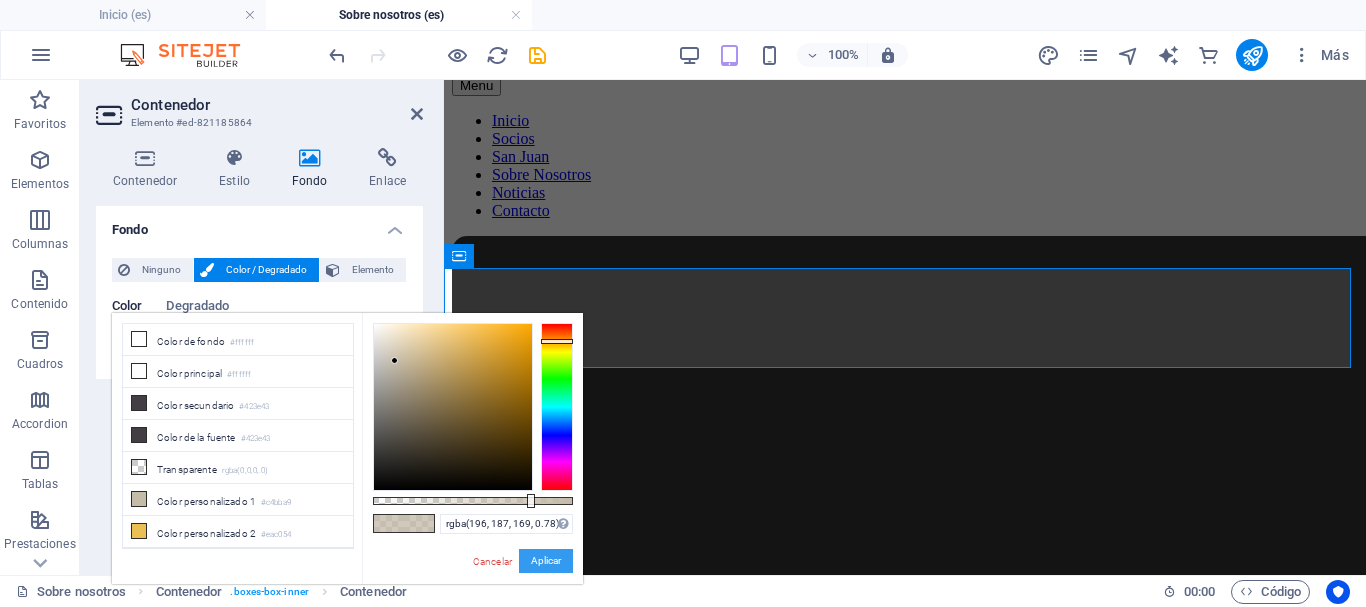 click on "Aplicar" at bounding box center (546, 561) 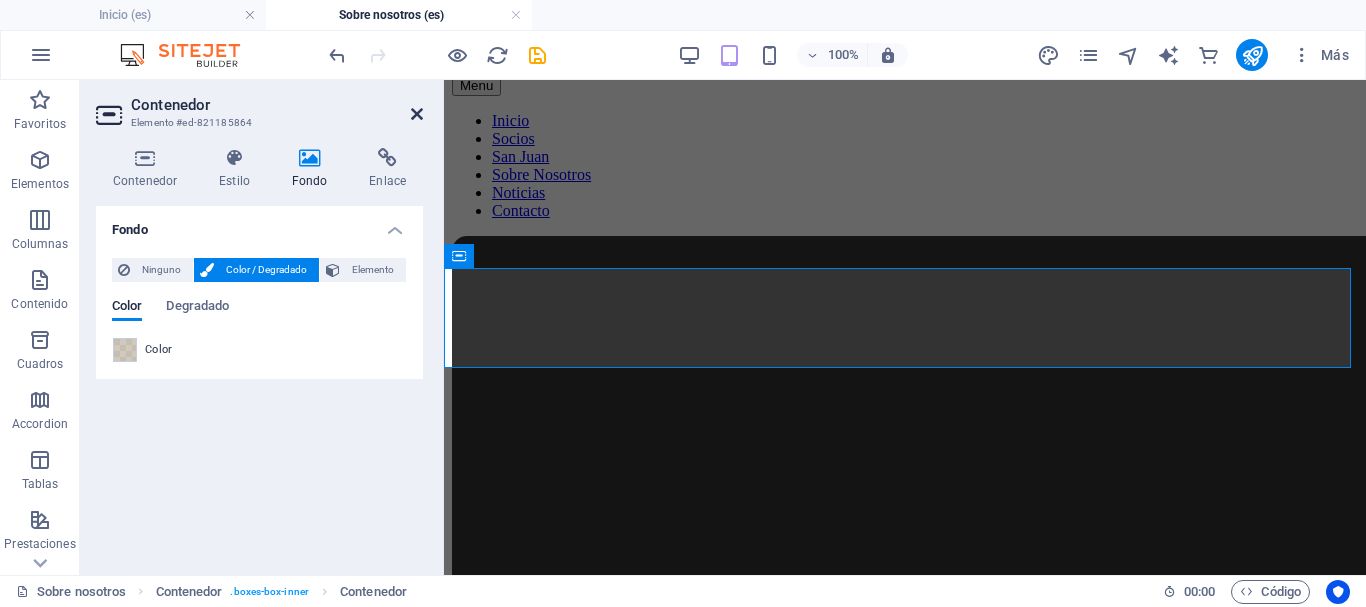 click at bounding box center [417, 114] 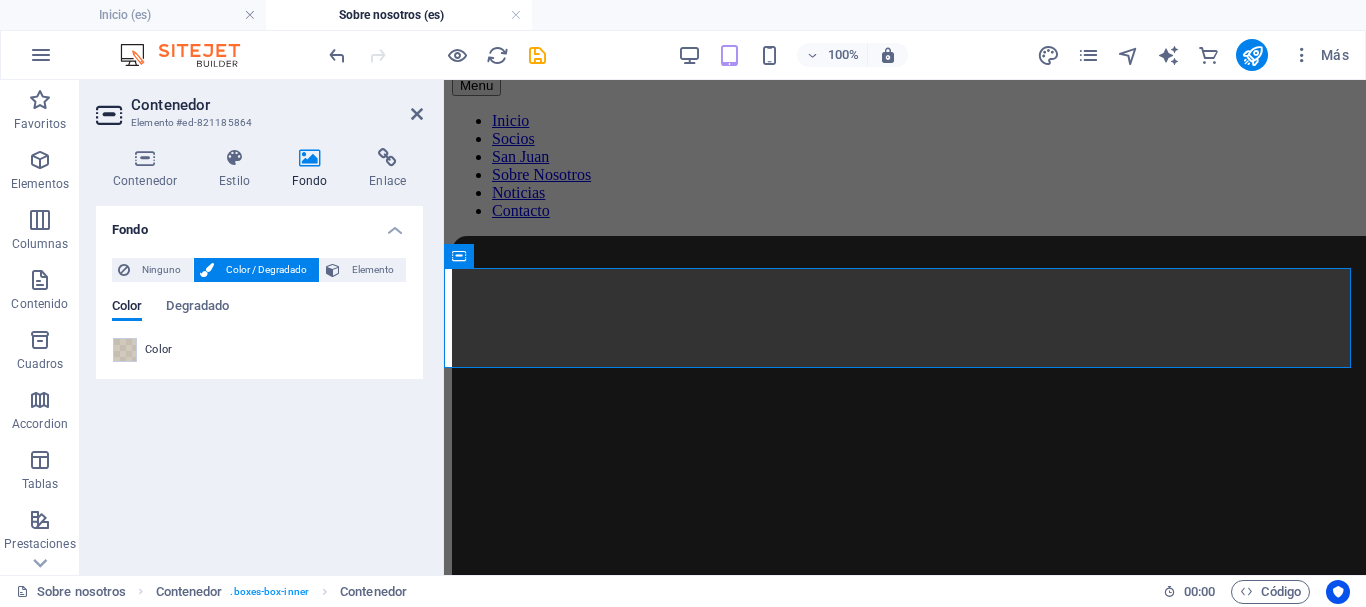 scroll, scrollTop: 1227, scrollLeft: 0, axis: vertical 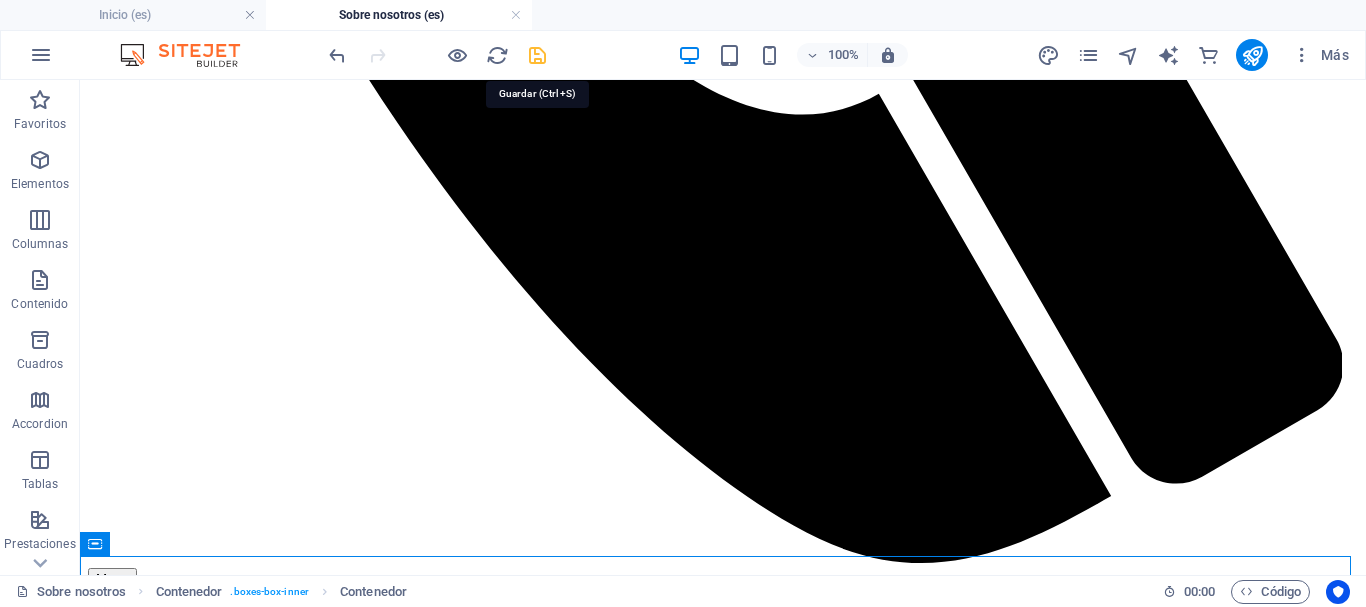 click at bounding box center (537, 55) 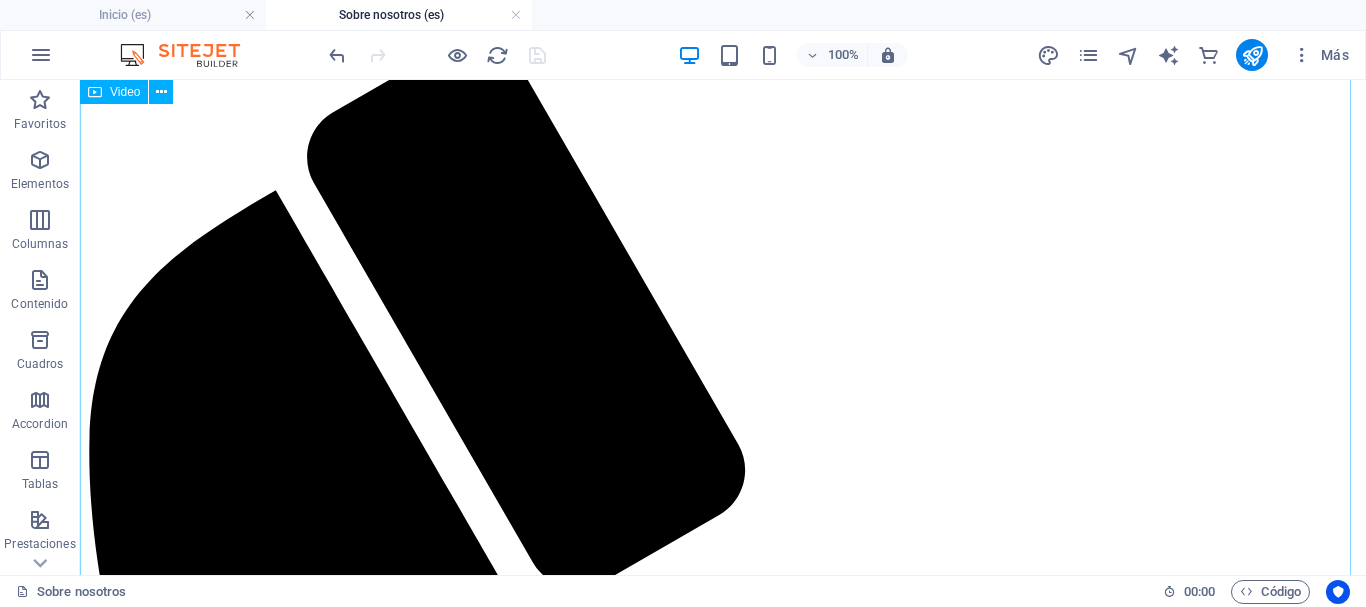 scroll, scrollTop: 0, scrollLeft: 0, axis: both 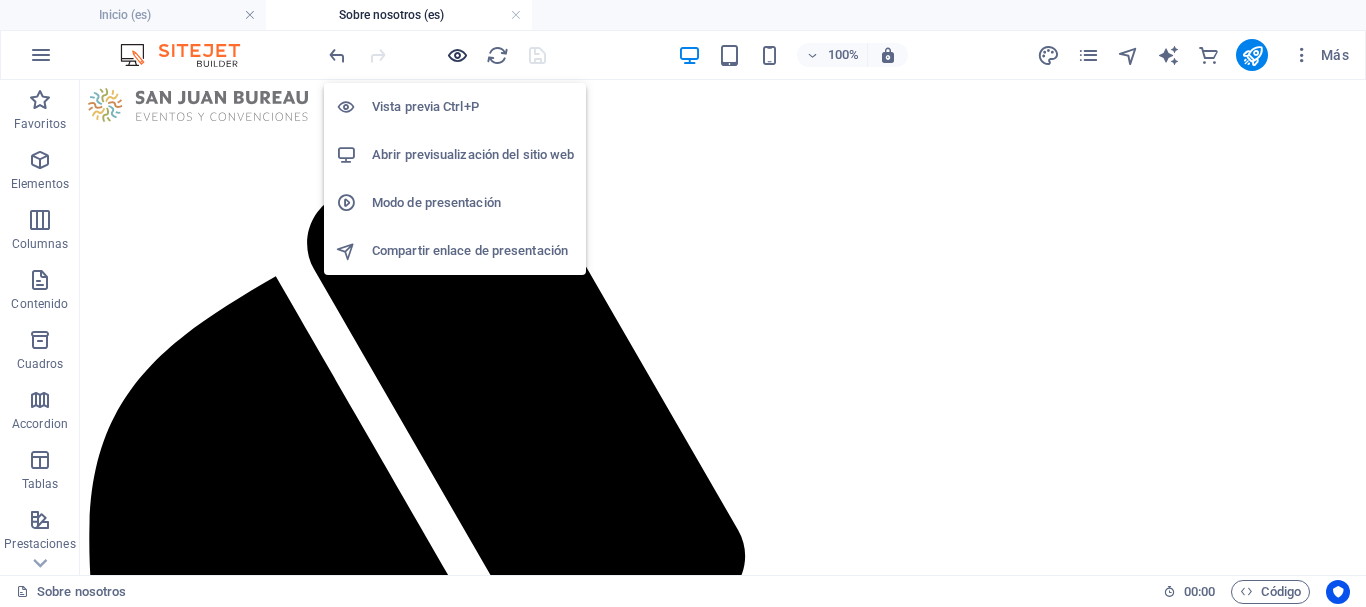 click at bounding box center (457, 55) 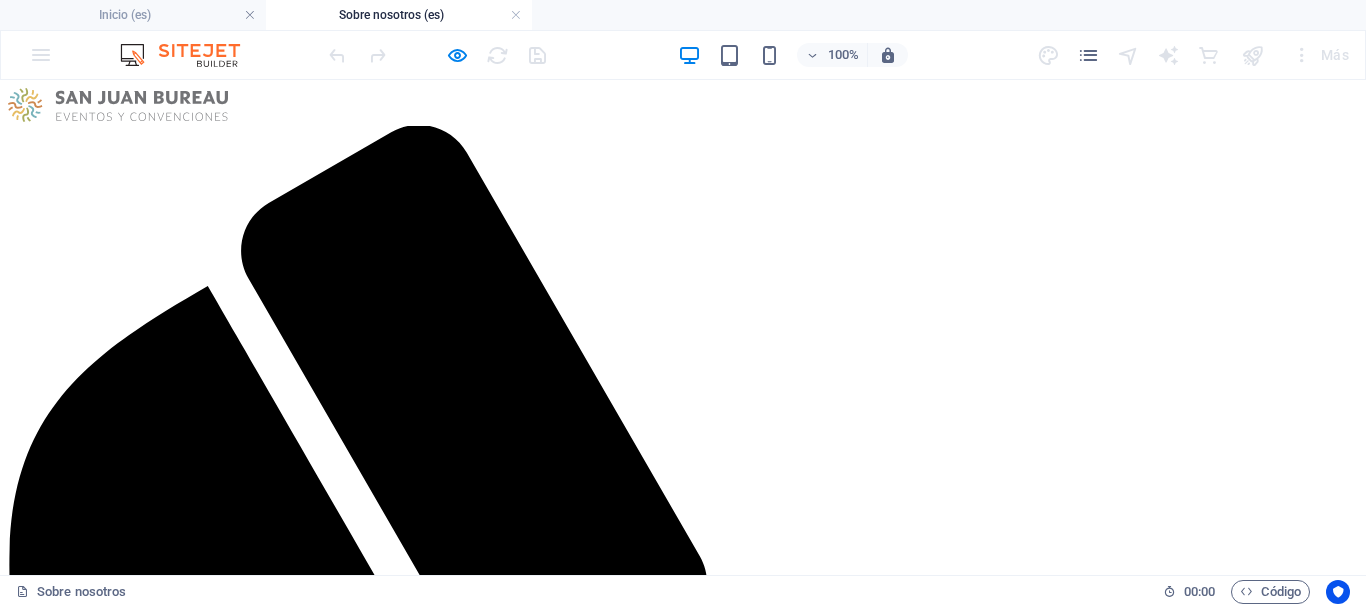 click on "Noticias" at bounding box center (74, 2019) 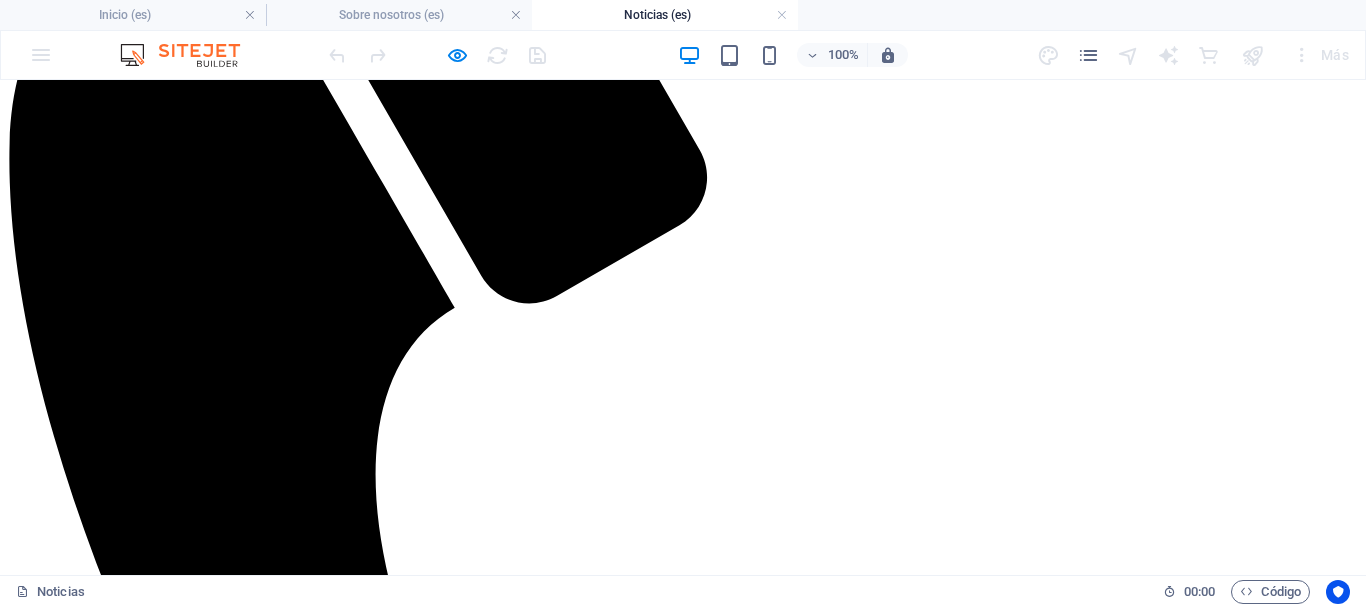 scroll, scrollTop: 0, scrollLeft: 0, axis: both 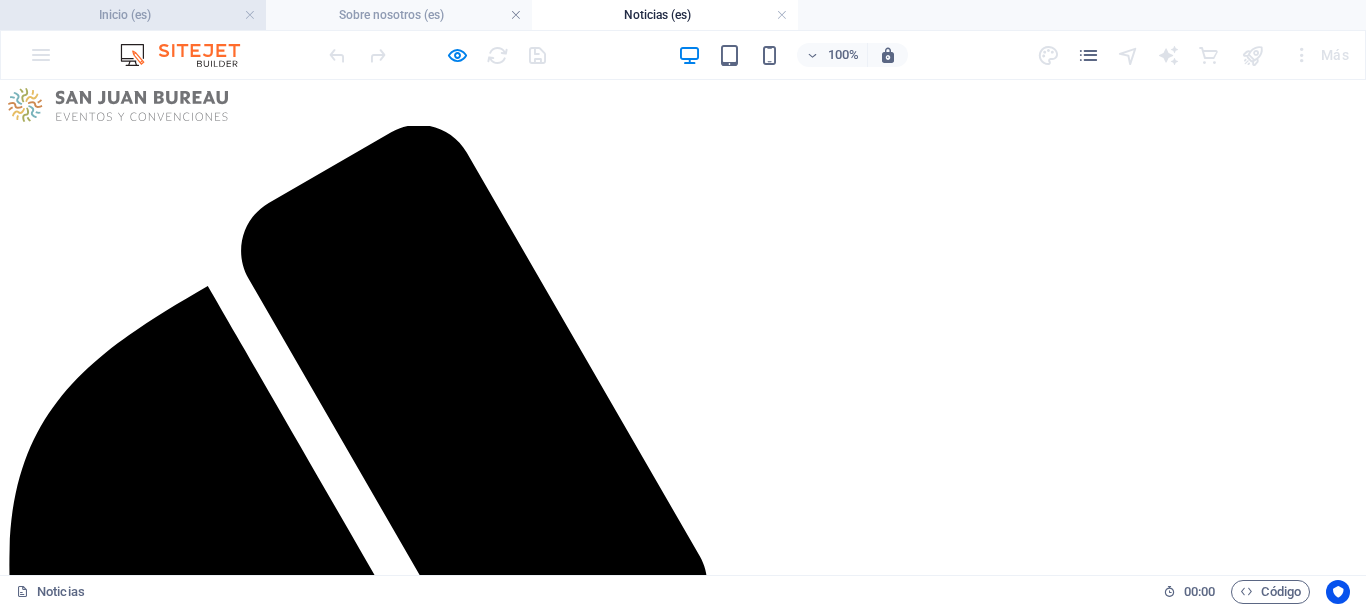 click on "Inicio (es)" at bounding box center (133, 15) 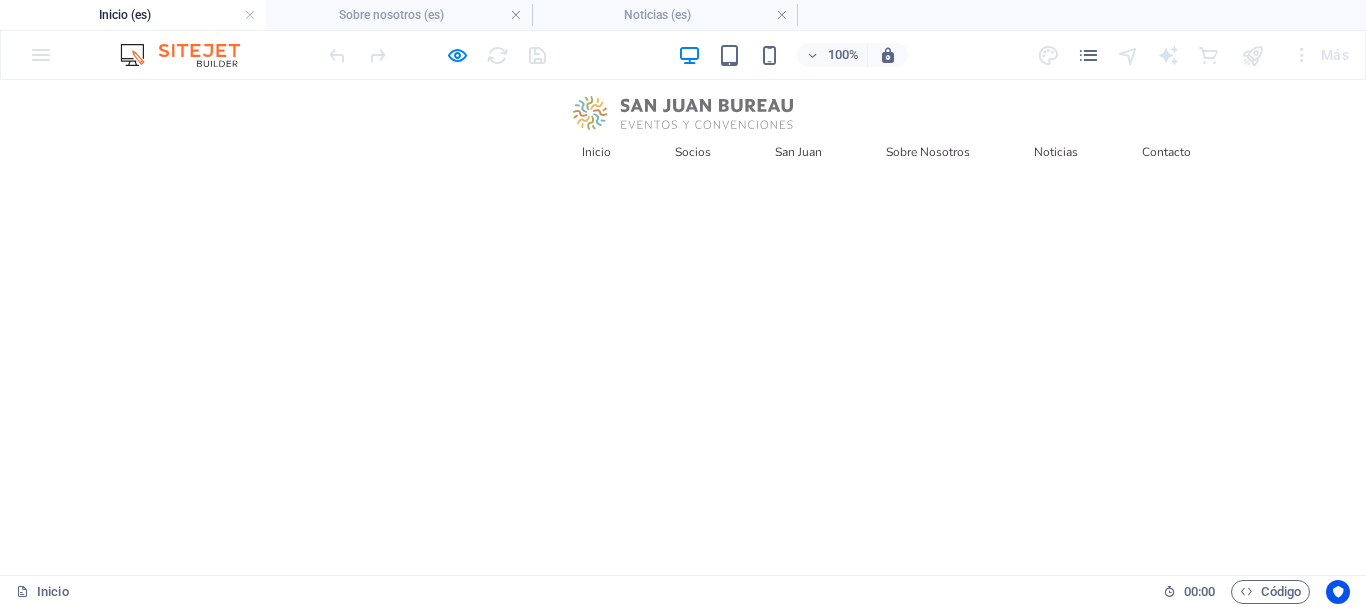 click on "San Juan" at bounding box center (798, 152) 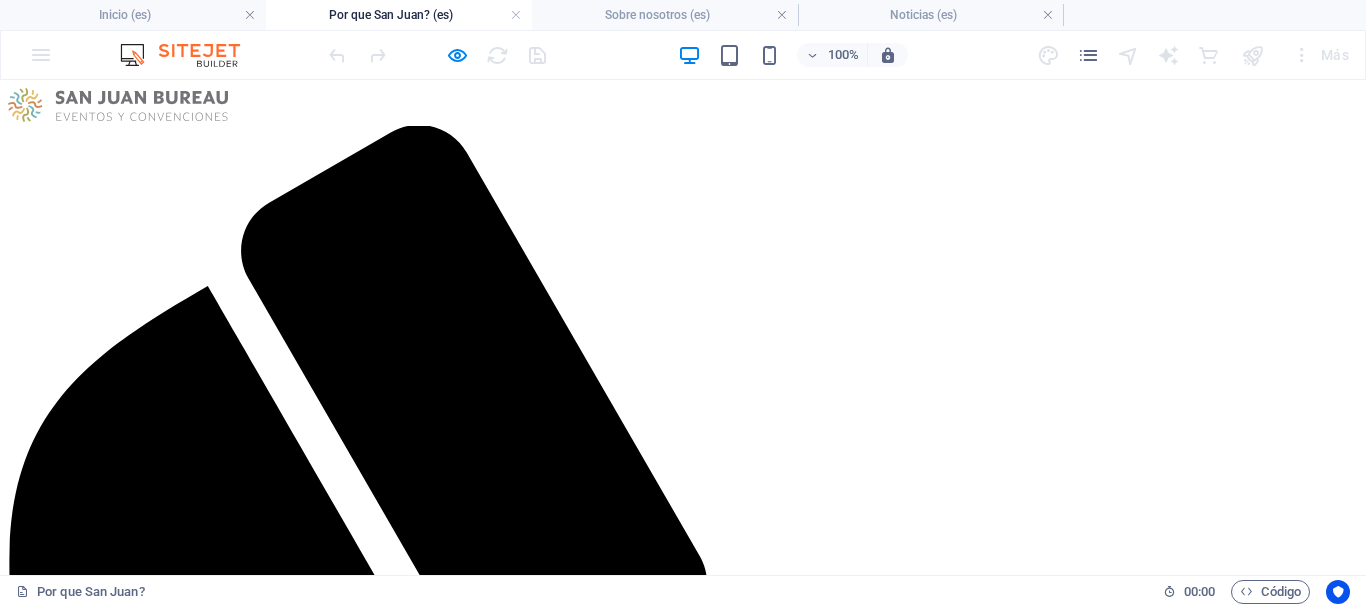 scroll, scrollTop: 0, scrollLeft: 0, axis: both 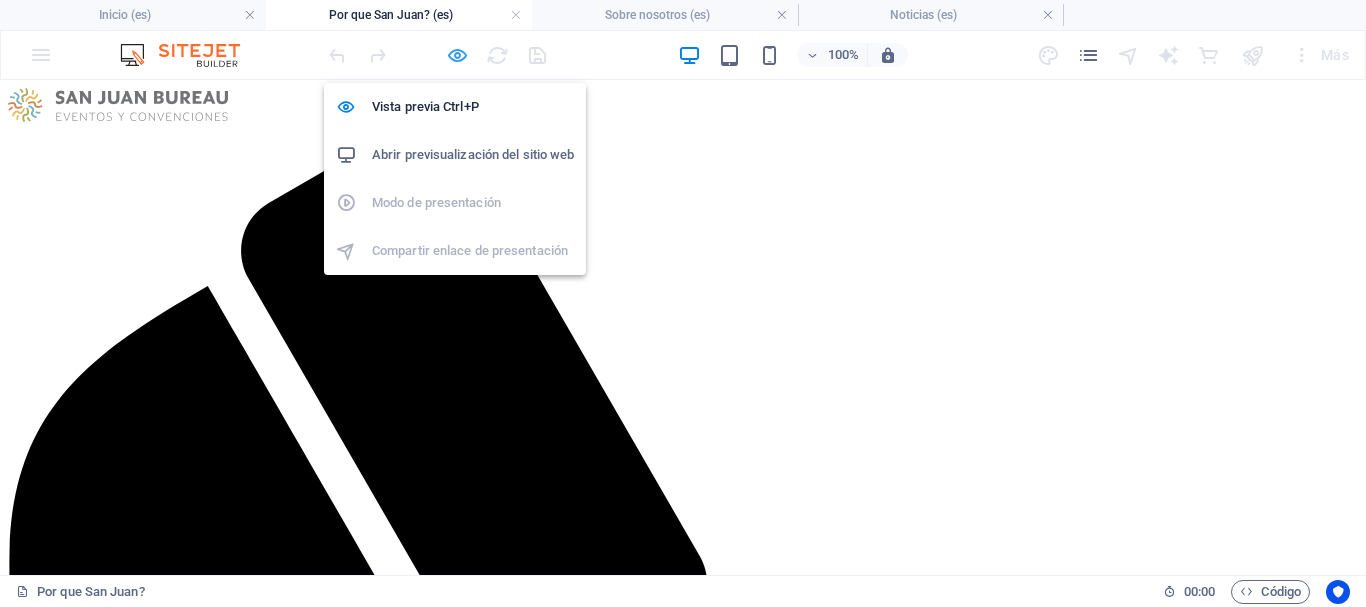 click at bounding box center (457, 55) 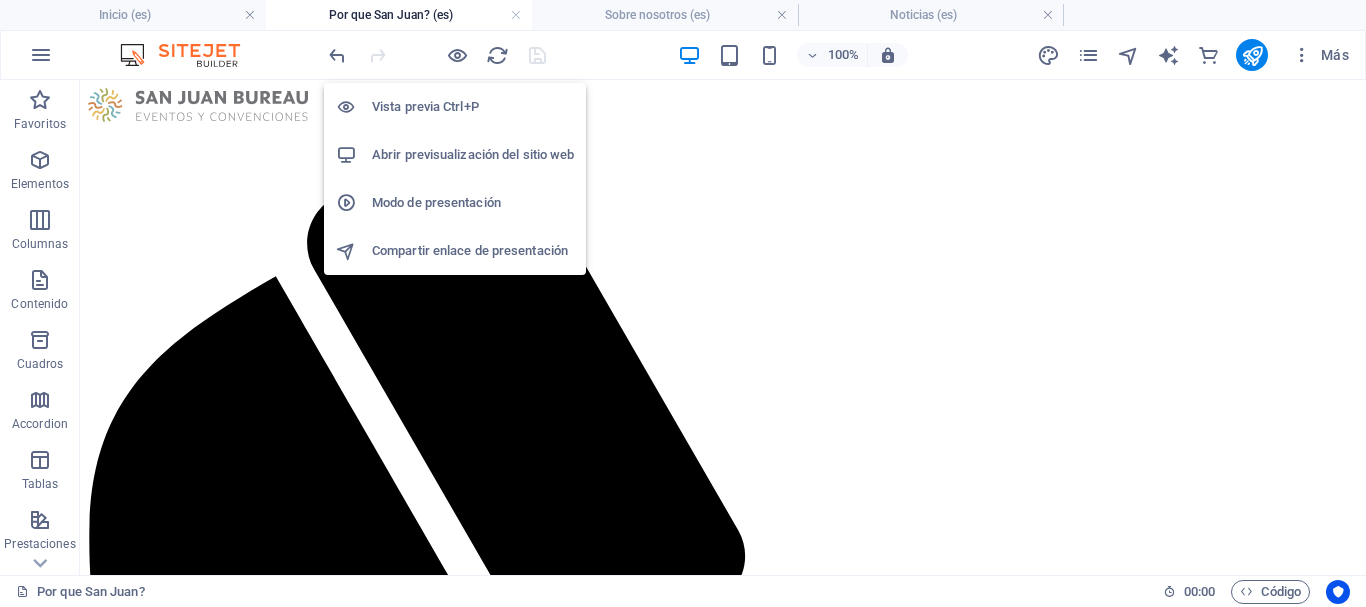 click on "Vista previa Ctrl+P" at bounding box center [473, 107] 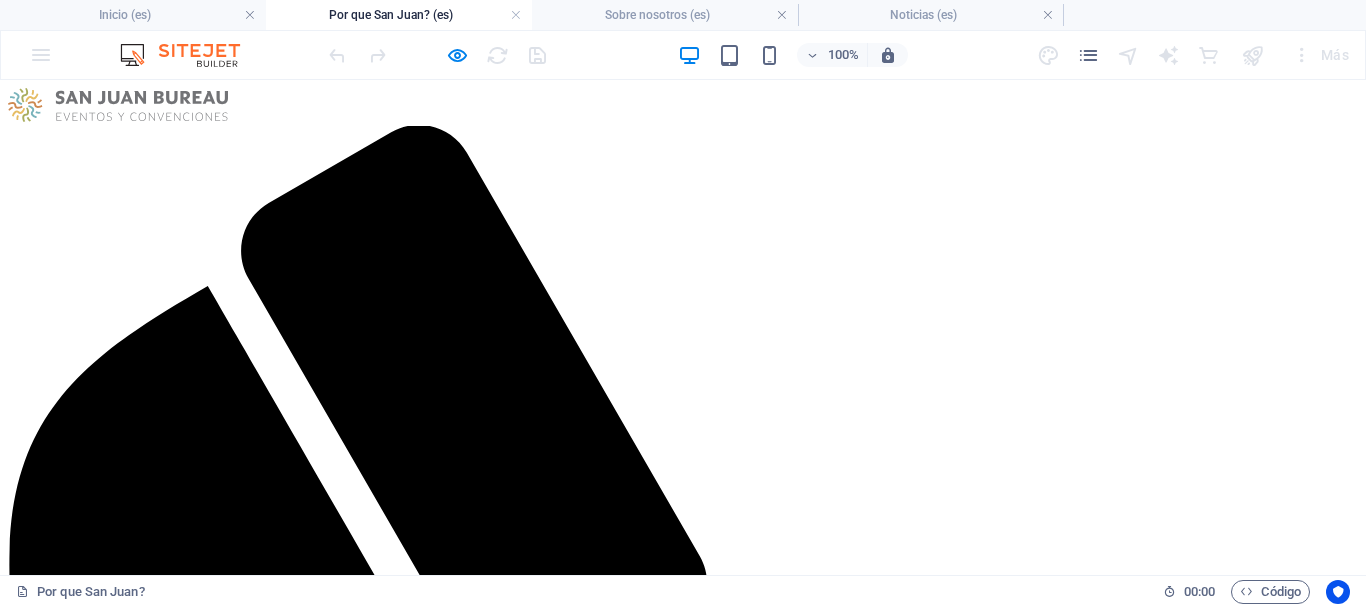 click at bounding box center (283, 2325) 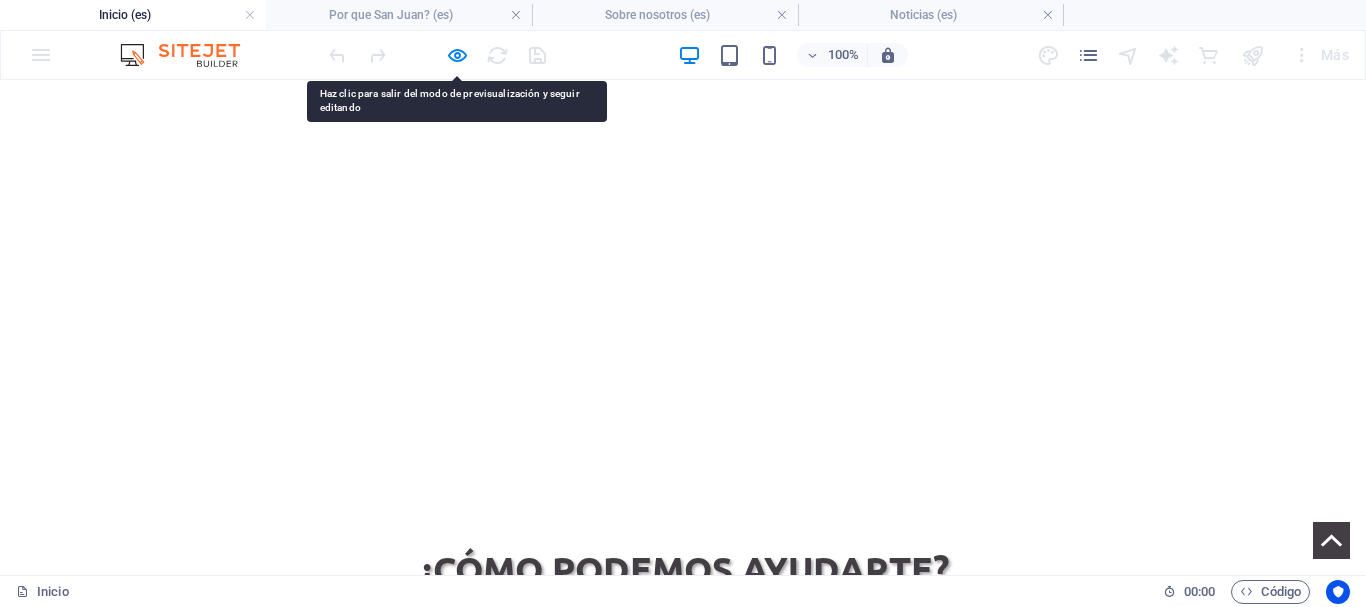 scroll, scrollTop: 300, scrollLeft: 0, axis: vertical 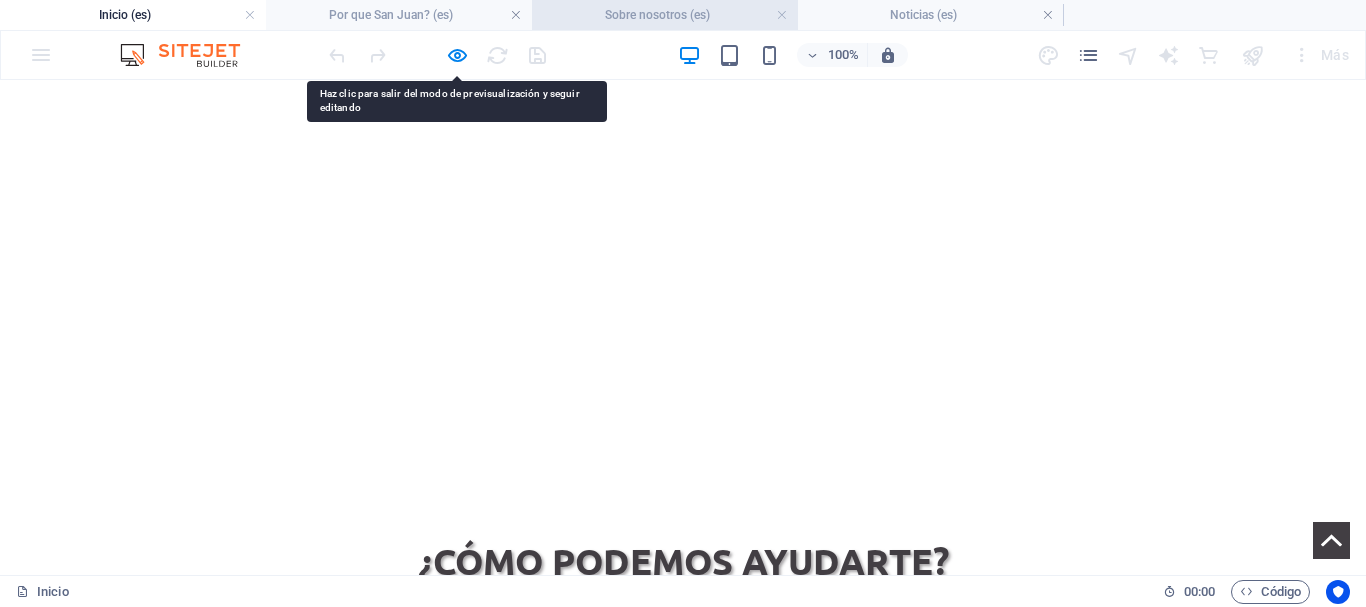 click on "Sobre nosotros (es)" at bounding box center (665, 15) 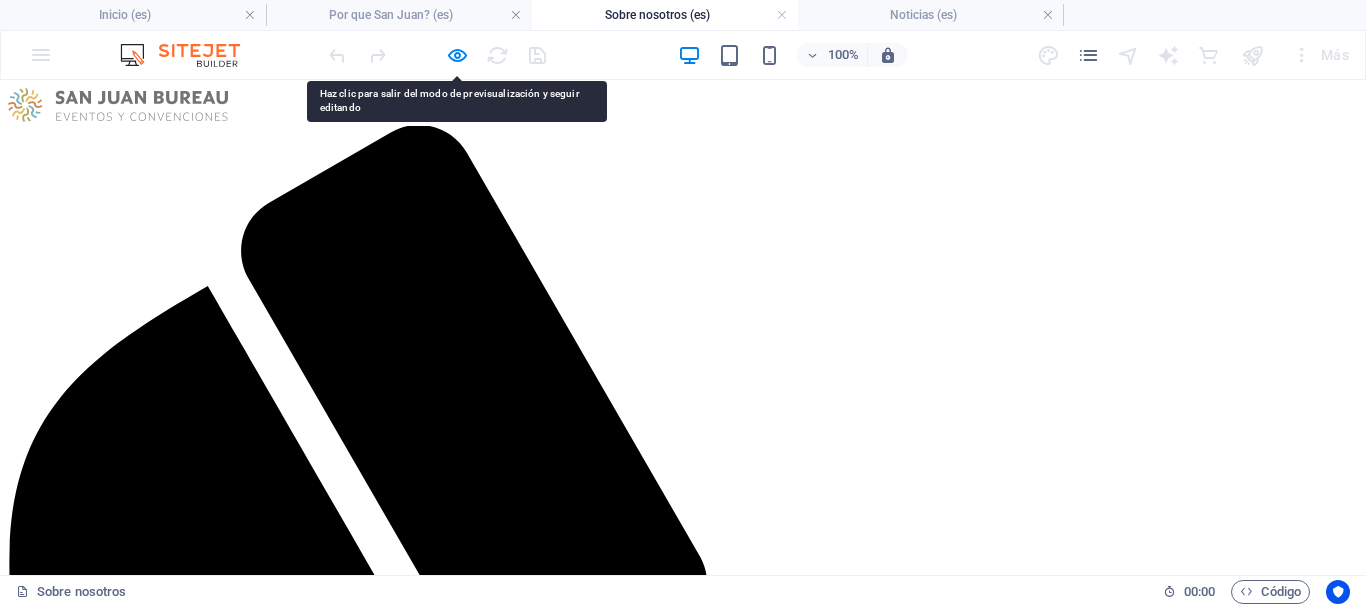 scroll, scrollTop: 0, scrollLeft: 0, axis: both 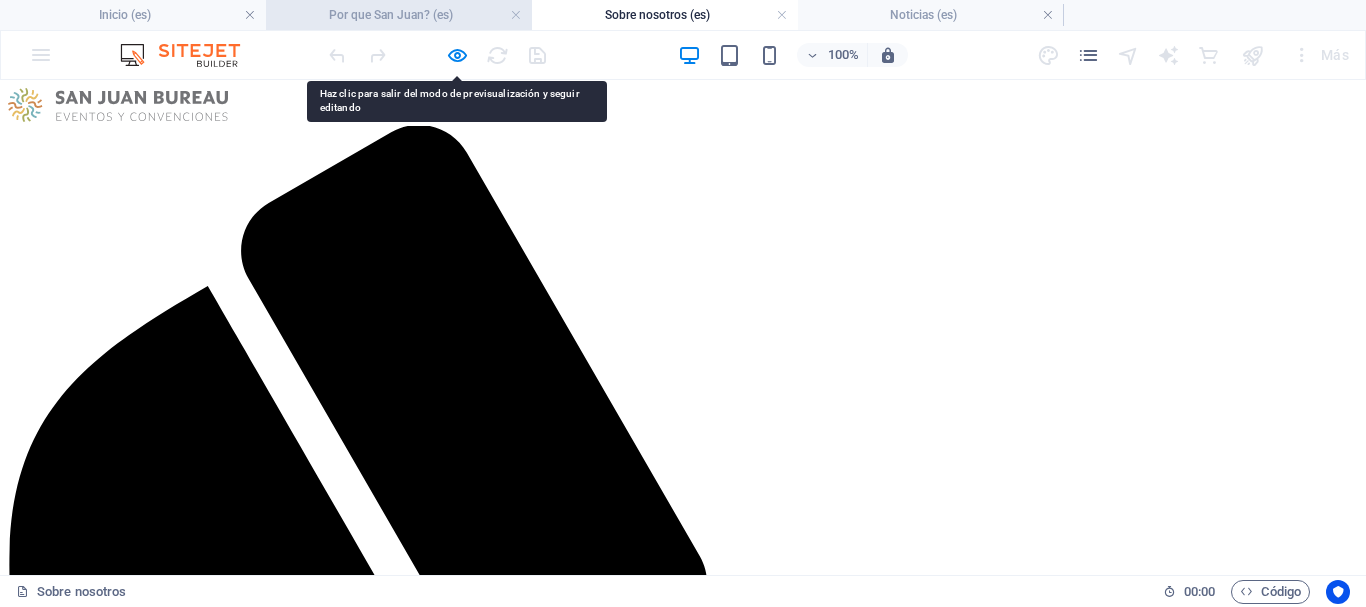 click on "Por que San Juan? (es)" at bounding box center (399, 15) 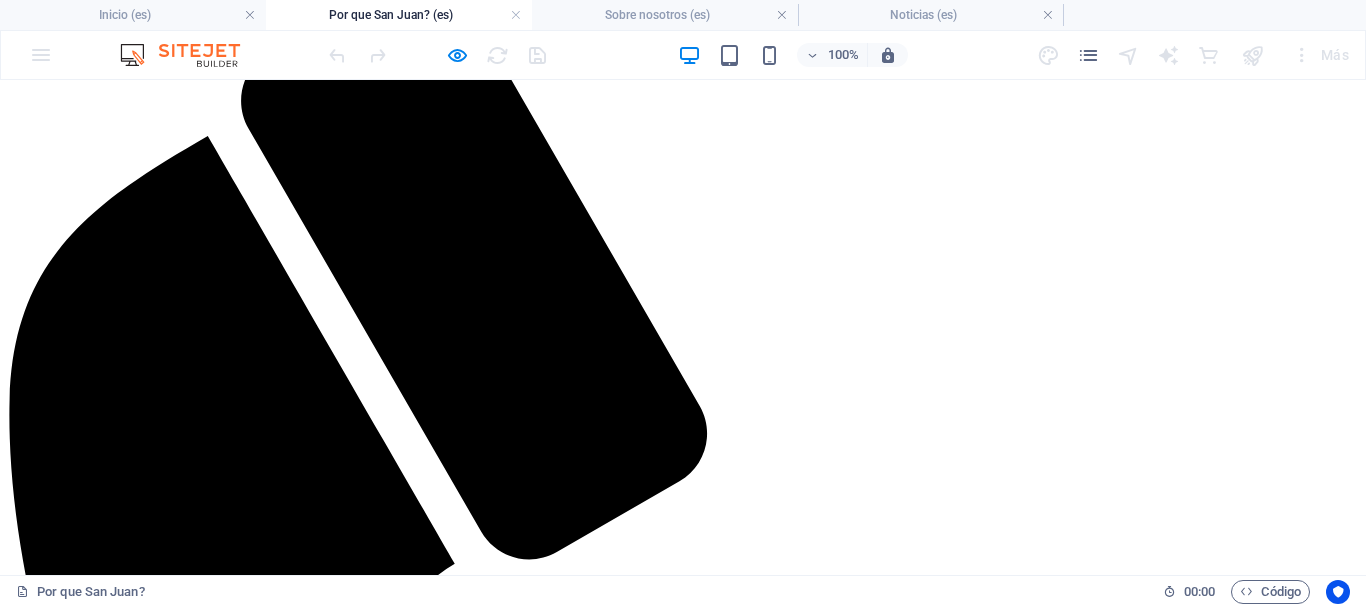 scroll, scrollTop: 200, scrollLeft: 0, axis: vertical 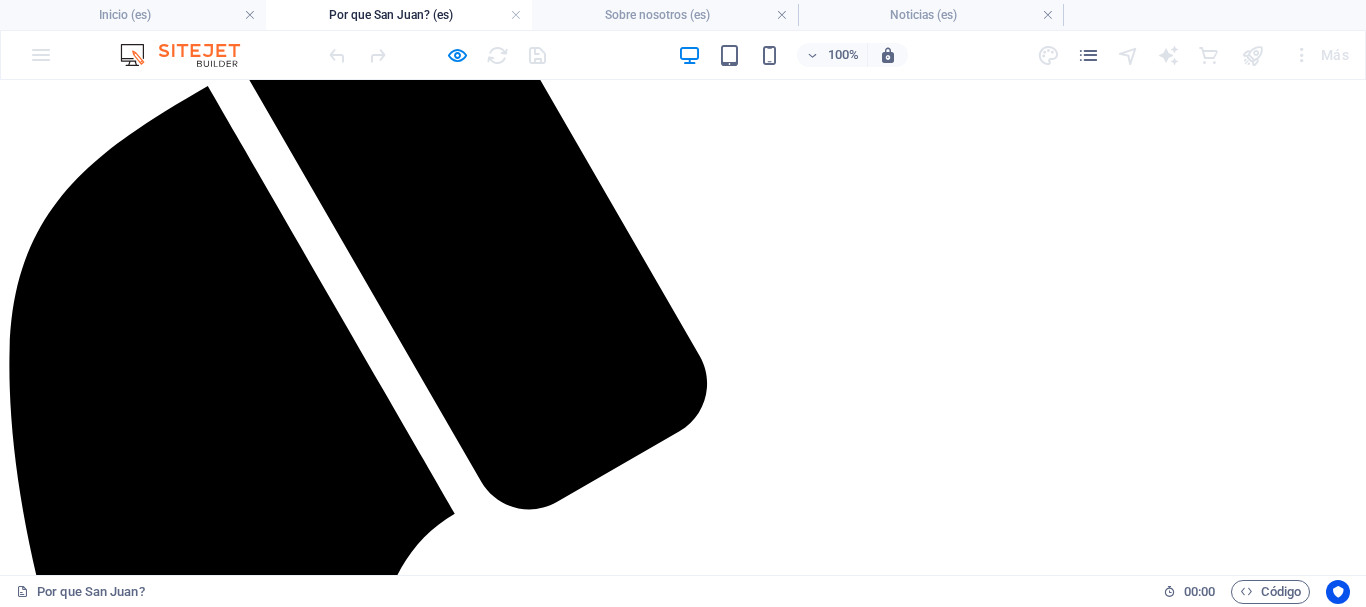 click at bounding box center [283, 2125] 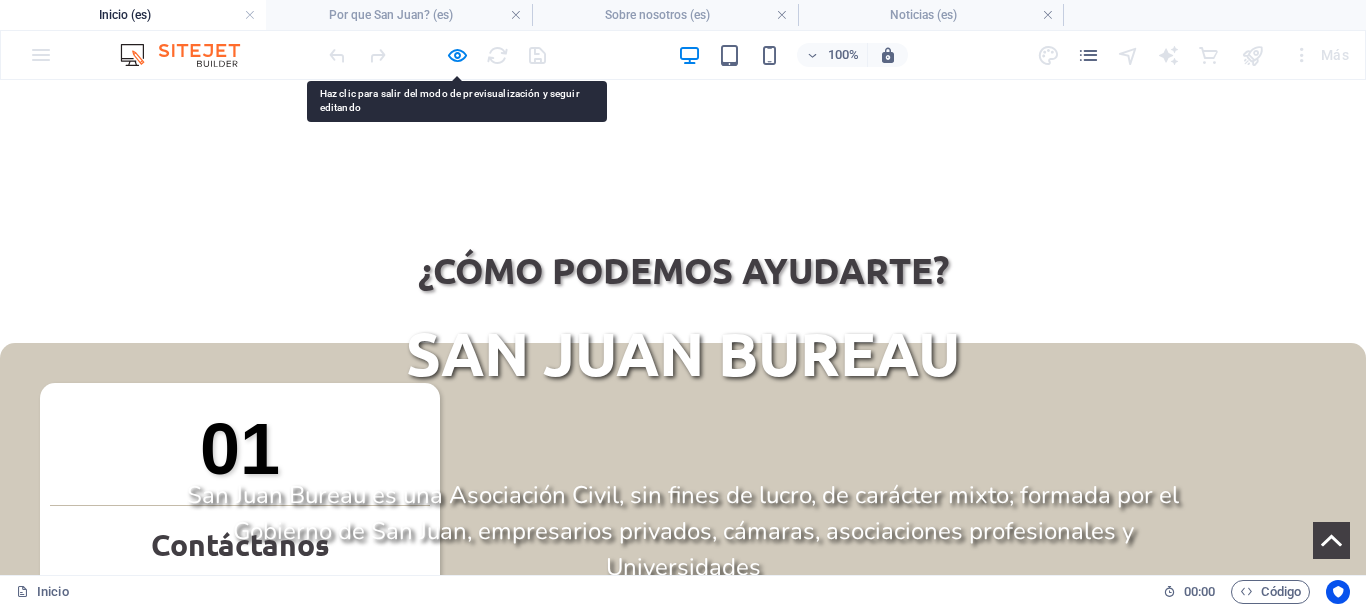 scroll, scrollTop: 700, scrollLeft: 0, axis: vertical 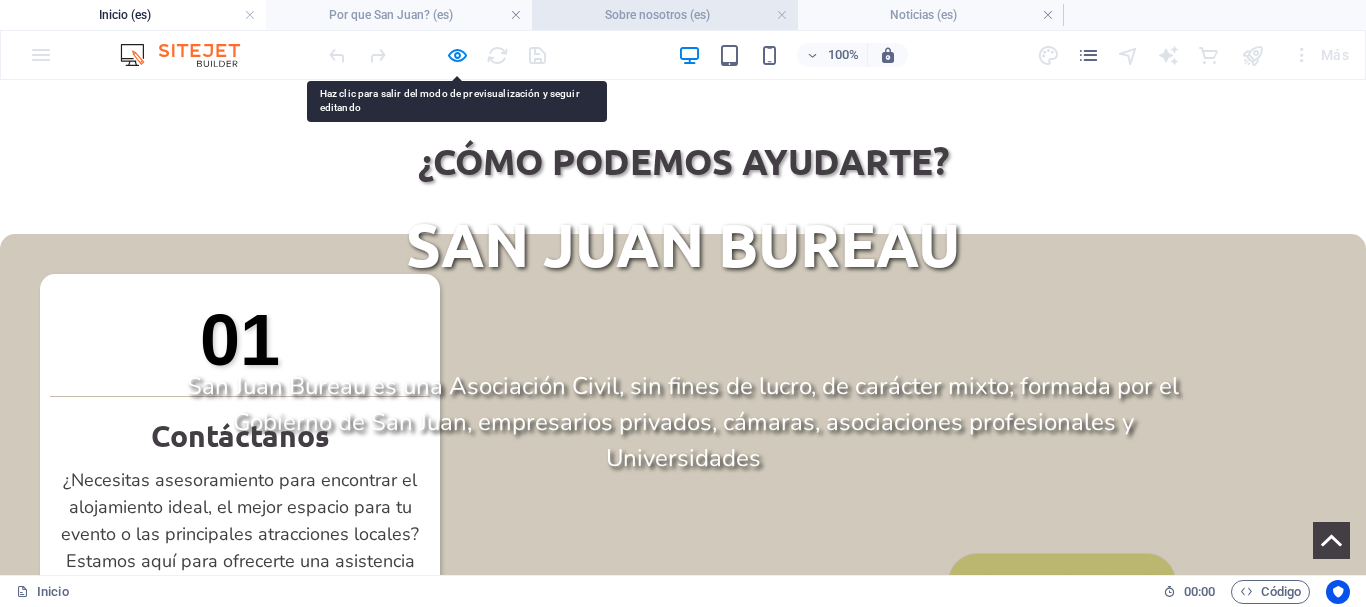 click on "Sobre nosotros (es)" at bounding box center (665, 15) 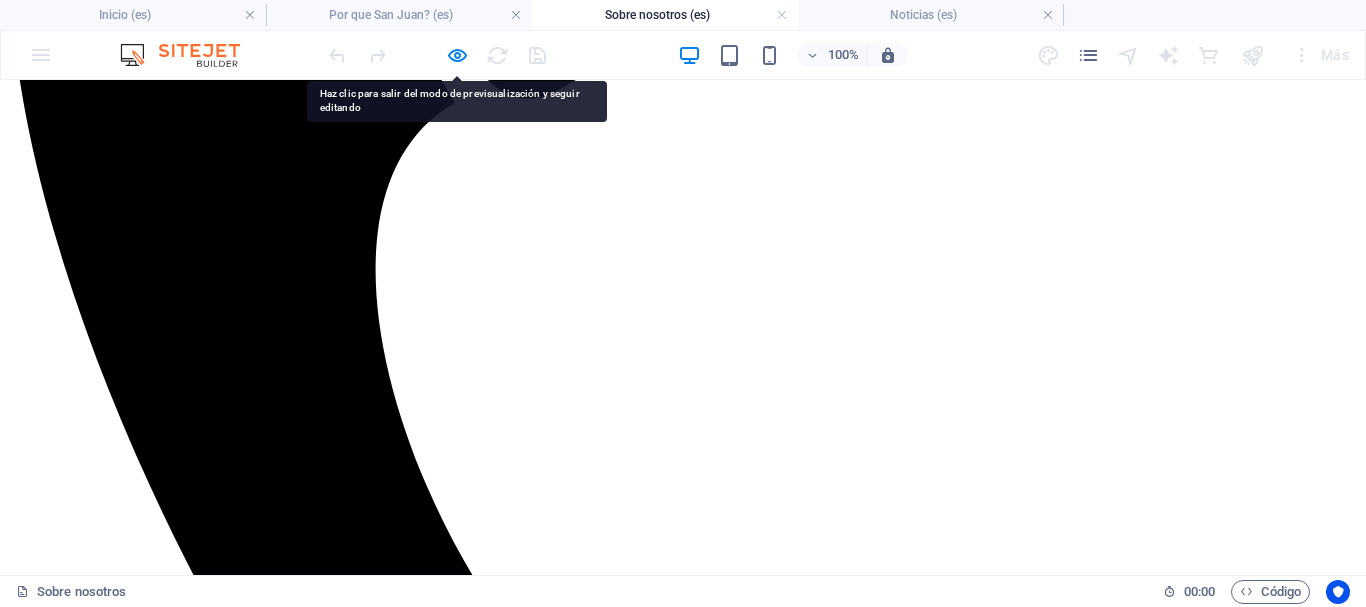 scroll, scrollTop: 700, scrollLeft: 0, axis: vertical 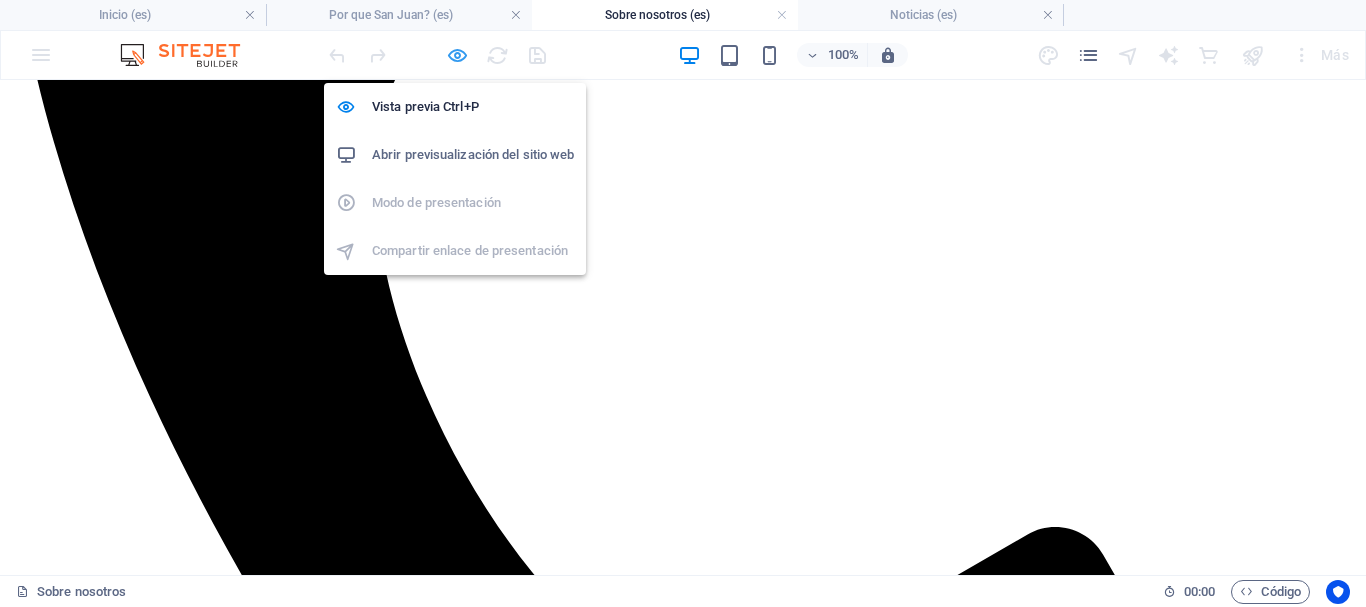 click at bounding box center (457, 55) 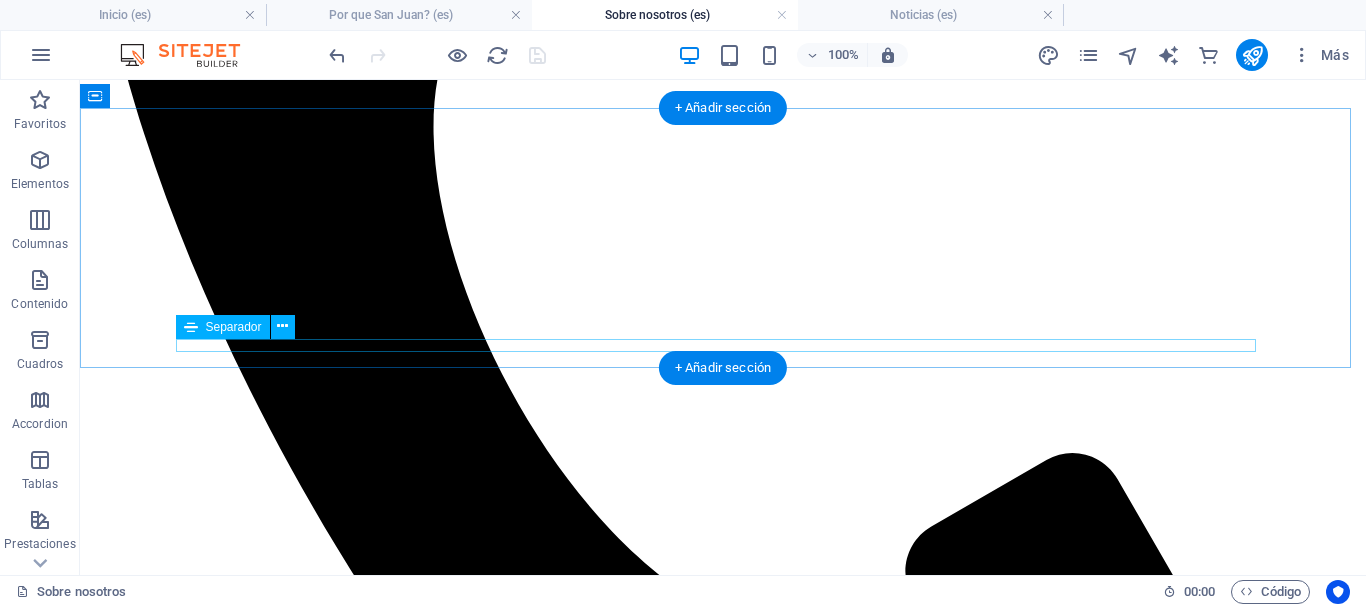 scroll, scrollTop: 1000, scrollLeft: 0, axis: vertical 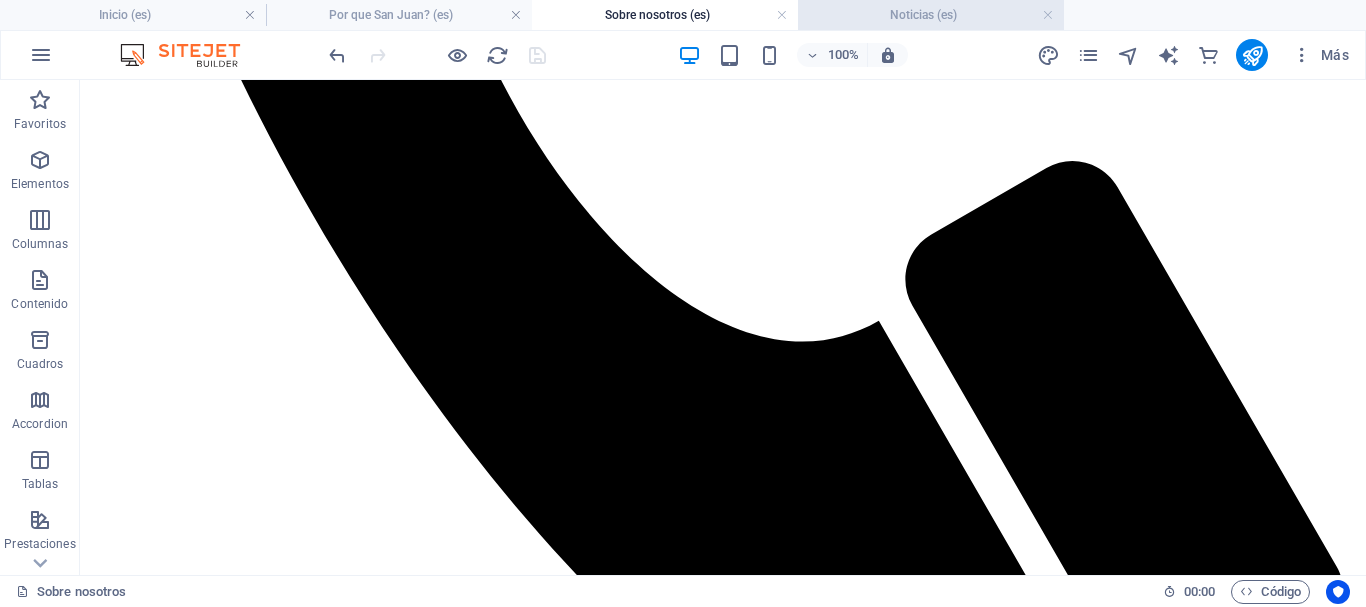 click on "Noticias (es)" at bounding box center (931, 15) 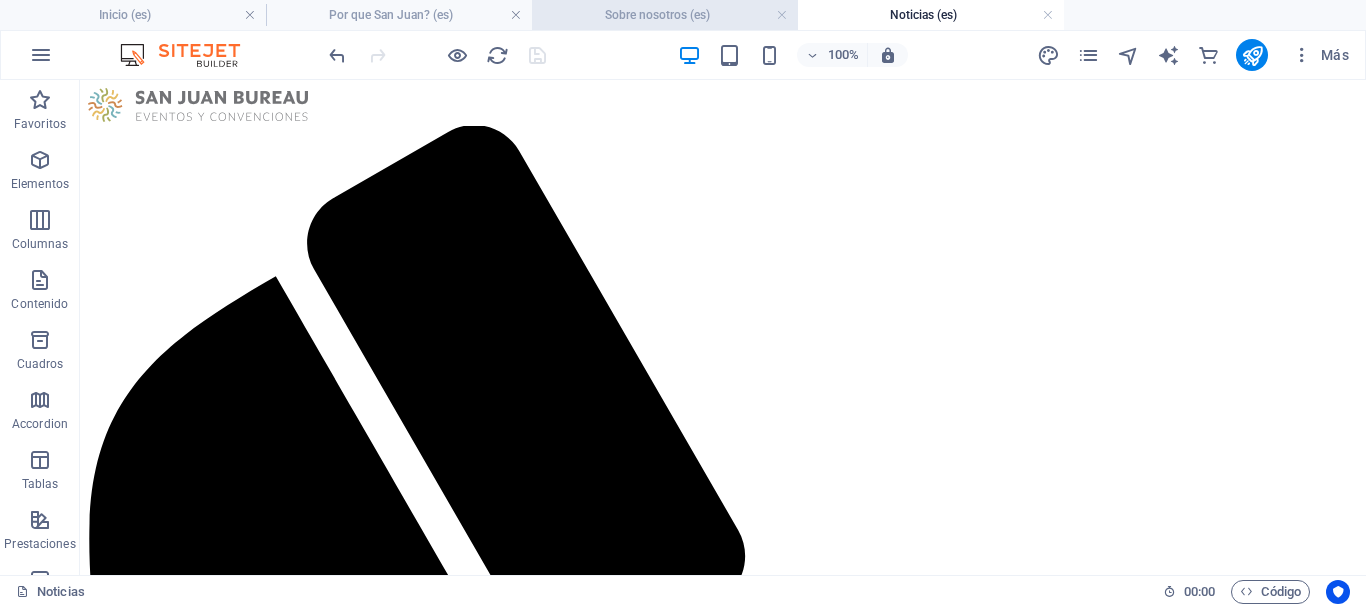 scroll, scrollTop: 0, scrollLeft: 0, axis: both 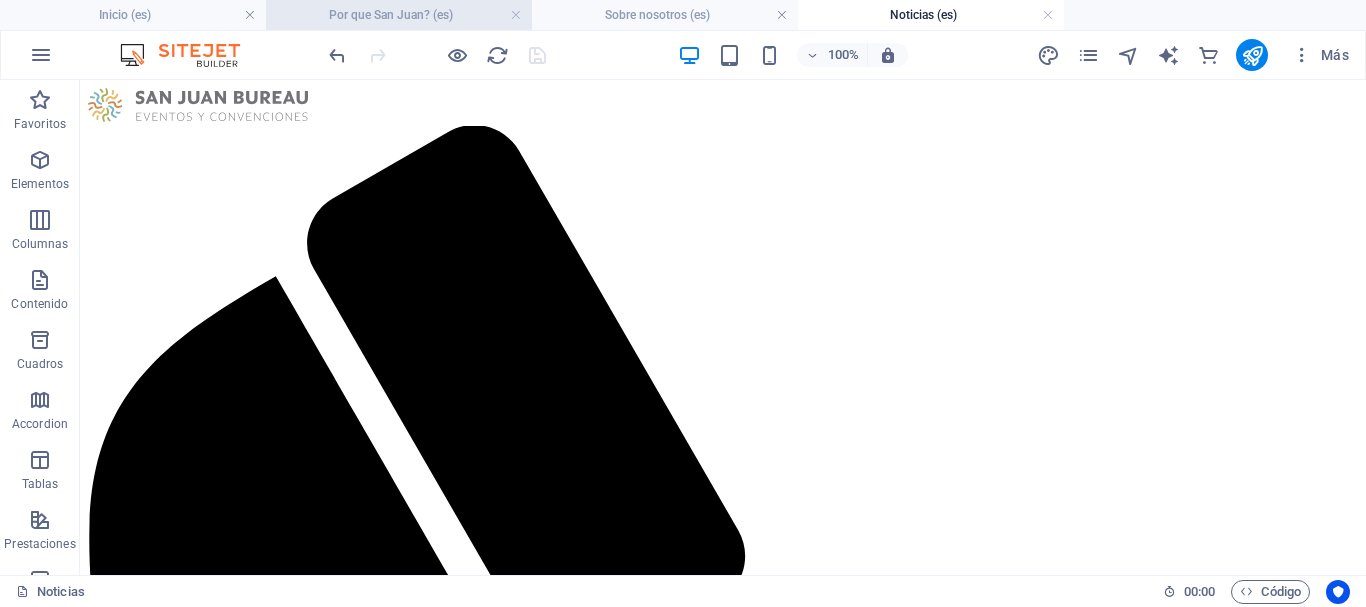 click on "Por que San Juan? (es)" at bounding box center [399, 15] 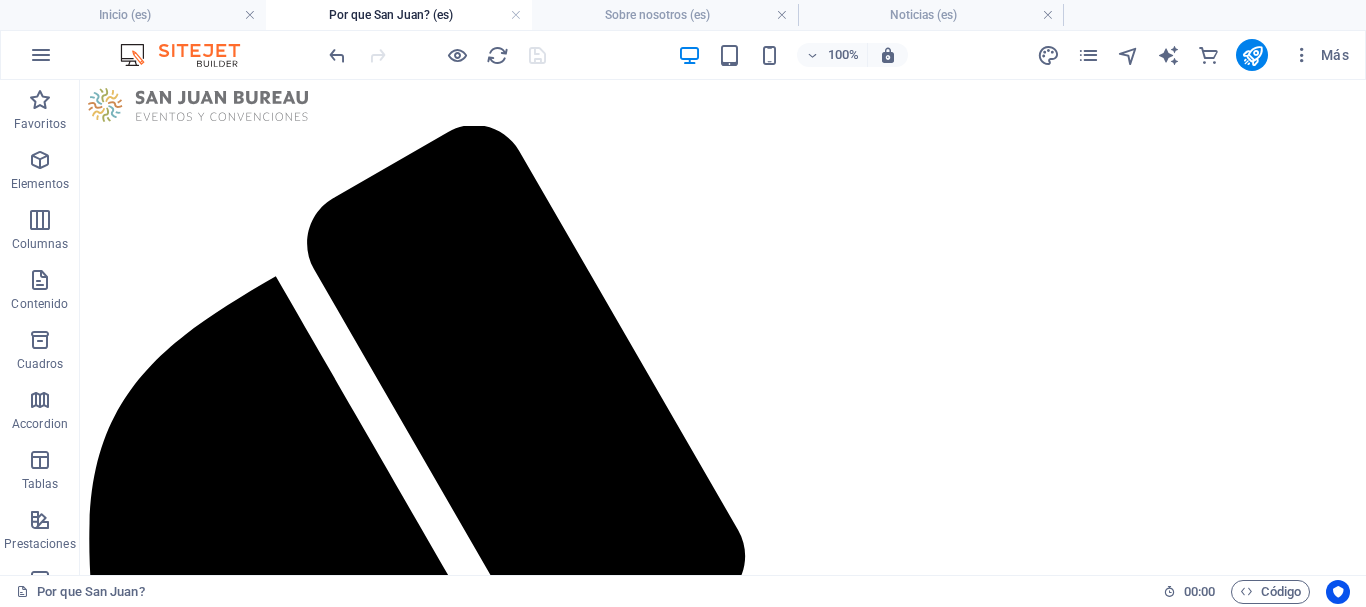 scroll, scrollTop: 200, scrollLeft: 0, axis: vertical 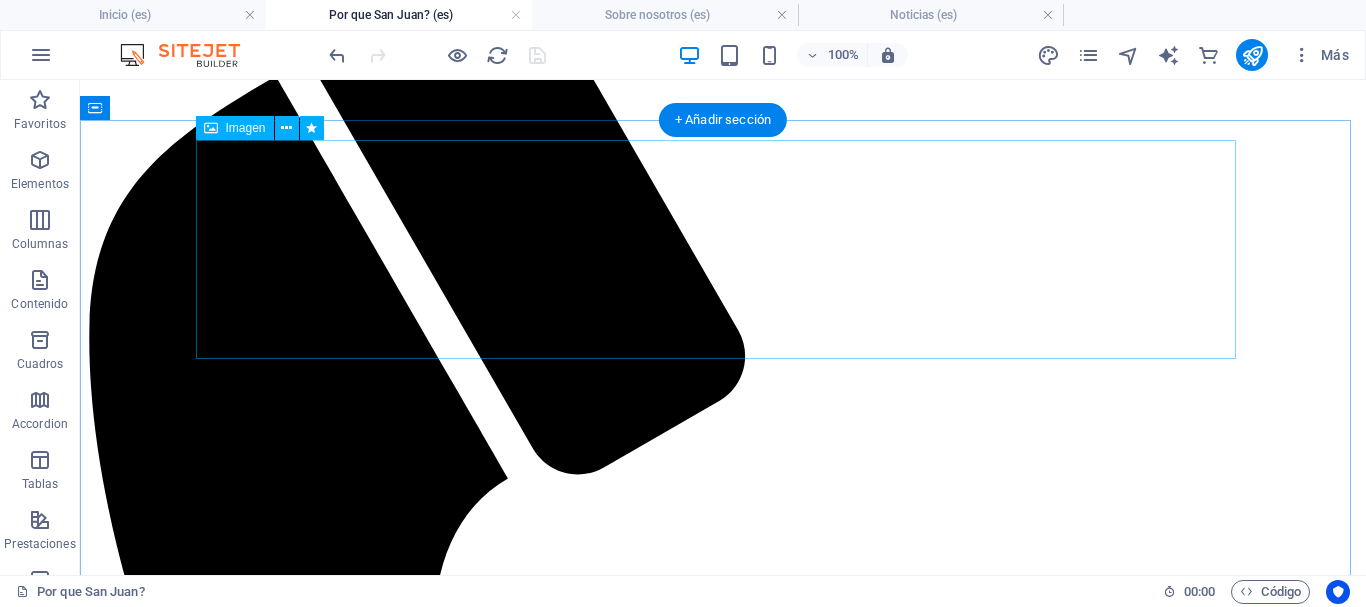 click at bounding box center [723, 2020] 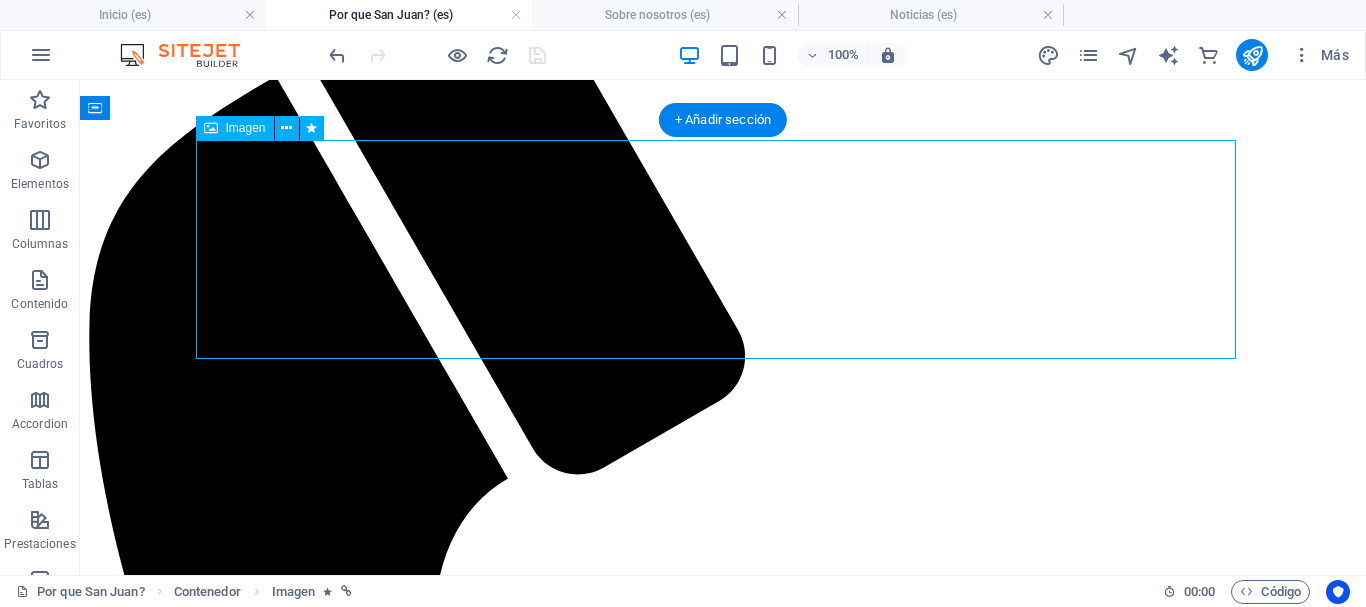 click at bounding box center [723, 2020] 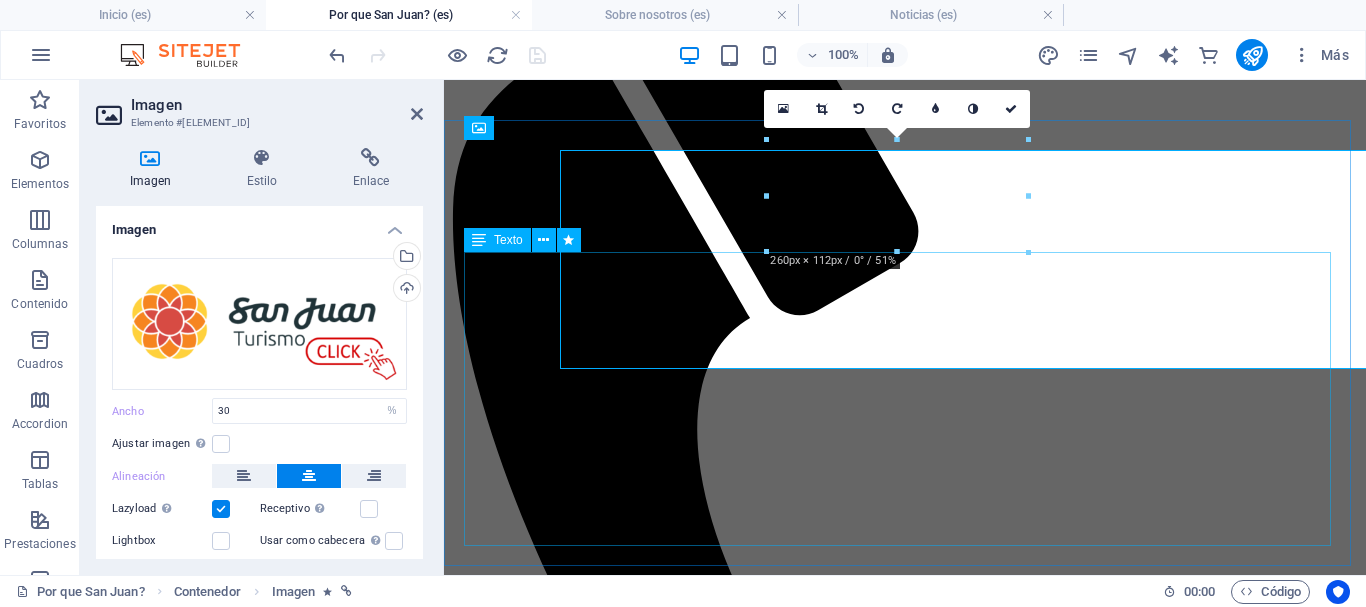 scroll, scrollTop: 190, scrollLeft: 0, axis: vertical 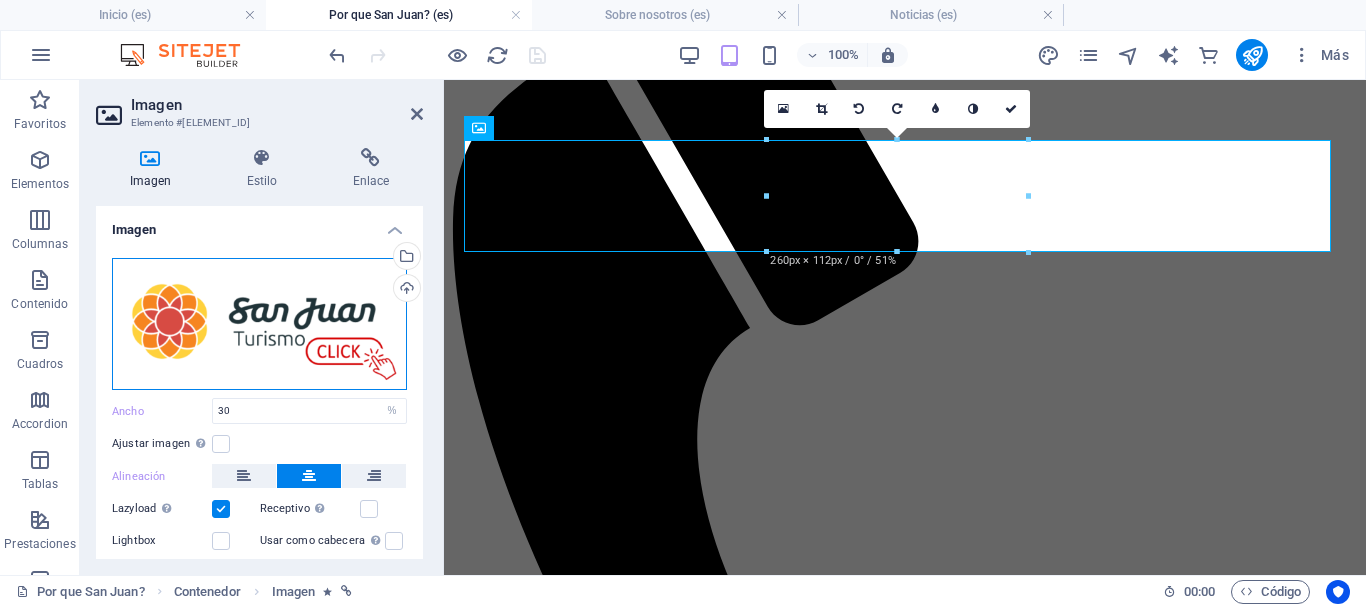 click on "Arrastra archivos aquí, haz clic para escoger archivos o  selecciona archivos de Archivos o de nuestra galería gratuita de fotos y vídeos" at bounding box center [259, 324] 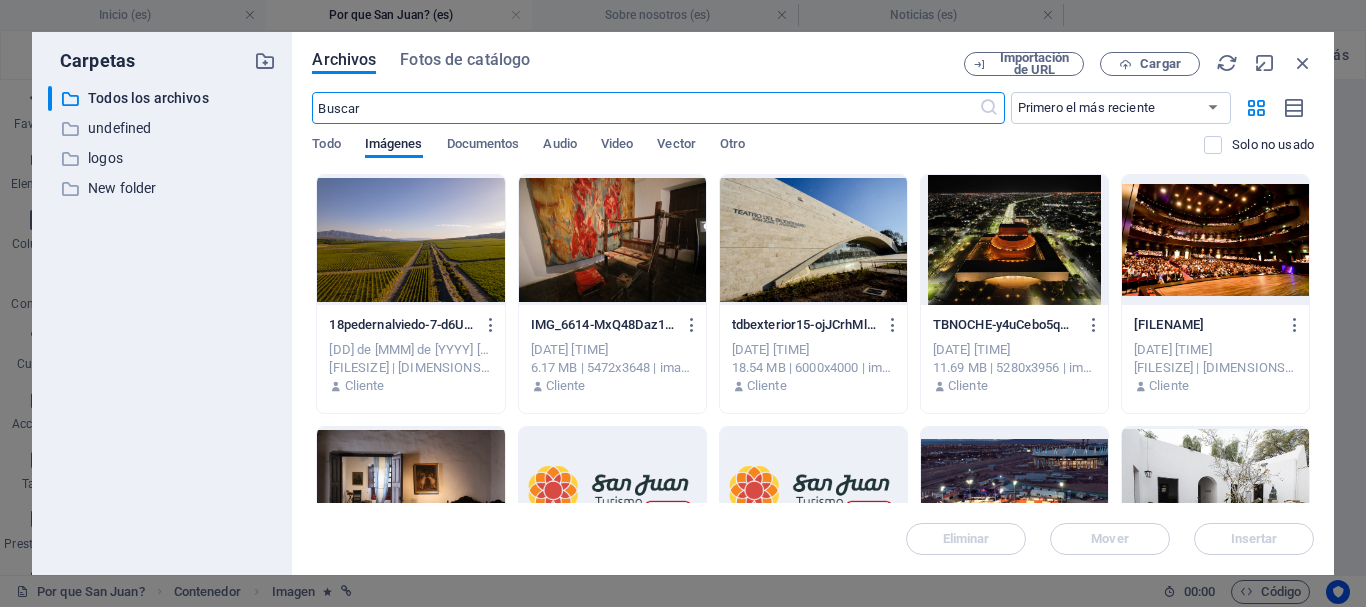 scroll, scrollTop: 286, scrollLeft: 0, axis: vertical 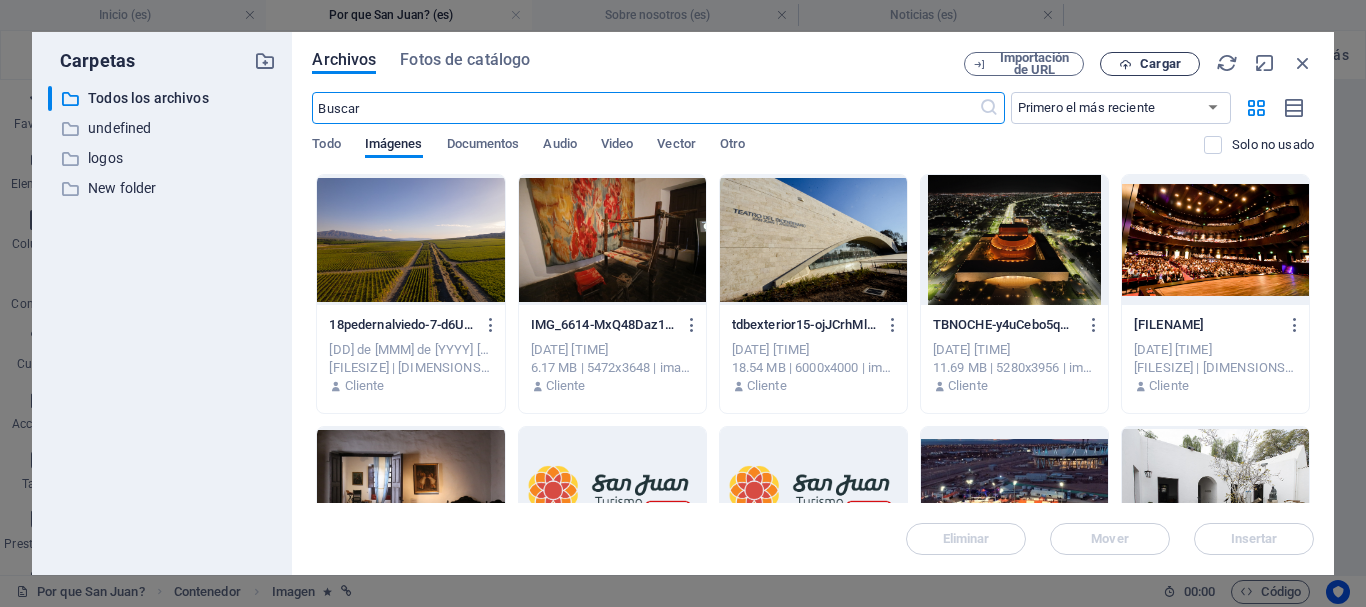 click on "Cargar" at bounding box center [1160, 64] 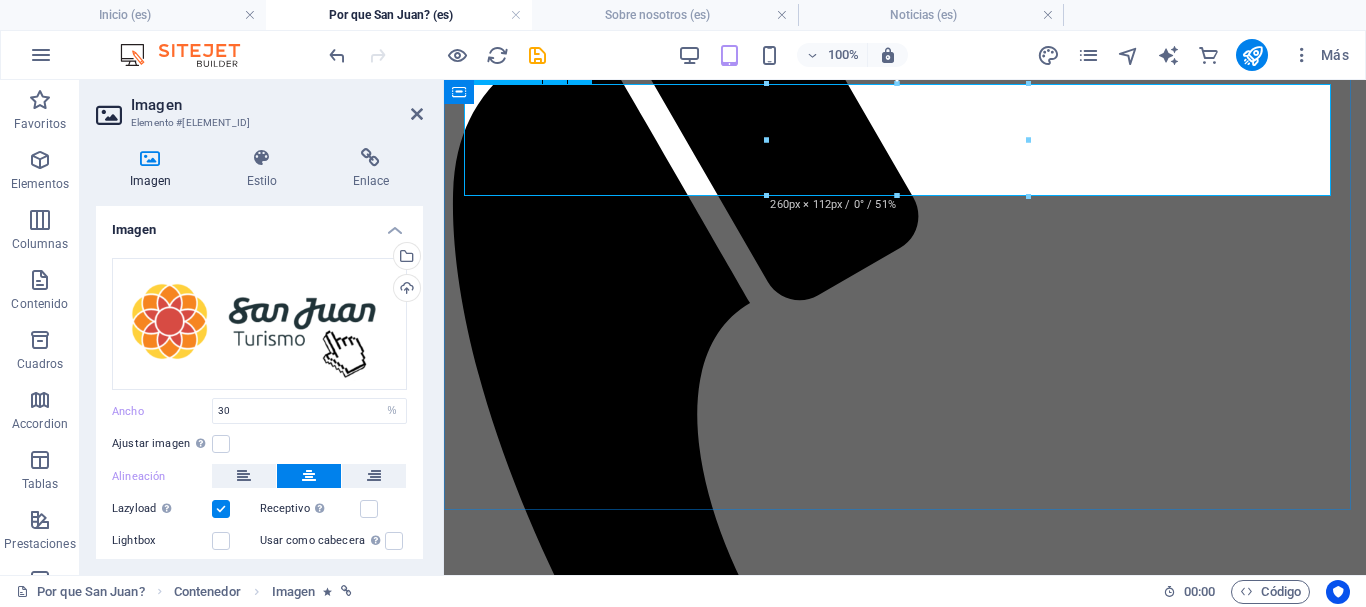 scroll, scrollTop: 190, scrollLeft: 0, axis: vertical 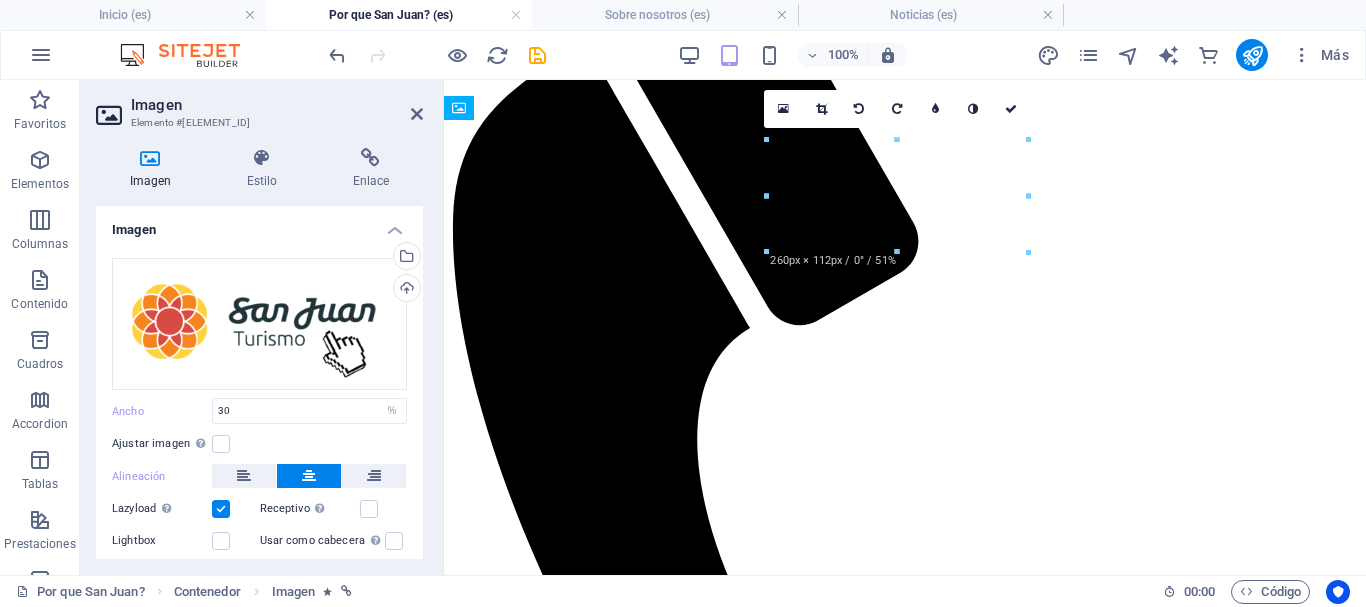 drag, startPoint x: 969, startPoint y: 206, endPoint x: 557, endPoint y: 461, distance: 484.52966 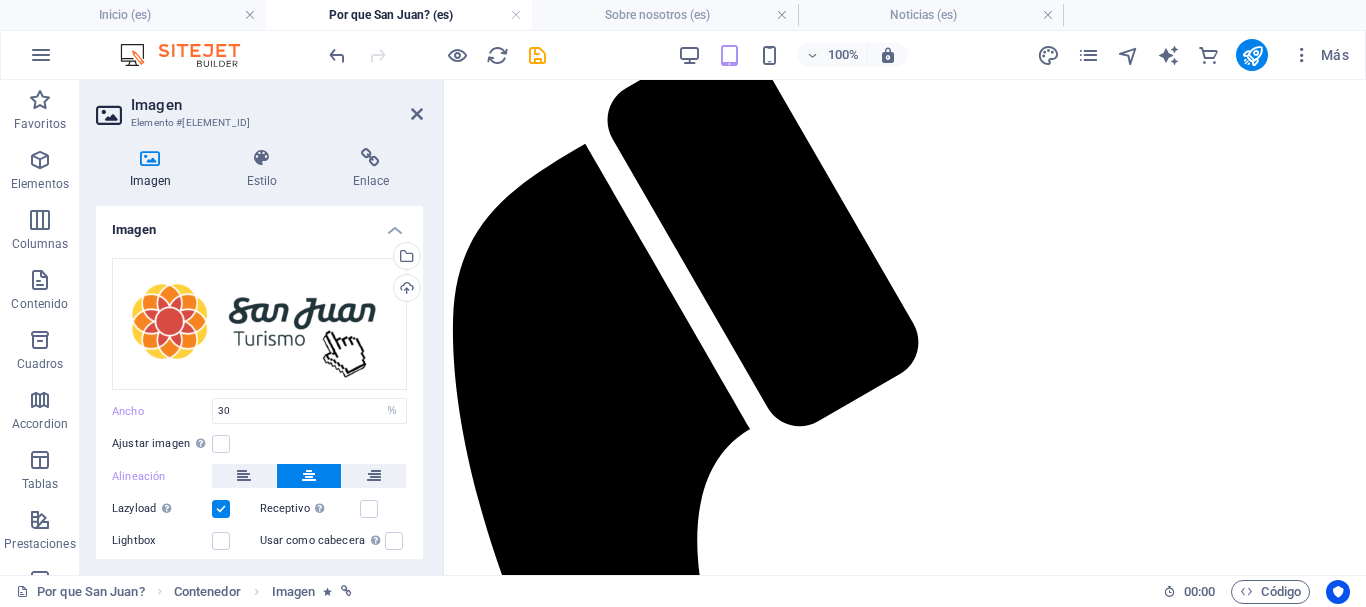 scroll, scrollTop: 100, scrollLeft: 0, axis: vertical 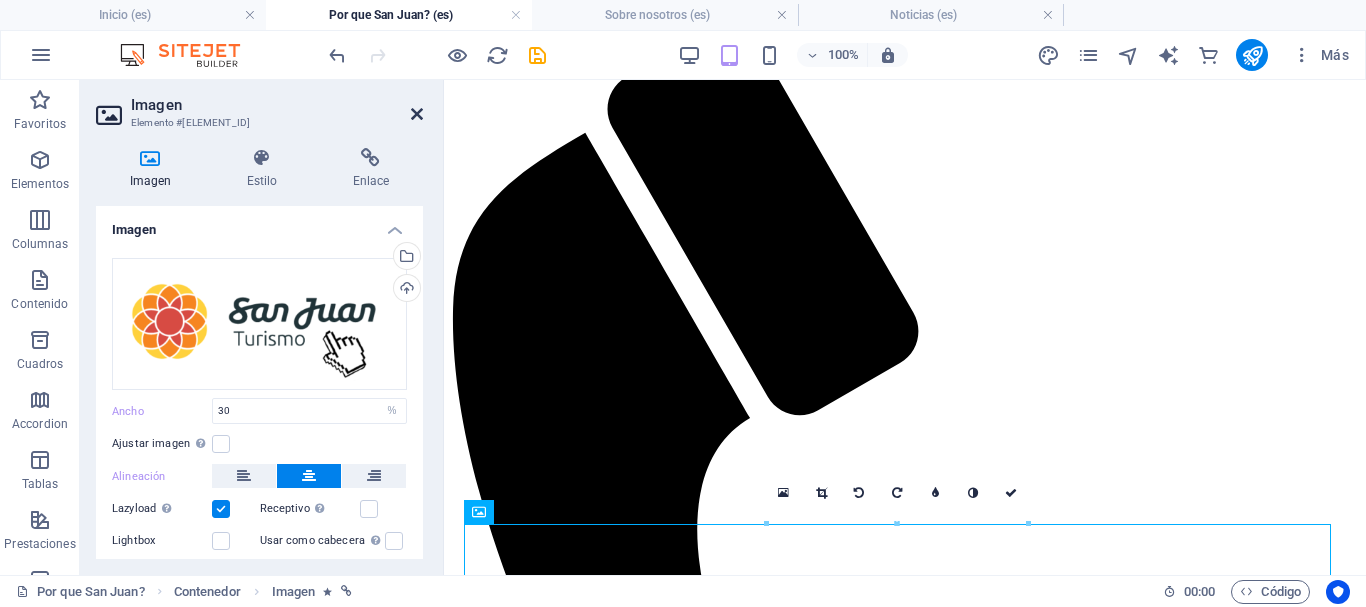 click at bounding box center (417, 114) 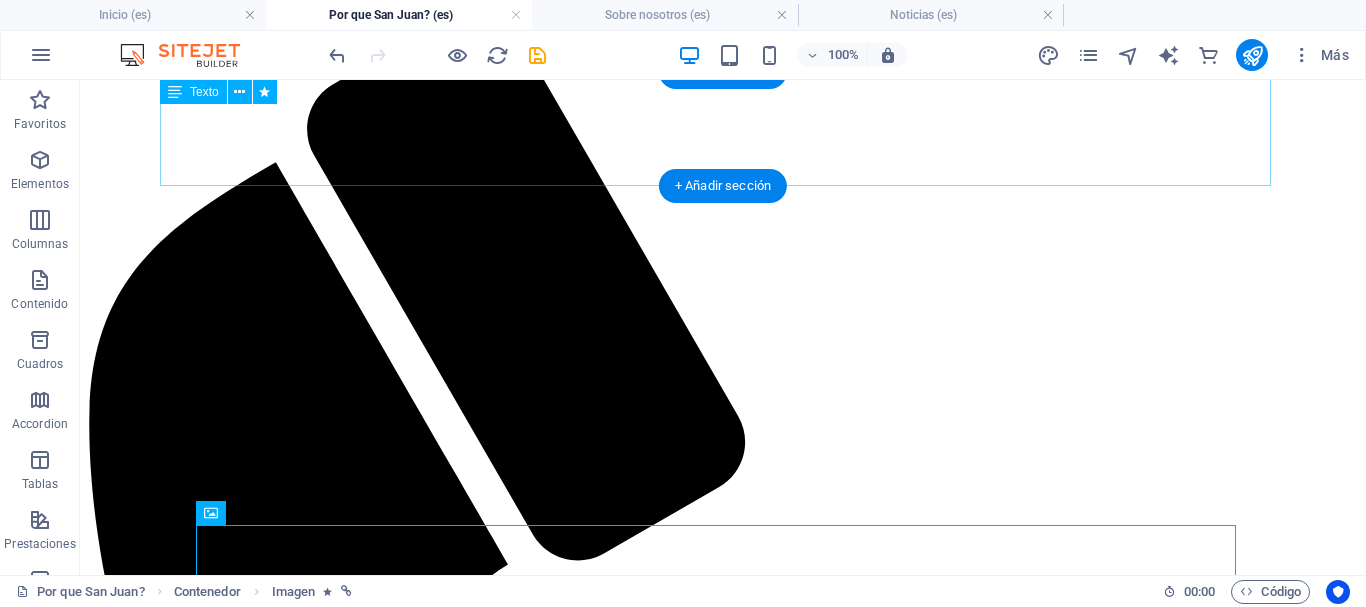scroll, scrollTop: 110, scrollLeft: 0, axis: vertical 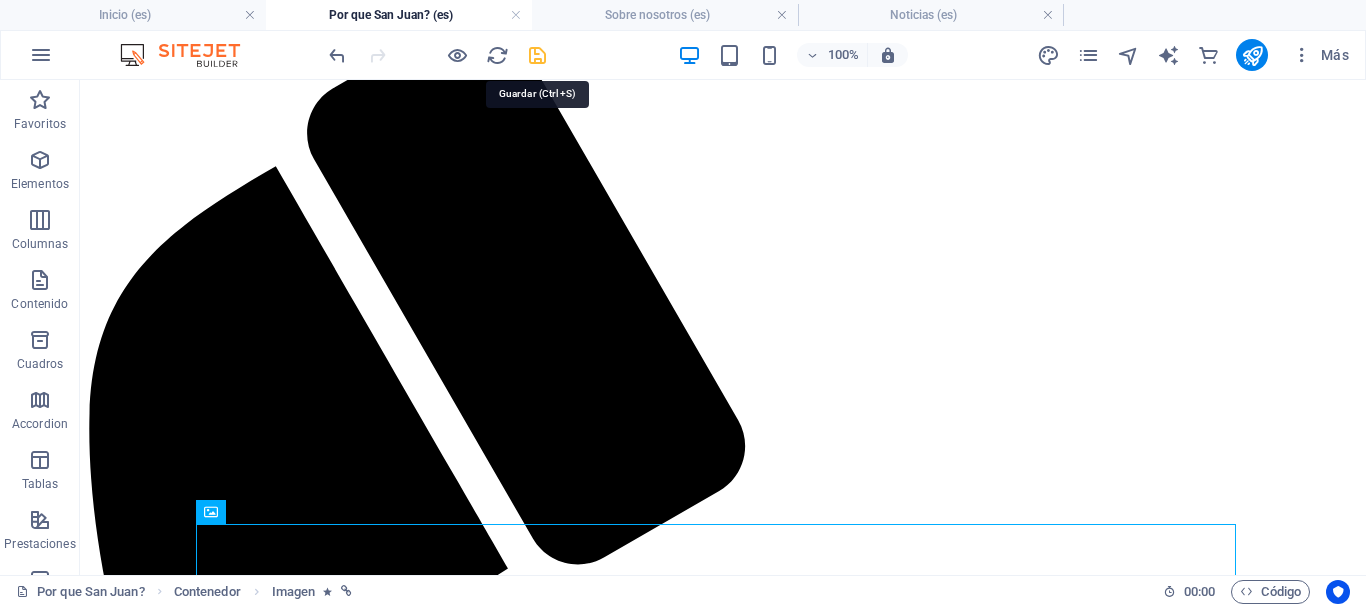 drag, startPoint x: 540, startPoint y: 57, endPoint x: 603, endPoint y: 163, distance: 123.308556 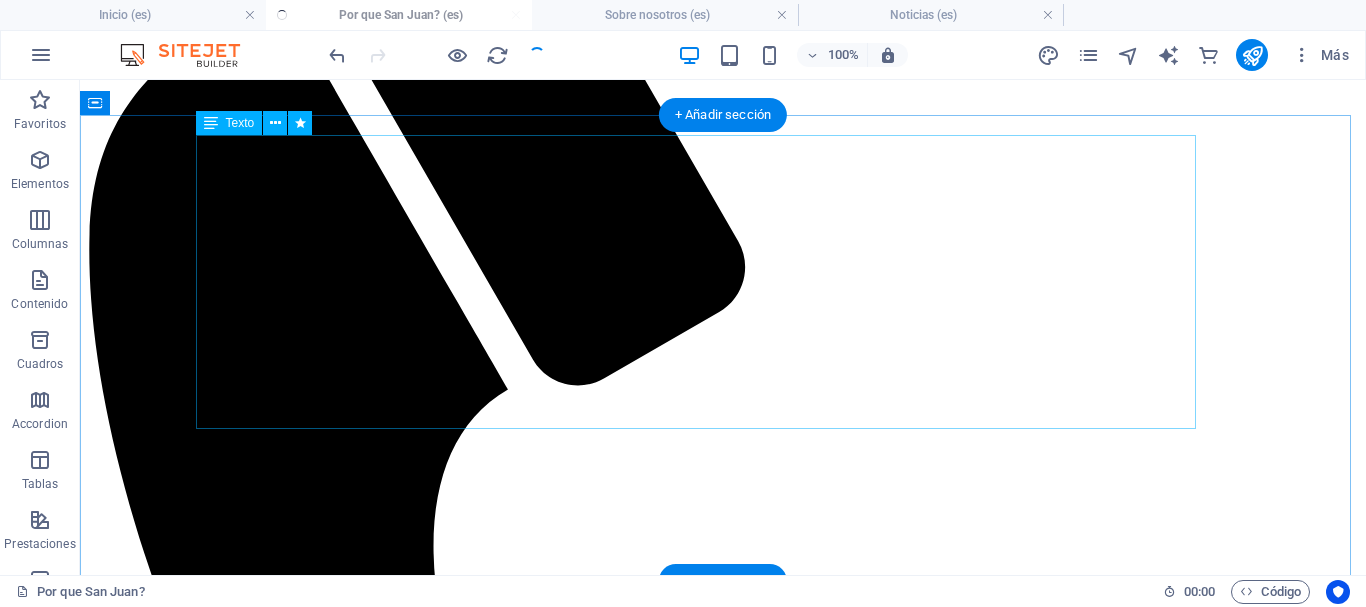 scroll, scrollTop: 310, scrollLeft: 0, axis: vertical 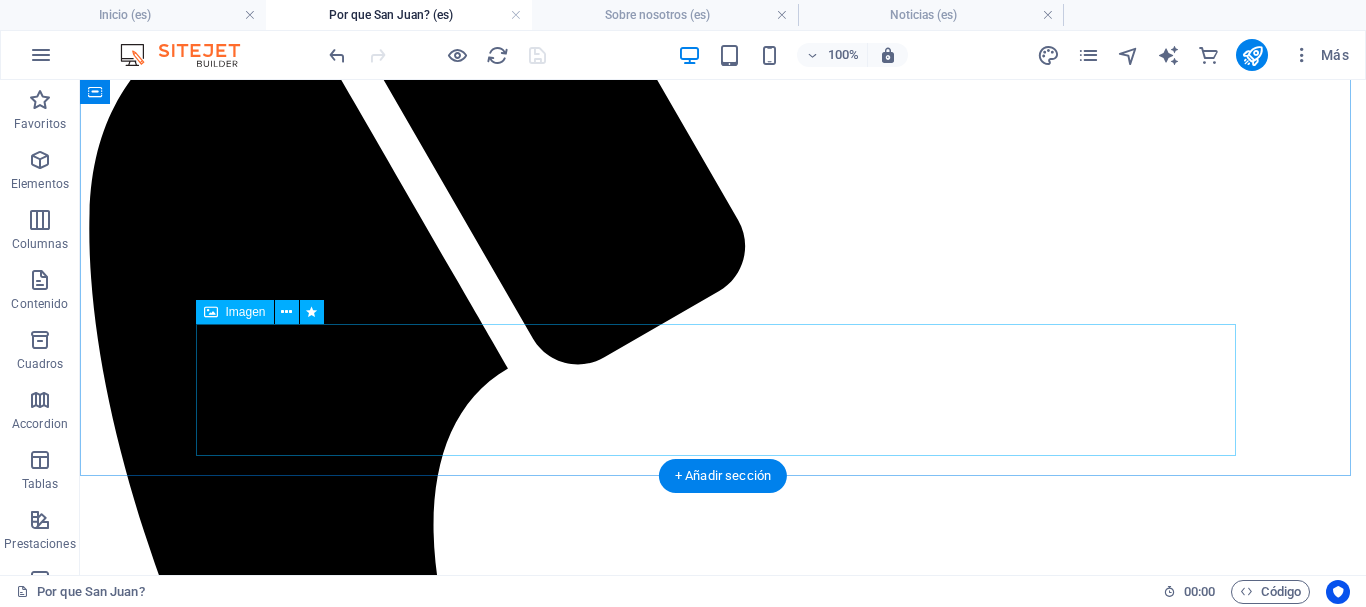 click at bounding box center (723, 2157) 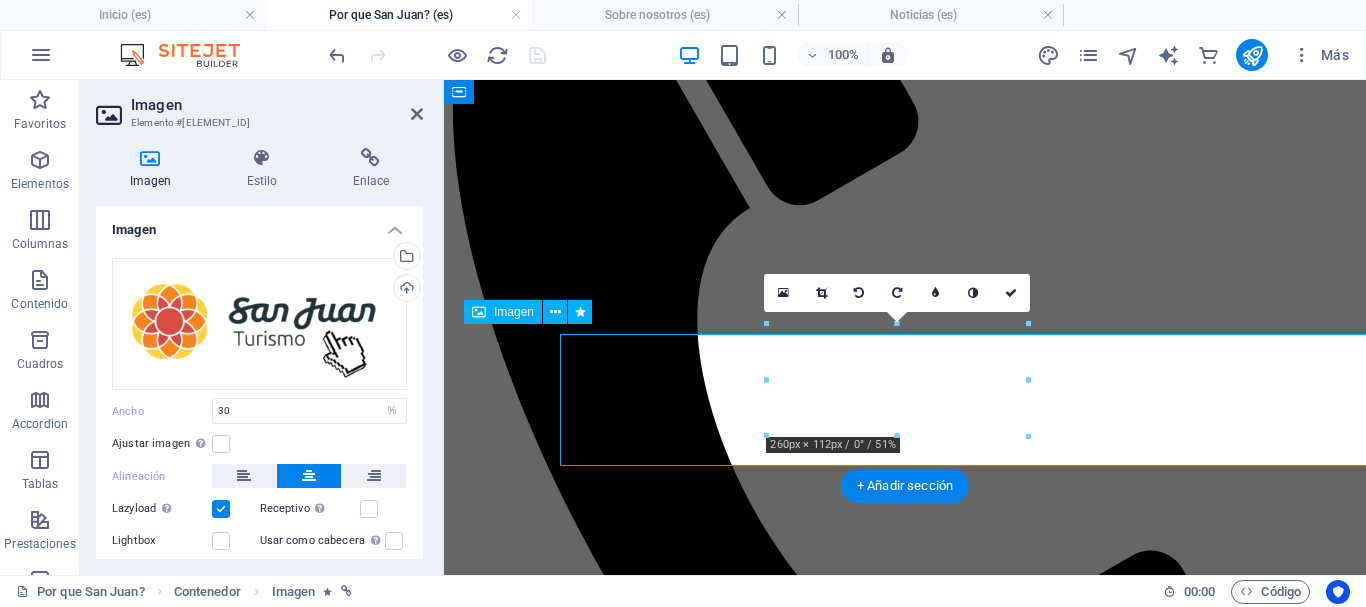 scroll, scrollTop: 300, scrollLeft: 0, axis: vertical 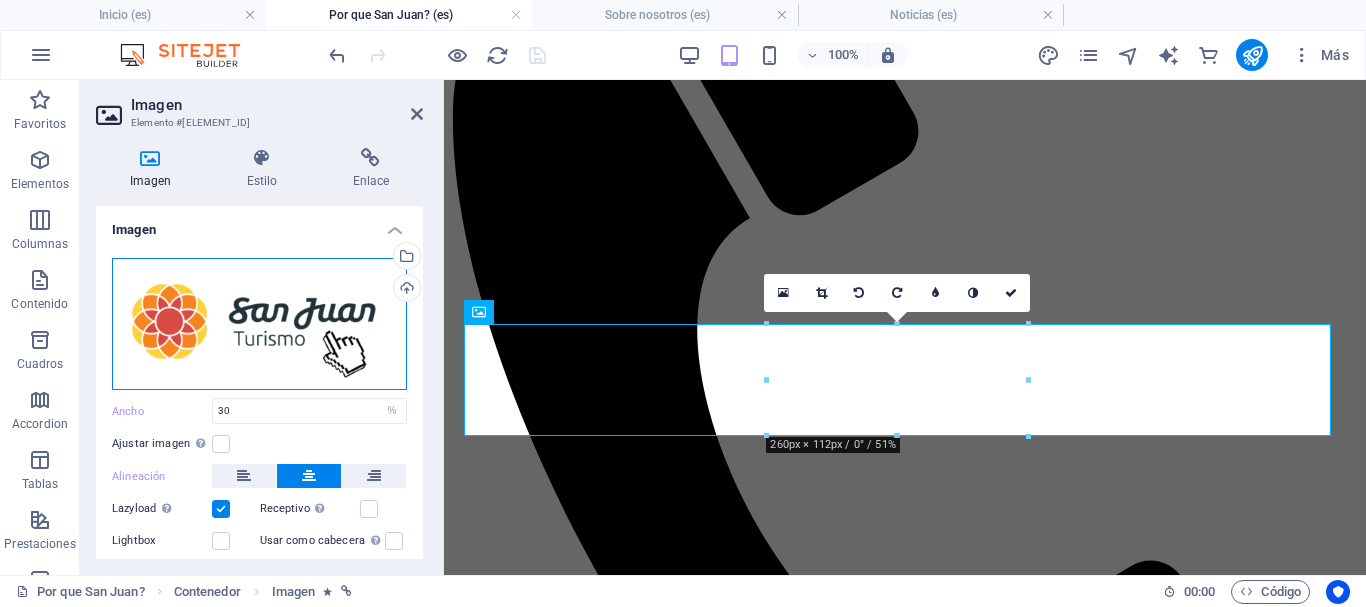 click on "Arrastra archivos aquí, haz clic para escoger archivos o  selecciona archivos de Archivos o de nuestra galería gratuita de fotos y vídeos" at bounding box center [259, 324] 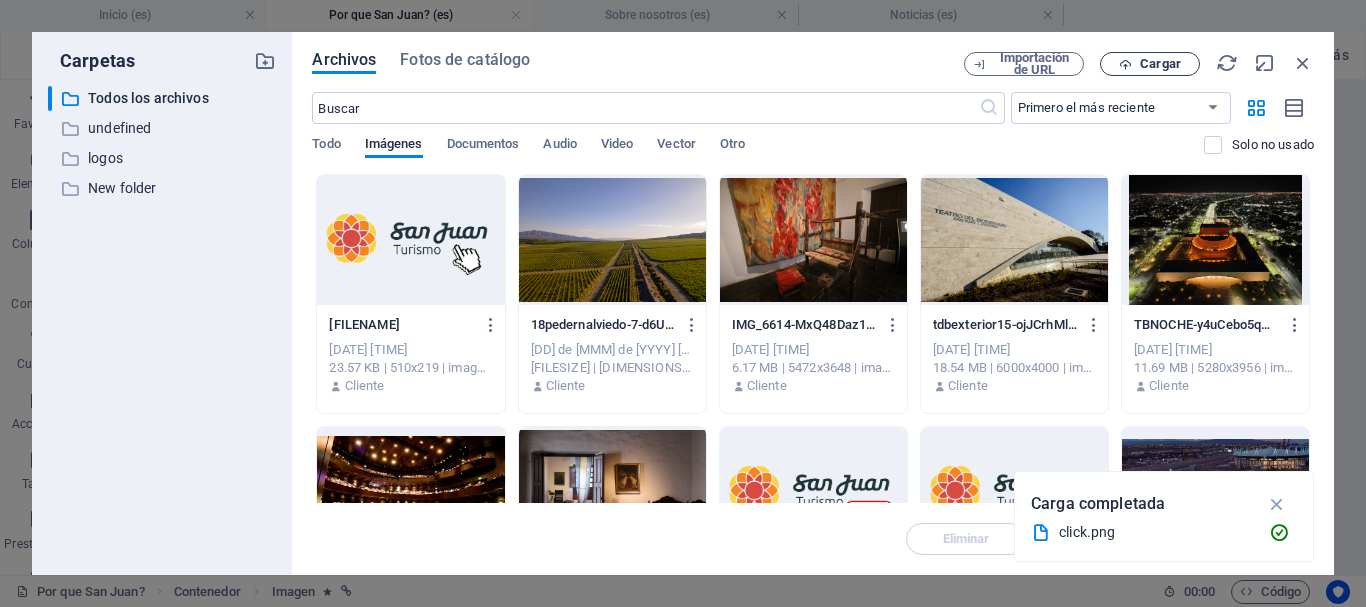 click on "Cargar" at bounding box center [1160, 64] 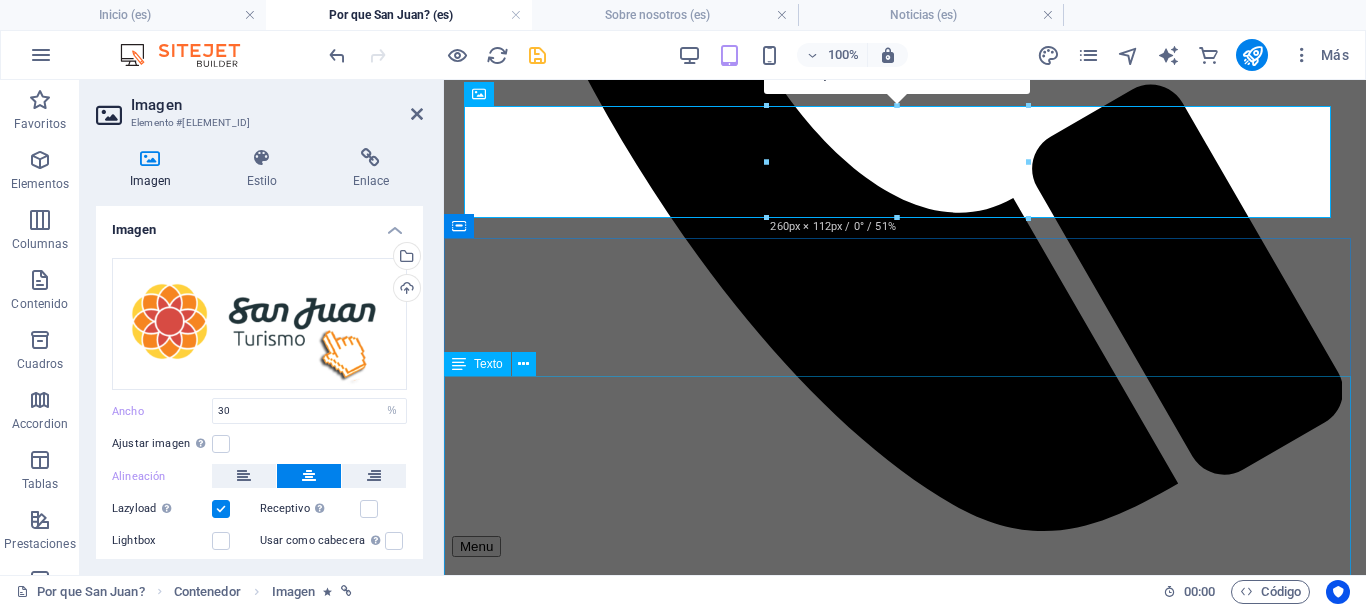 scroll, scrollTop: 518, scrollLeft: 0, axis: vertical 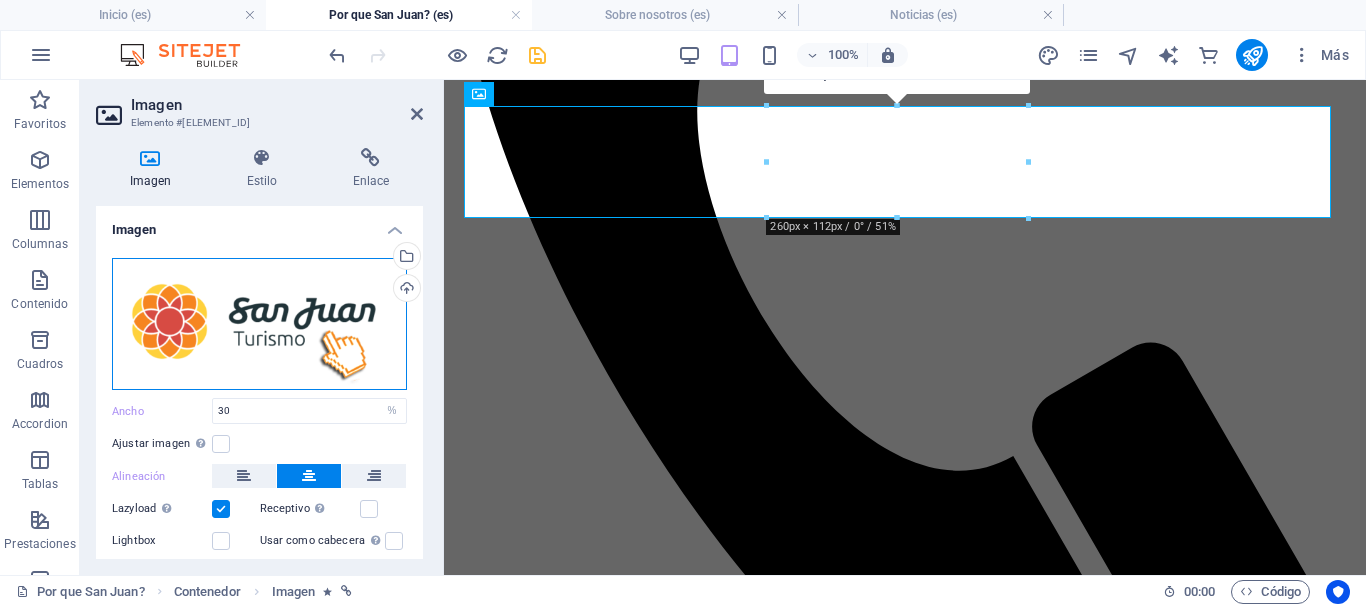click on "Arrastra archivos aquí, haz clic para escoger archivos o  selecciona archivos de Archivos o de nuestra galería gratuita de fotos y vídeos" at bounding box center [259, 324] 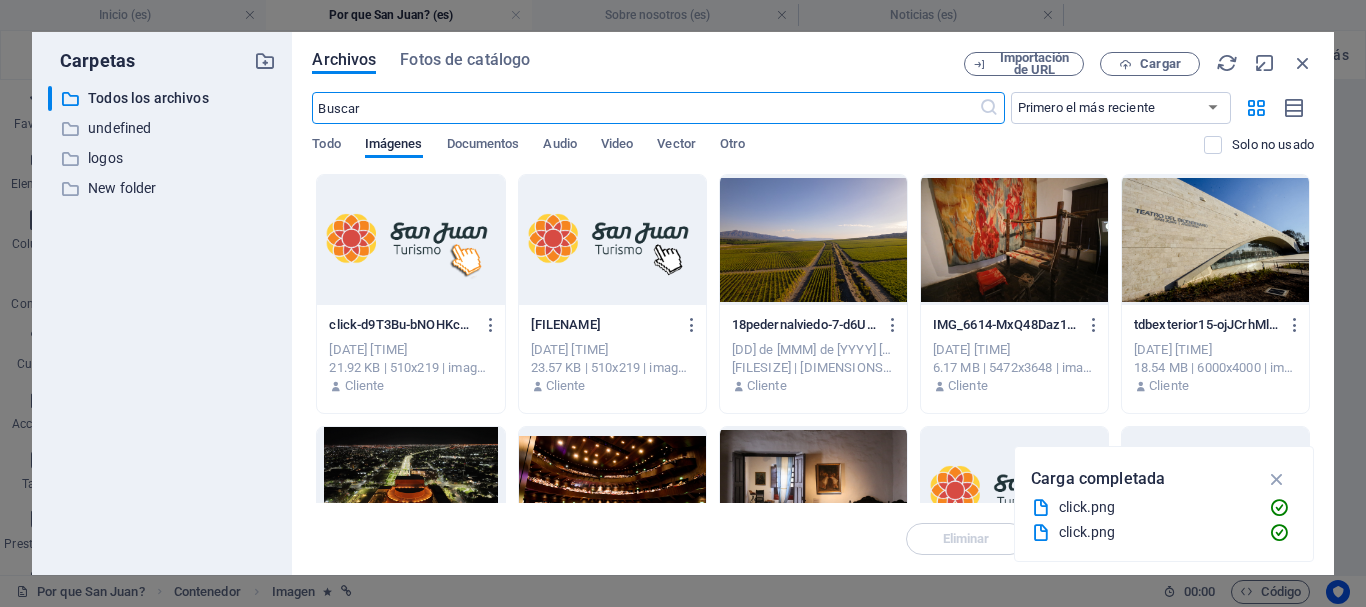scroll, scrollTop: 776, scrollLeft: 0, axis: vertical 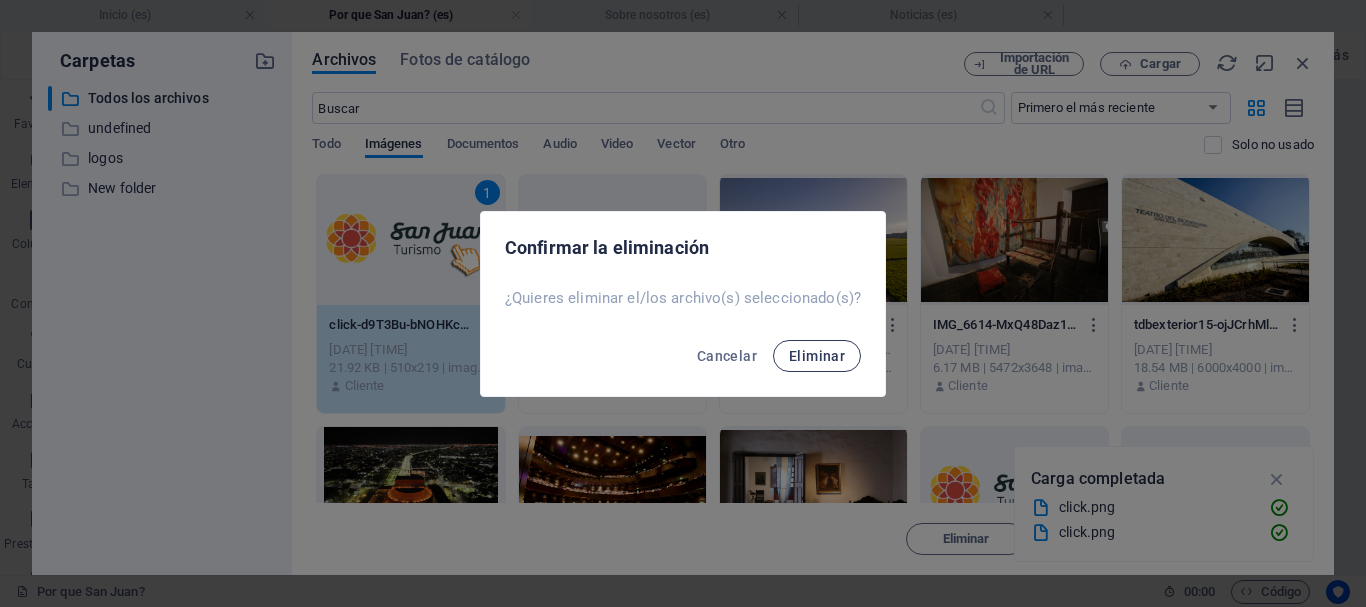 click on "Eliminar" at bounding box center [817, 356] 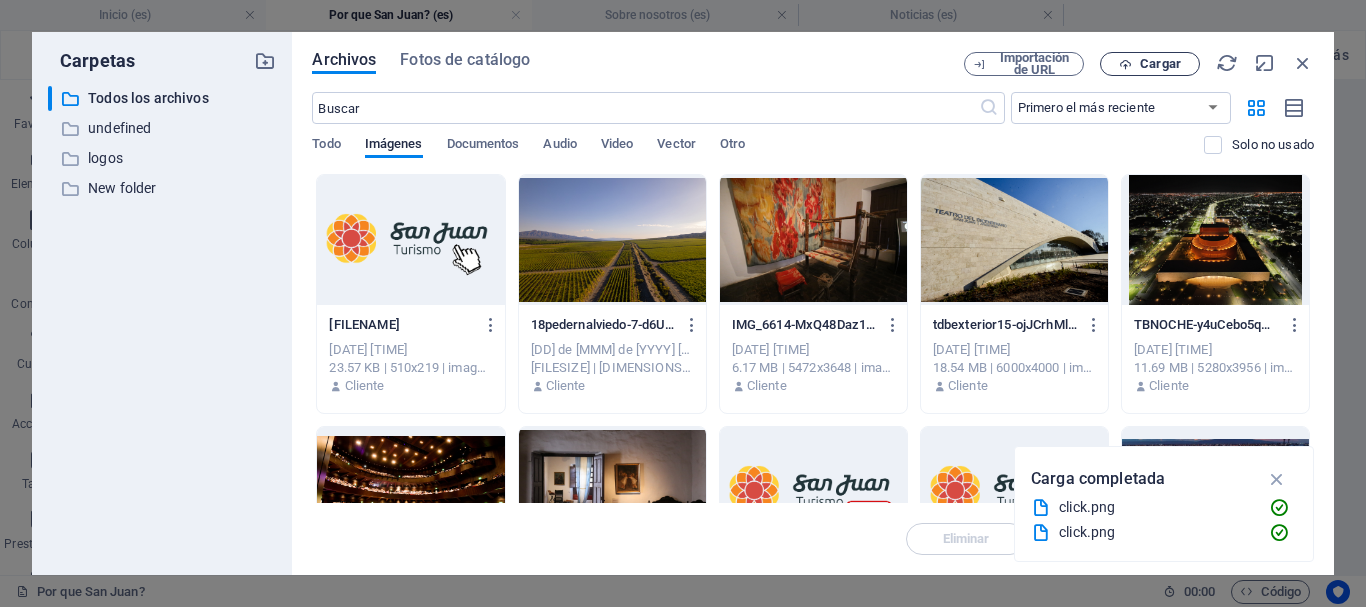 click at bounding box center [1125, 64] 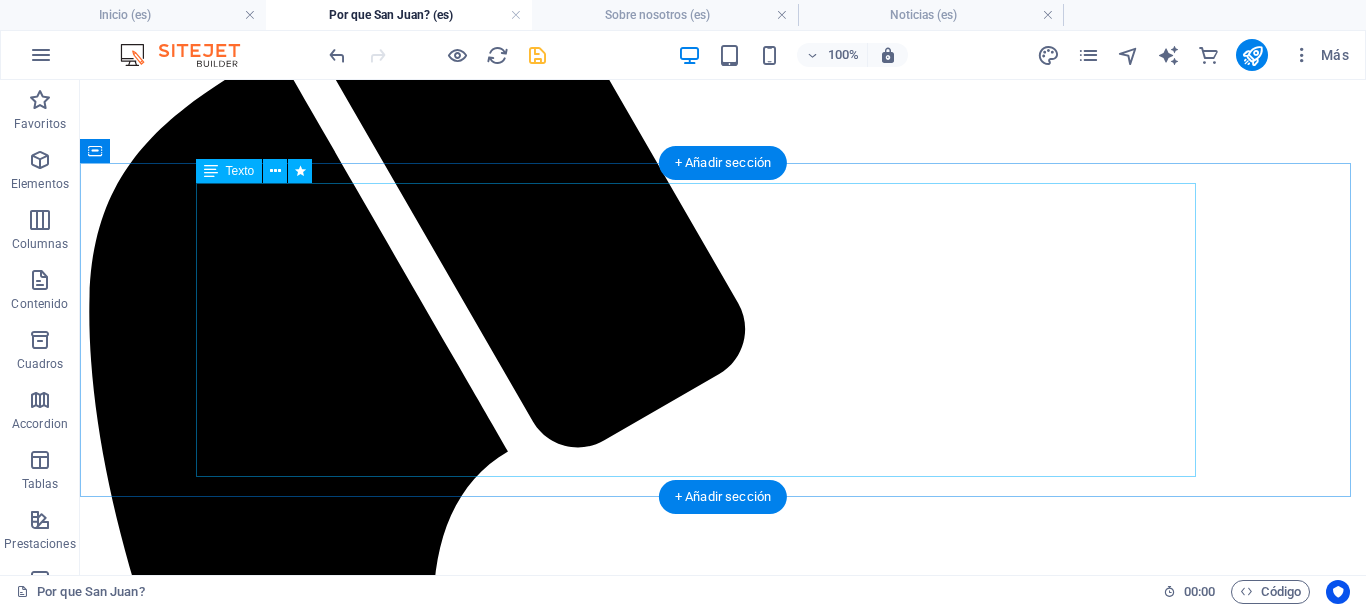 scroll, scrollTop: 228, scrollLeft: 0, axis: vertical 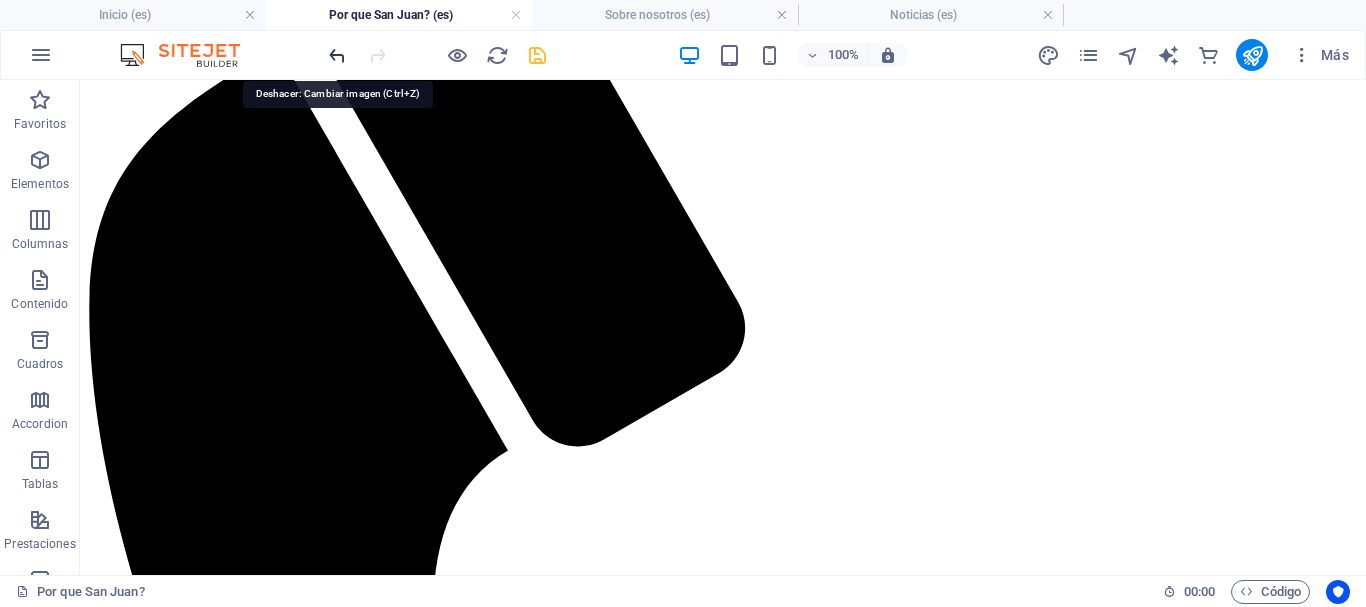 click at bounding box center [337, 55] 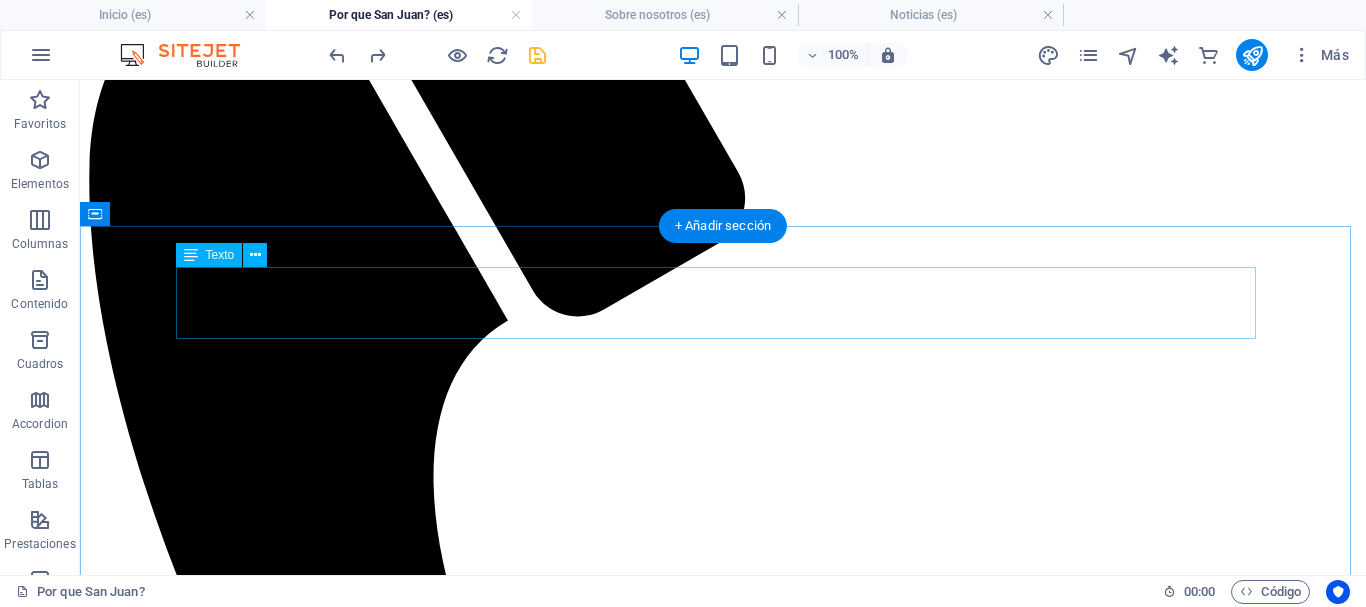 scroll, scrollTop: 428, scrollLeft: 0, axis: vertical 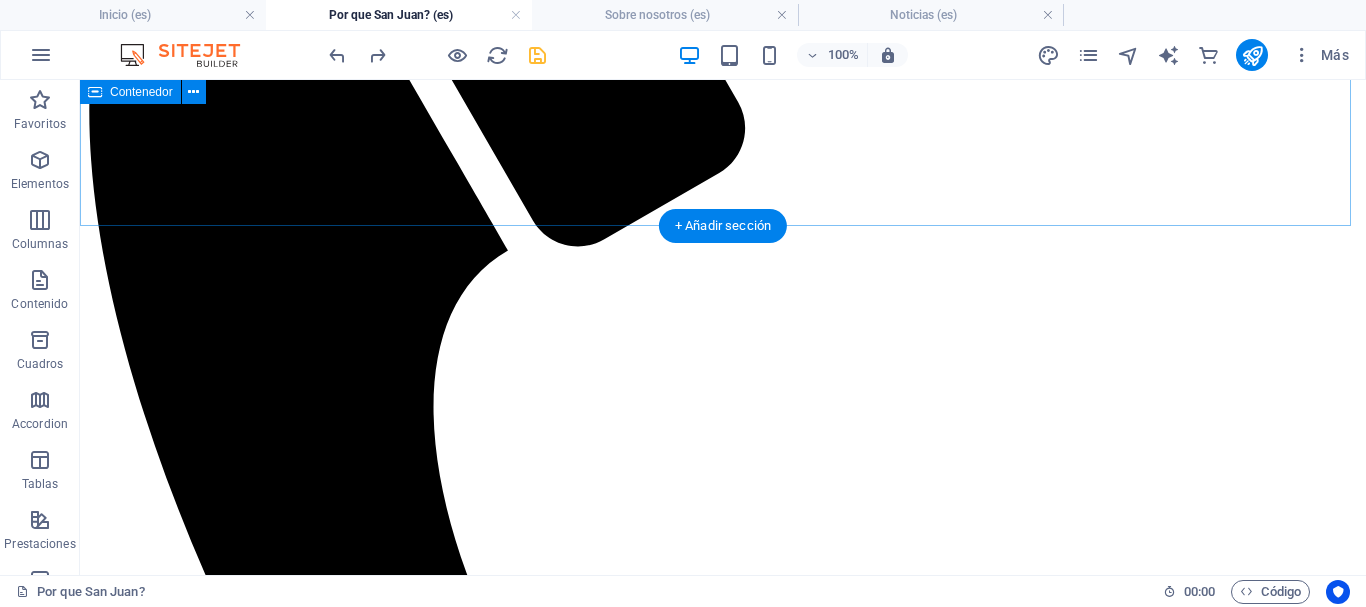 click on "San Juan ofrece infraestructura ideal para eventos de todo tipo, con salas, teatros, centros de convenciones y estadios completamente equipados. Su capacidad permite albergar encuentros locales, nacionales e internacionales de manera simultánea, con más de 178.000 plazas para eventos disponibles y más de 110 sedes, tanto públicas como privadas. La conectividad es un punto fuerte: cuenta con acceso aéreo y terrestre seguro, incluyendo un avión low cost recientemente incorporado y tres vuelos diarios a Buenos Aires. Además, dispone de un paso internacional que la vincula con la Región de Coquimbo en Chile. Para el transporte interno, una red pública eficiente facilita el traslado entre localidades y atractivos turísticos." at bounding box center [723, 1826] 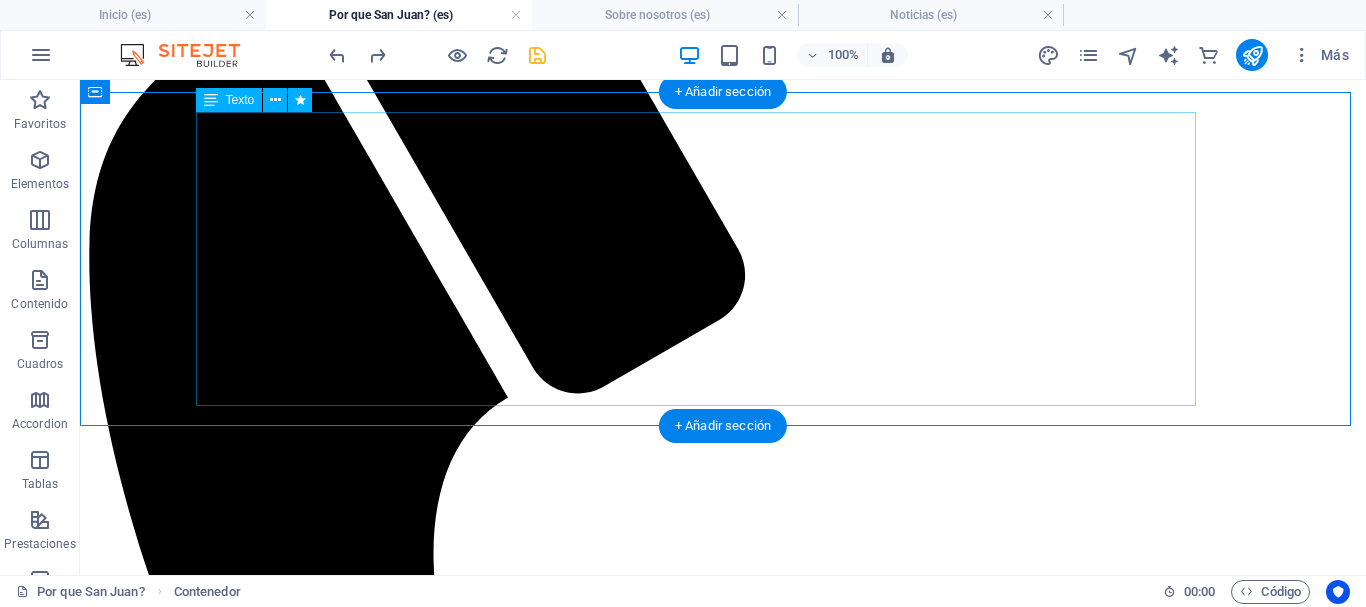 scroll, scrollTop: 228, scrollLeft: 0, axis: vertical 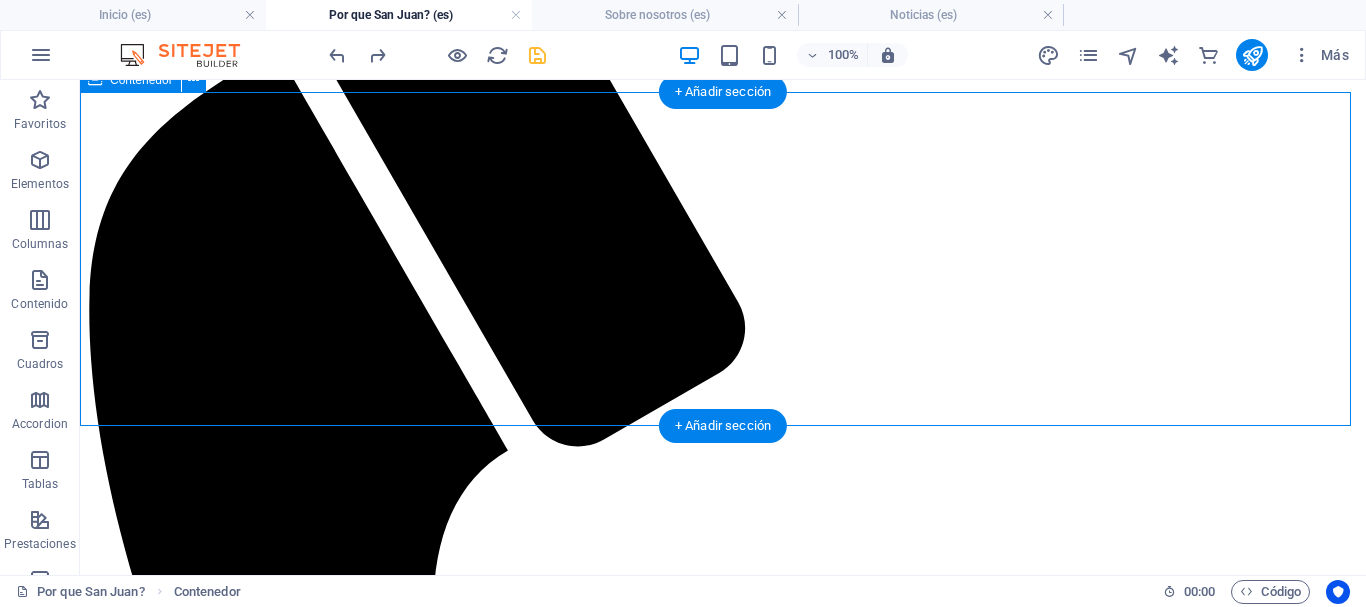 click on "San Juan ofrece infraestructura ideal para eventos de todo tipo, con salas, teatros, centros de convenciones y estadios completamente equipados. Su capacidad permite albergar encuentros locales, nacionales e internacionales de manera simultánea, con más de 178.000 plazas para eventos disponibles y más de 110 sedes, tanto públicas como privadas. La conectividad es un punto fuerte: cuenta con acceso aéreo y terrestre seguro, incluyendo un avión low cost recientemente incorporado y tres vuelos diarios a Buenos Aires. Además, dispone de un paso internacional que la vincula con la Región de Coquimbo en Chile. Para el transporte interno, una red pública eficiente facilita el traslado entre localidades y atractivos turísticos." at bounding box center (723, 2026) 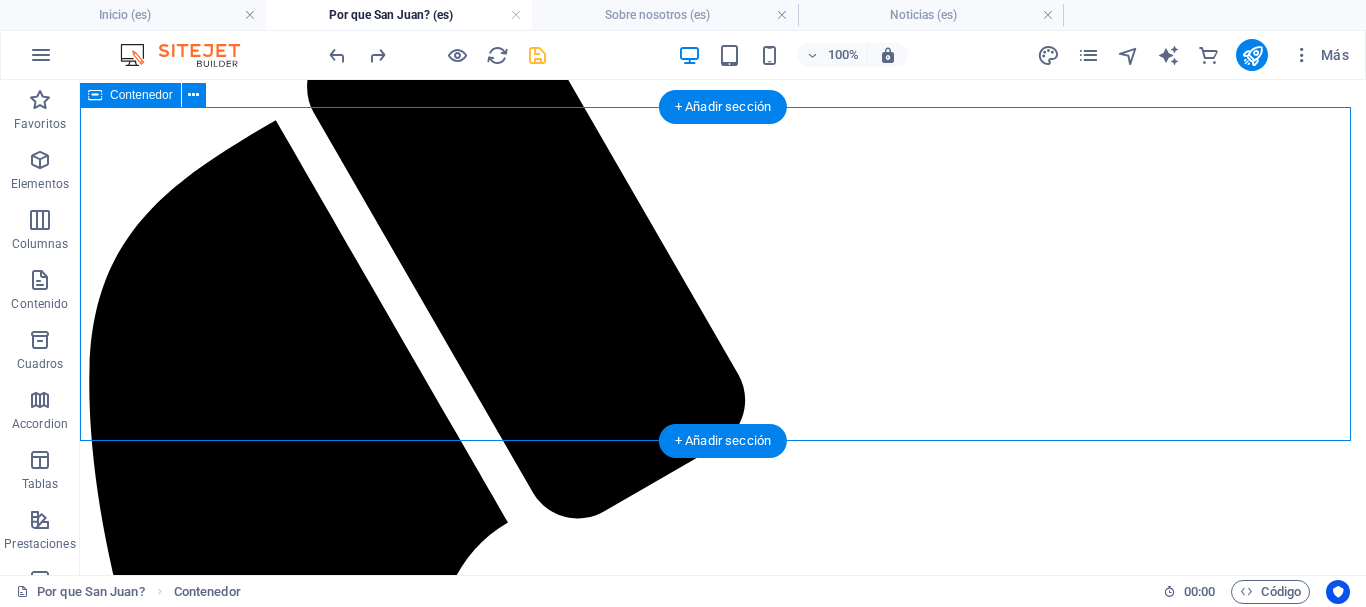 scroll, scrollTop: 128, scrollLeft: 0, axis: vertical 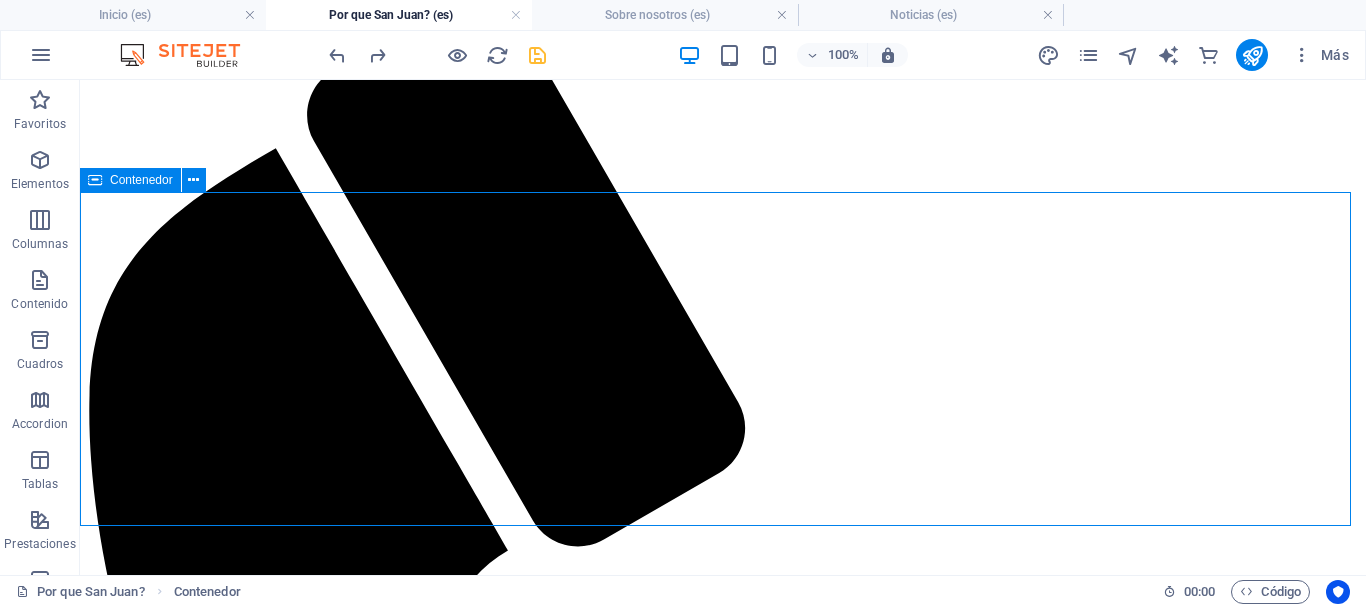 click on "Contenedor" at bounding box center [141, 180] 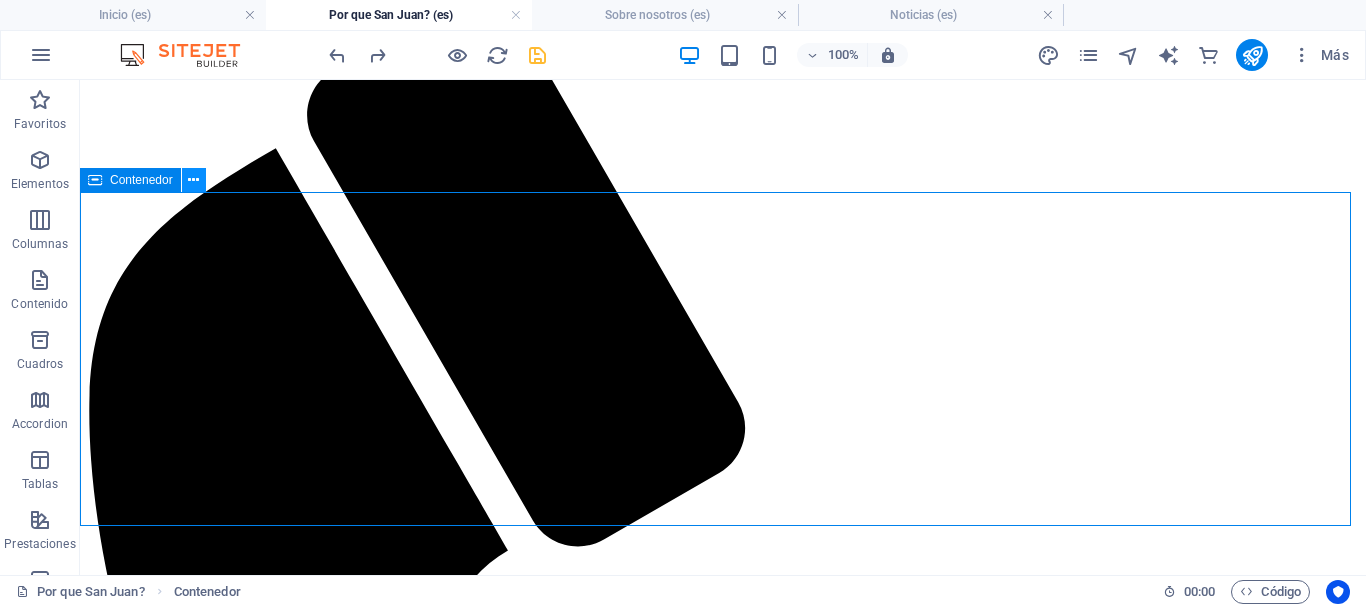 click at bounding box center (193, 180) 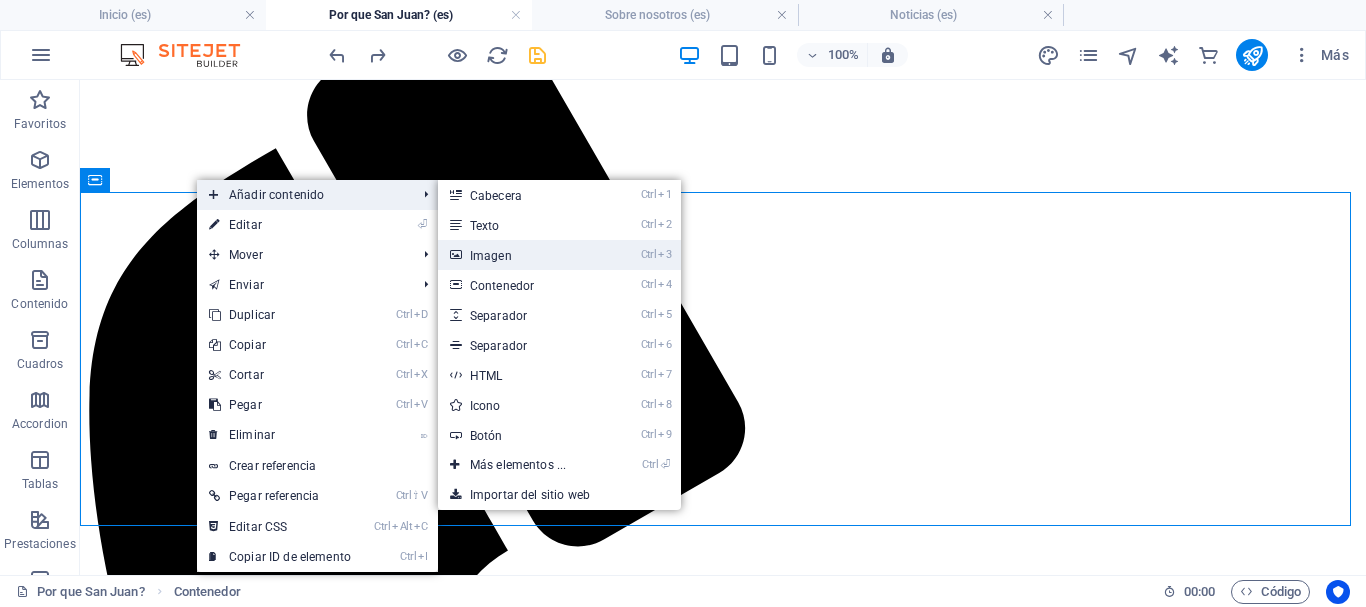 click on "Ctrl 3  Imagen" at bounding box center (522, 255) 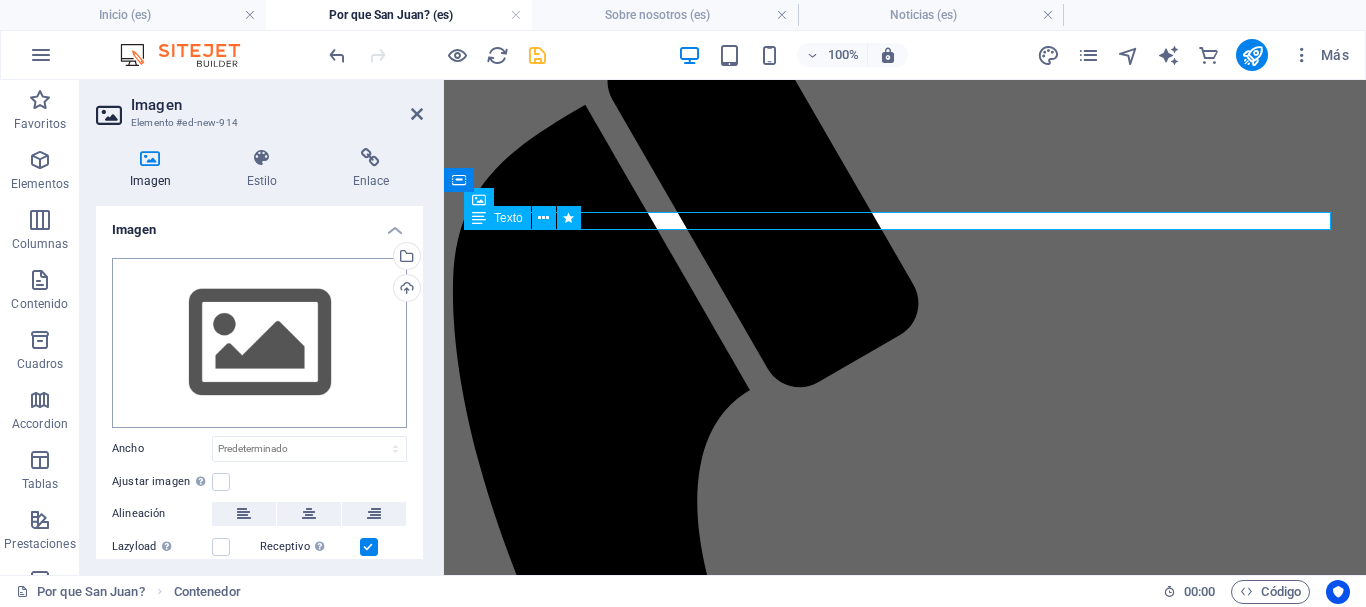 scroll, scrollTop: 118, scrollLeft: 0, axis: vertical 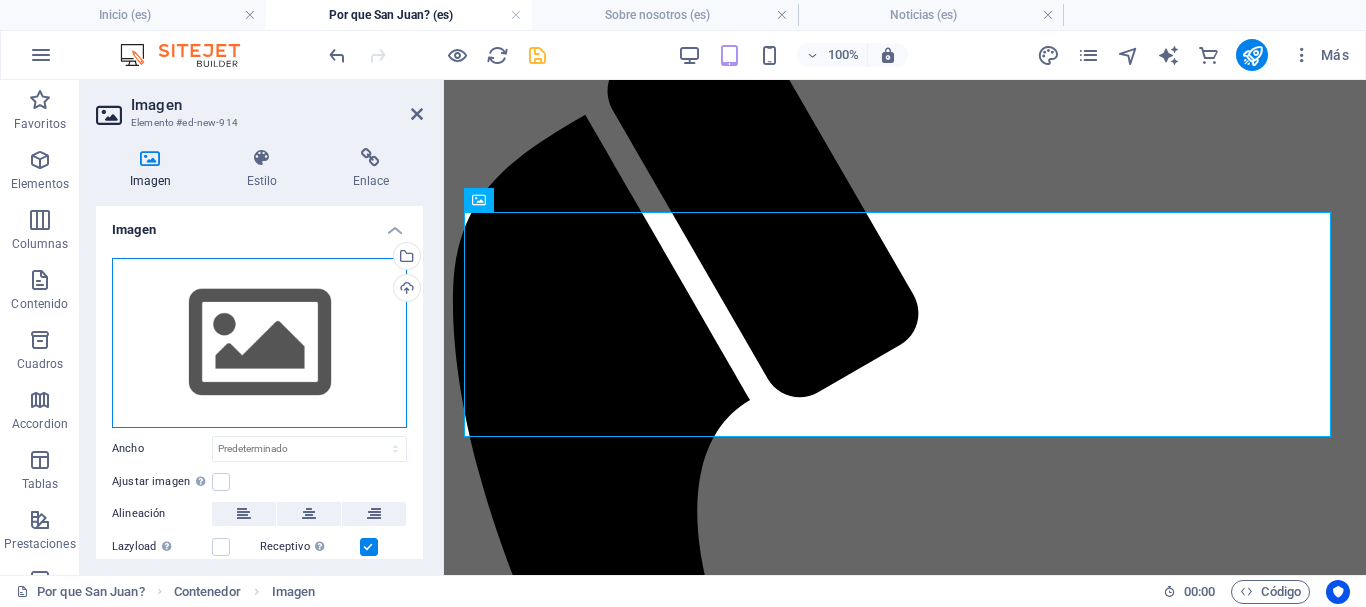 click on "Arrastra archivos aquí, haz clic para escoger archivos o  selecciona archivos de Archivos o de nuestra galería gratuita de fotos y vídeos" at bounding box center (259, 343) 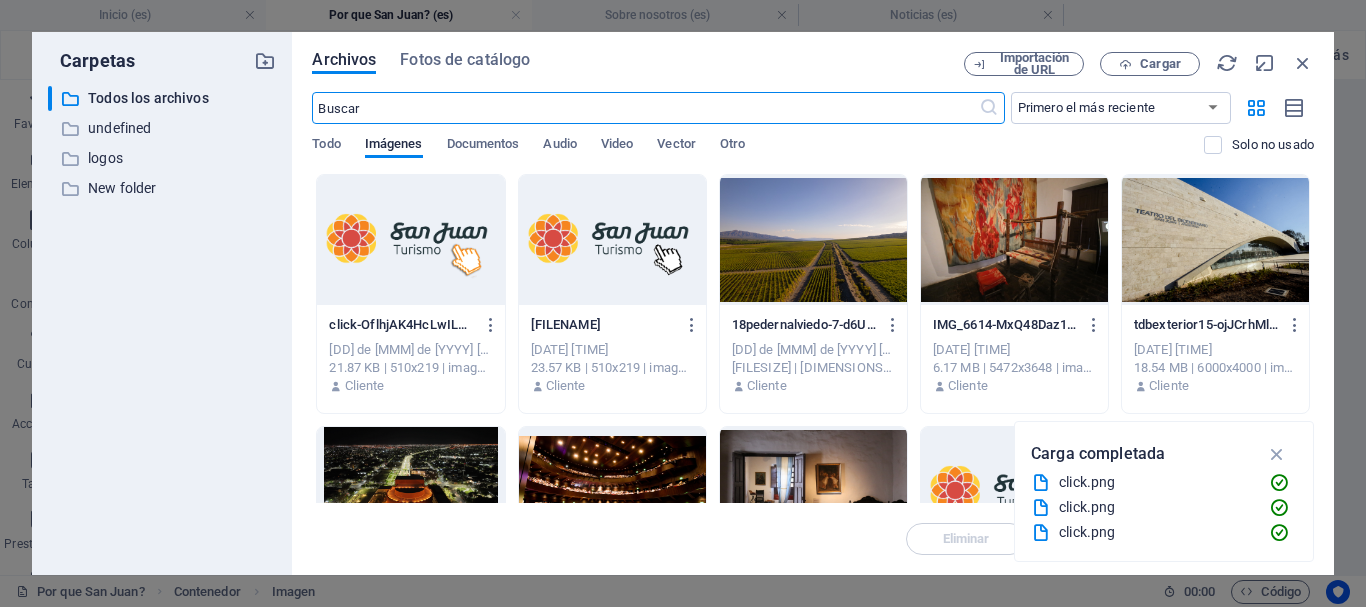 click at bounding box center [410, 240] 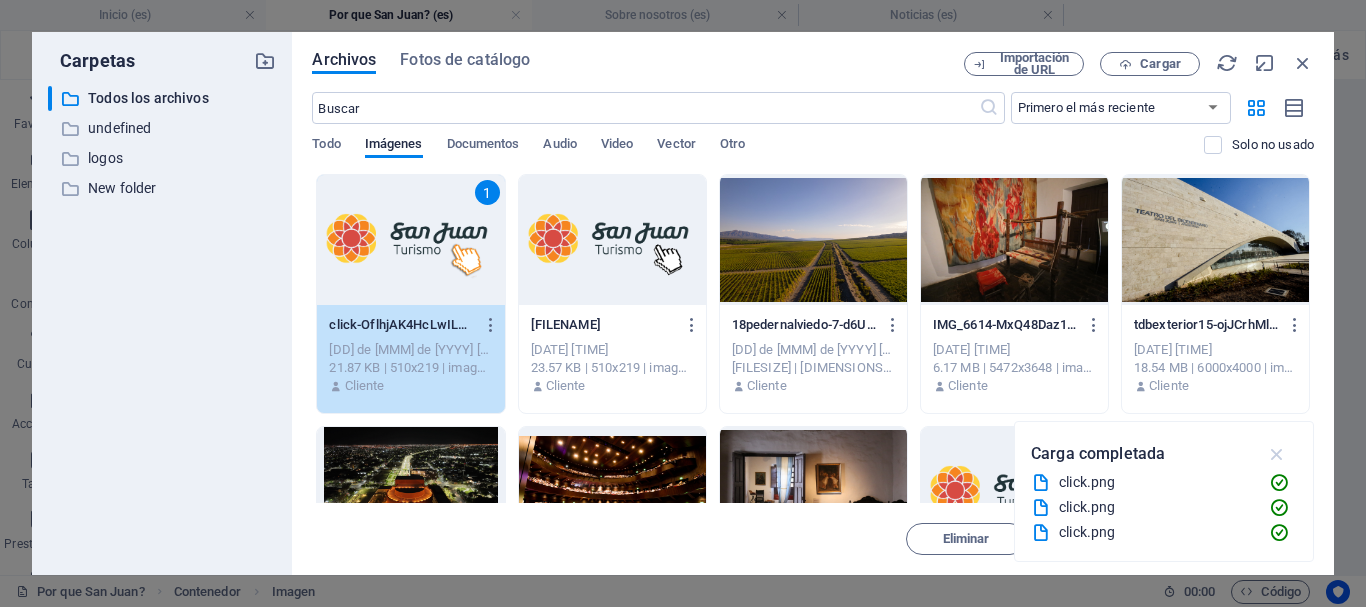 click at bounding box center (1277, 454) 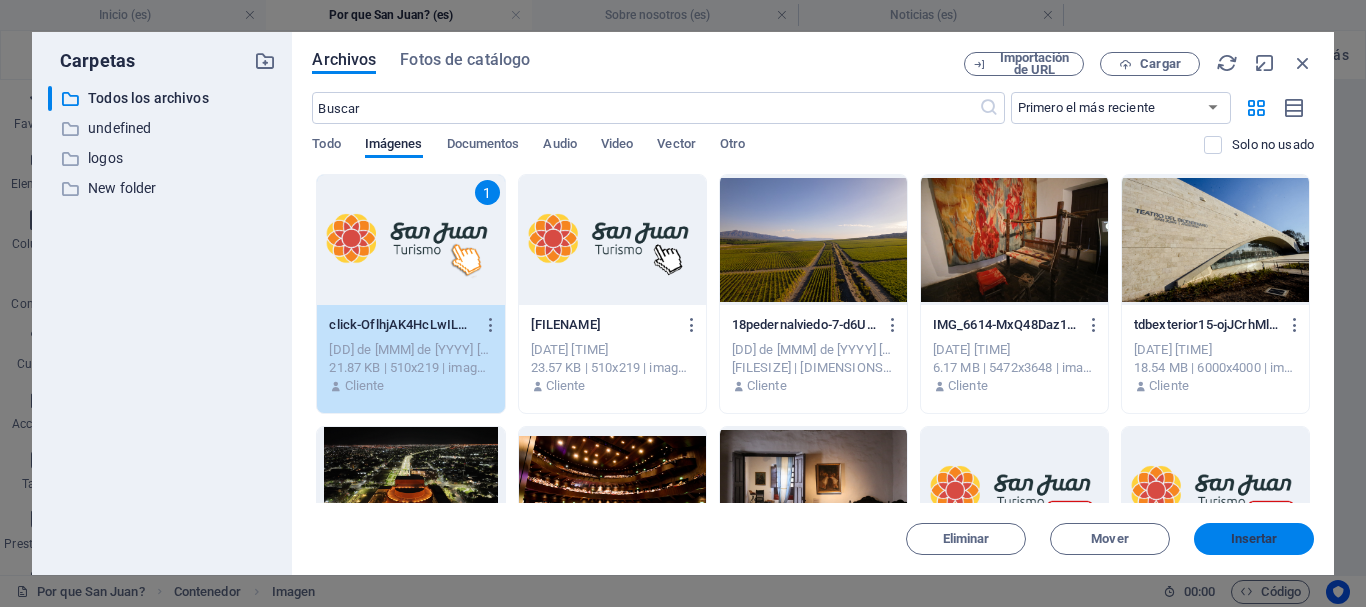 click on "Insertar" at bounding box center [1254, 539] 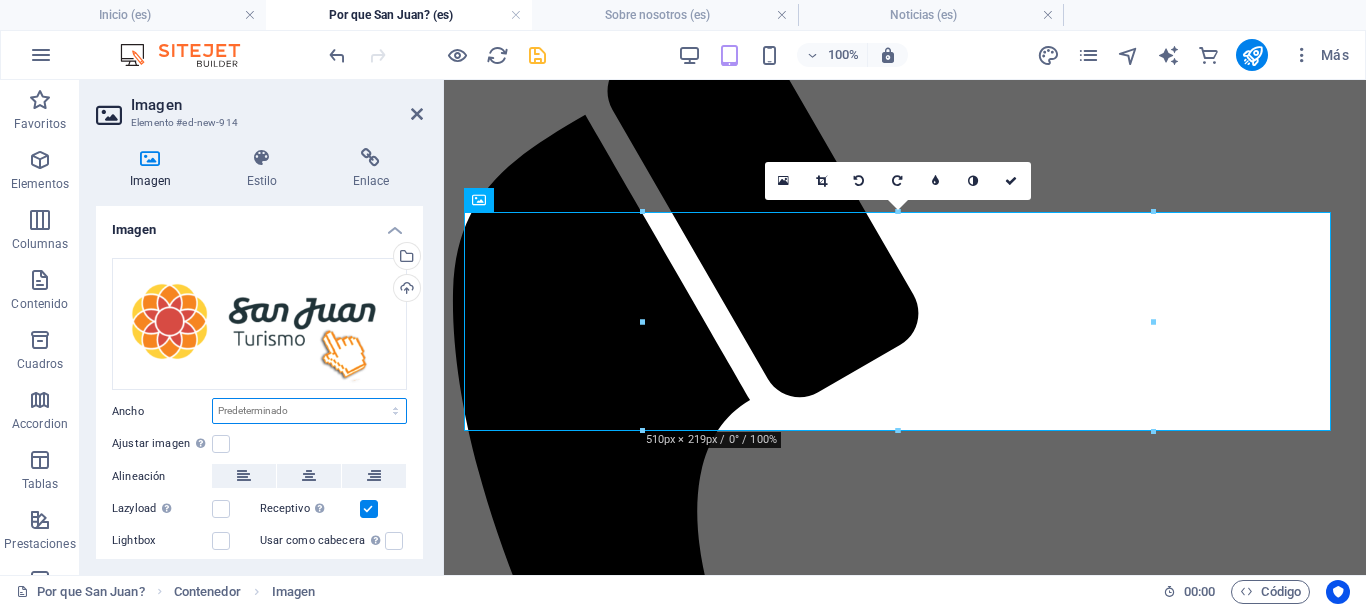 click on "Predeterminado automático px rem % em vh vw" at bounding box center [309, 411] 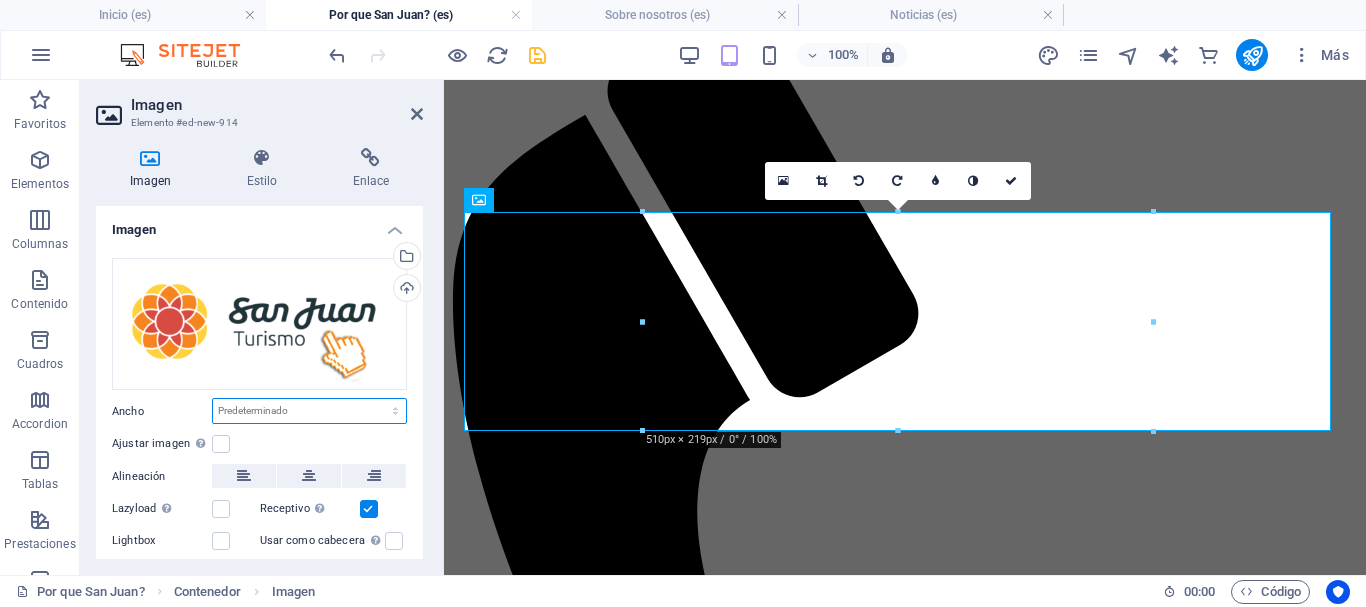 select on "%" 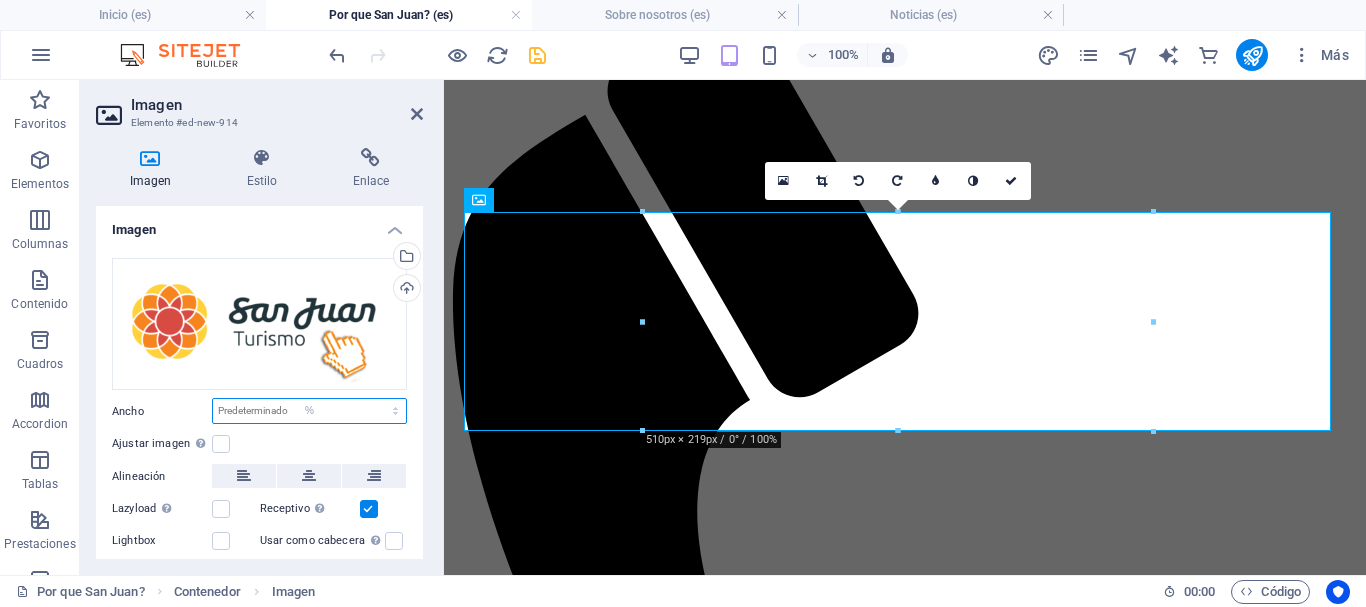 click on "Predeterminado automático px rem % em vh vw" at bounding box center (309, 411) 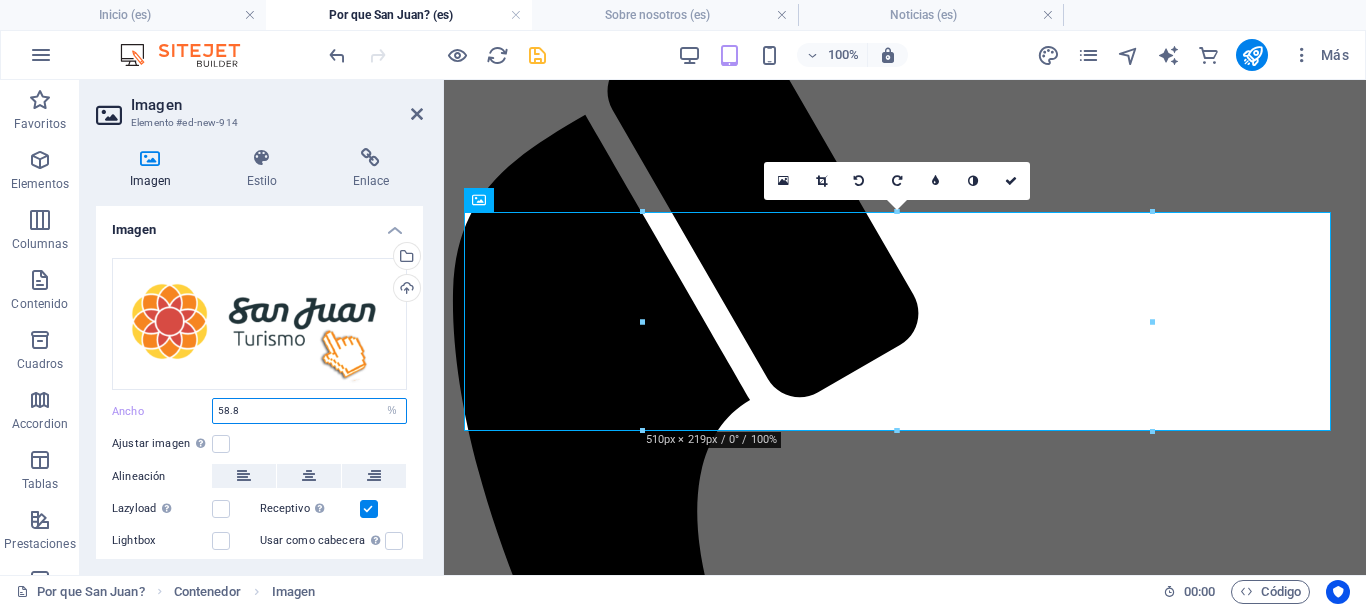 click on "58.8" at bounding box center [309, 411] 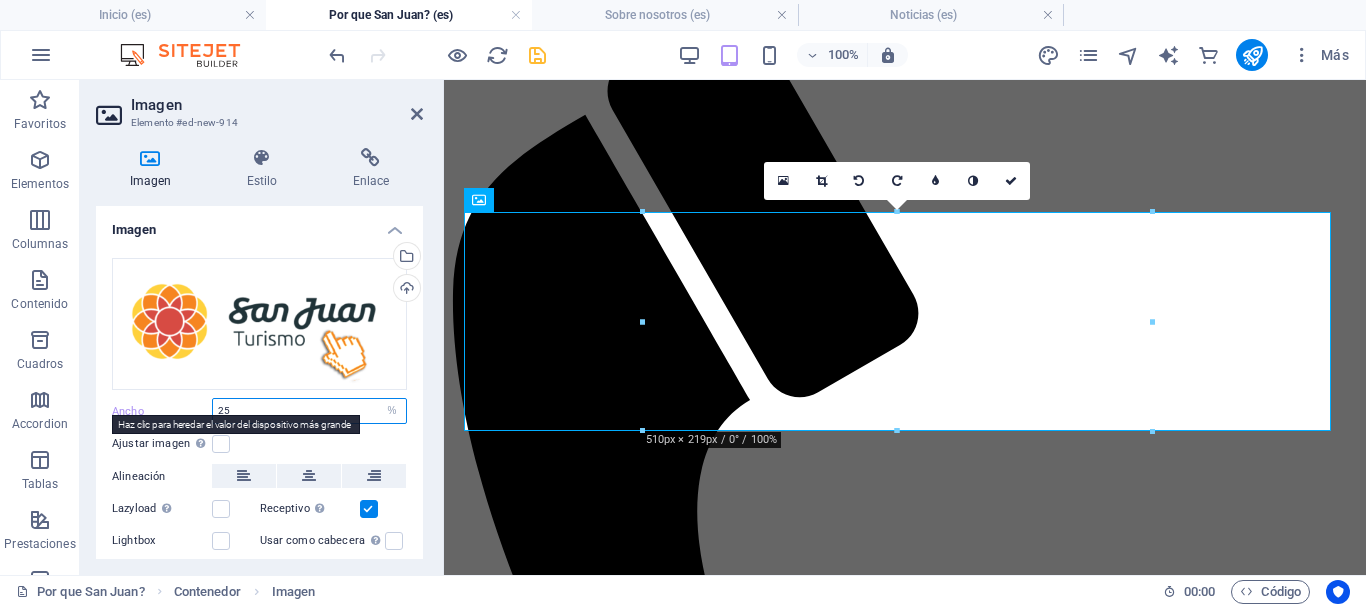 type on "25" 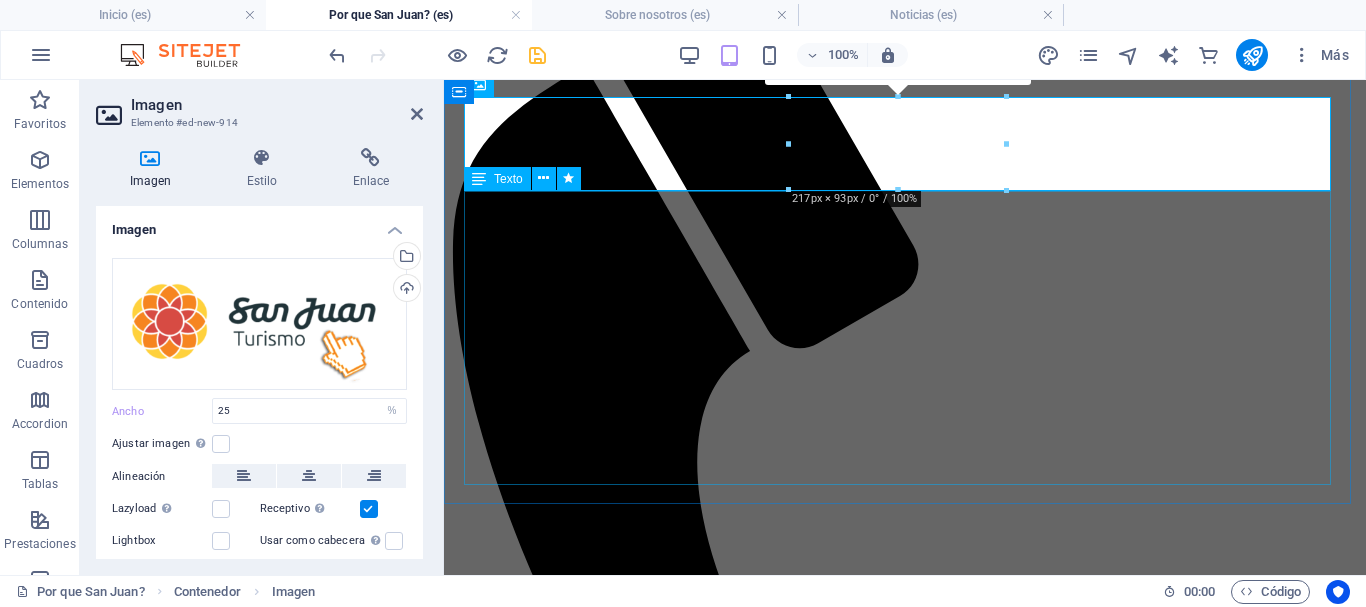 scroll, scrollTop: 118, scrollLeft: 0, axis: vertical 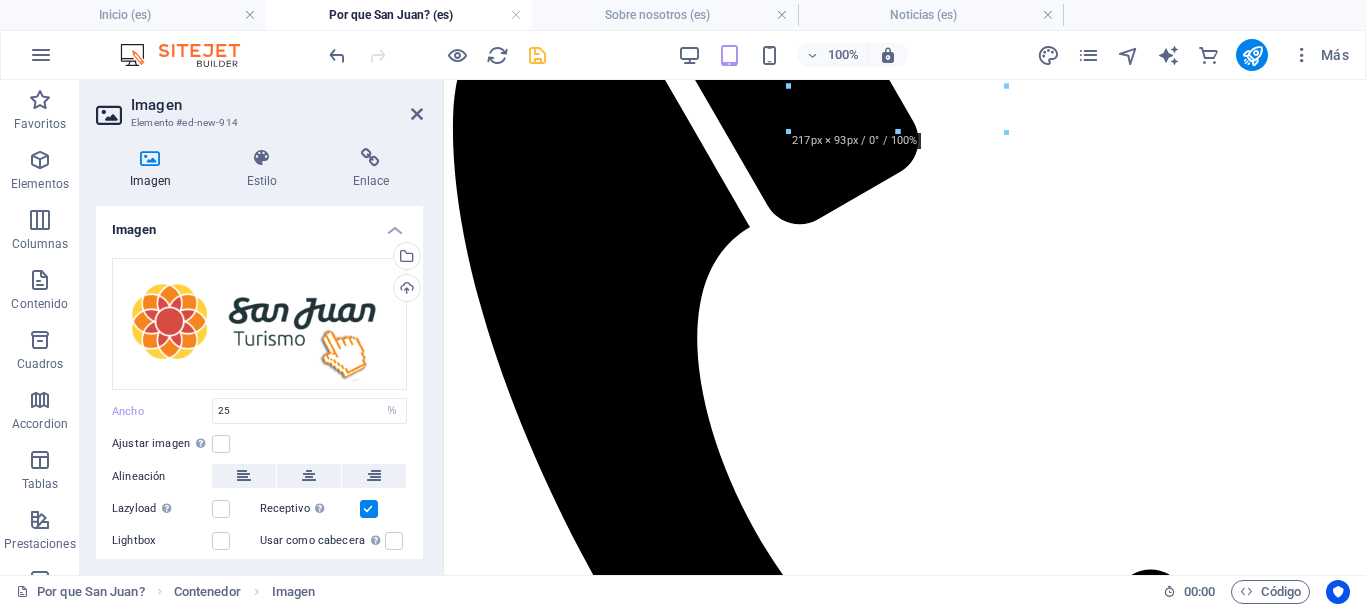 drag, startPoint x: 977, startPoint y: 282, endPoint x: 589, endPoint y: 323, distance: 390.16022 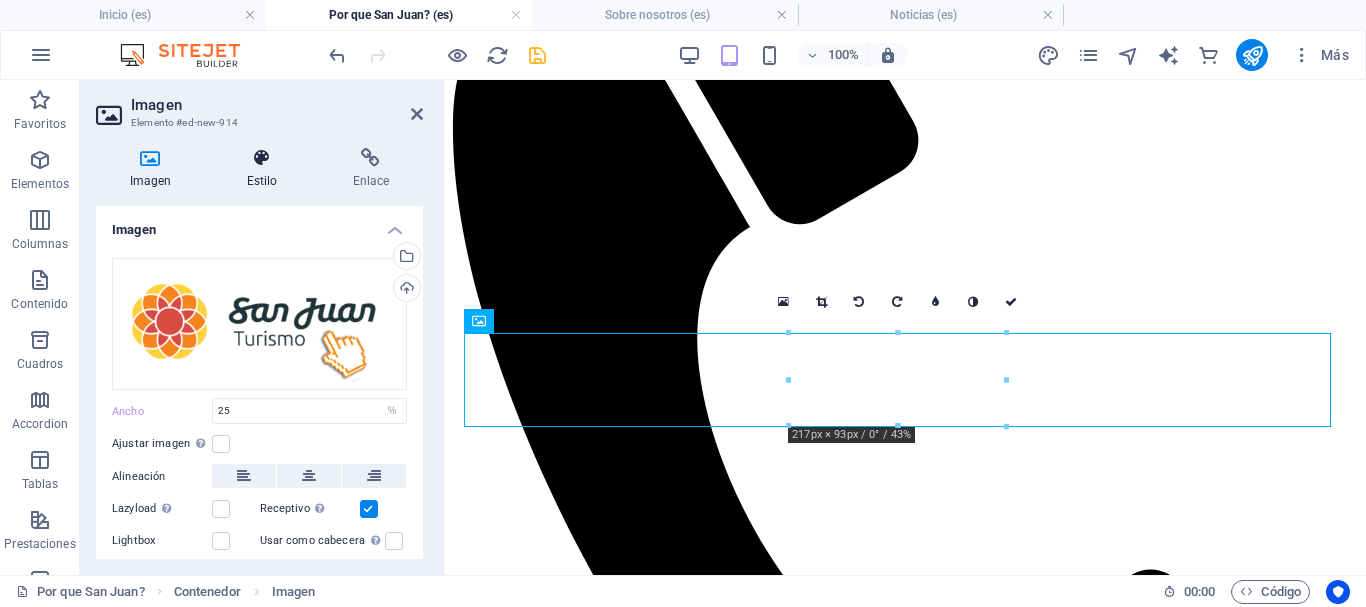 click on "Estilo" at bounding box center (266, 169) 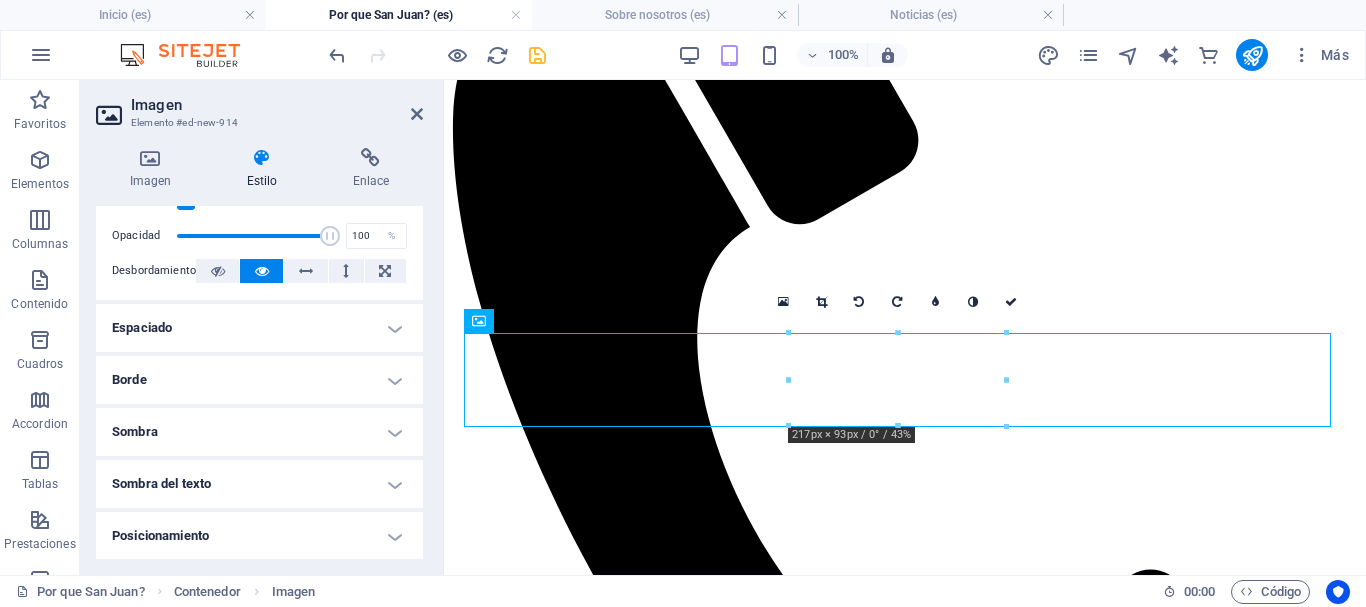 scroll, scrollTop: 509, scrollLeft: 0, axis: vertical 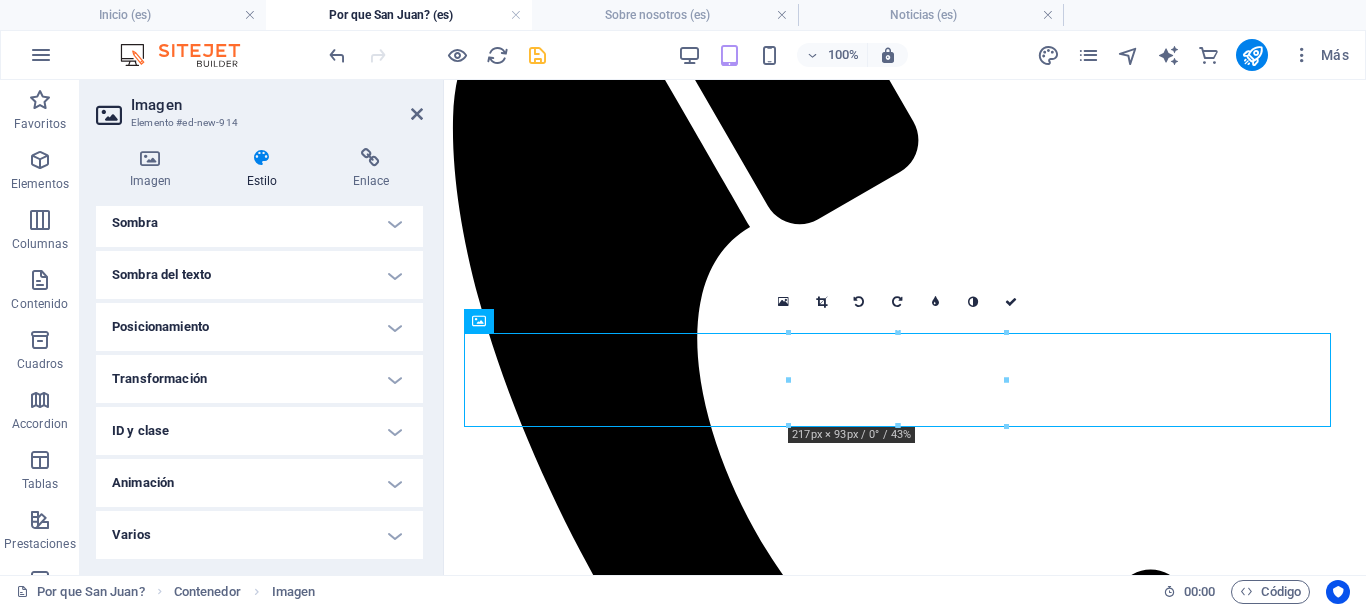 click on "Animación" at bounding box center (259, 483) 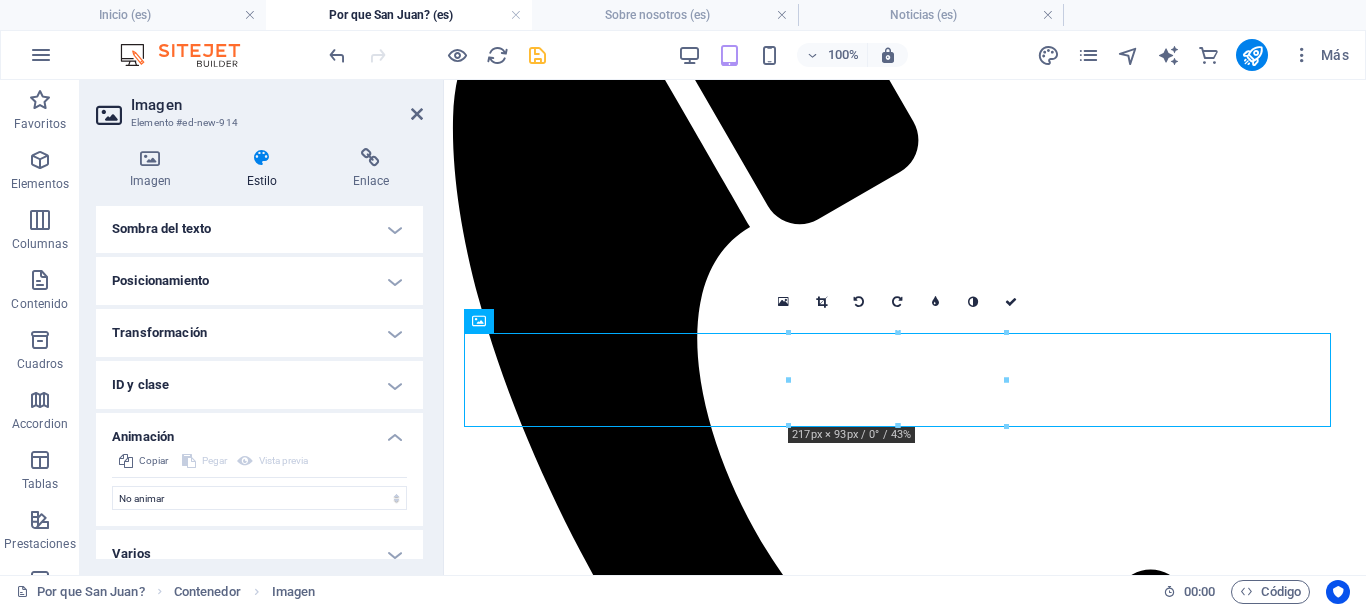 scroll, scrollTop: 574, scrollLeft: 0, axis: vertical 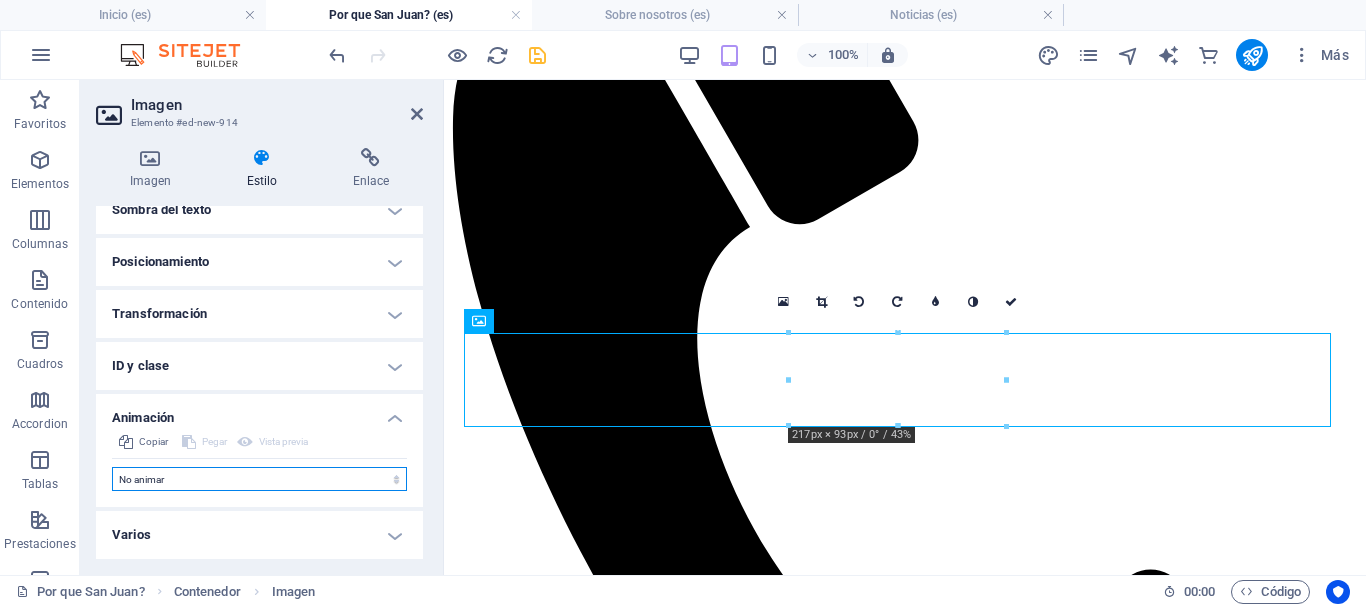 click on "No animar Mostrar / Ocultar Subir/bajar Acercar/alejar Deslizar de izquierda a derecha Deslizar de derecha a izquierda Deslizar de arriba a abajo Deslizar de abajo a arriba Pulsación Parpadeo Abrir como superposición" at bounding box center (259, 479) 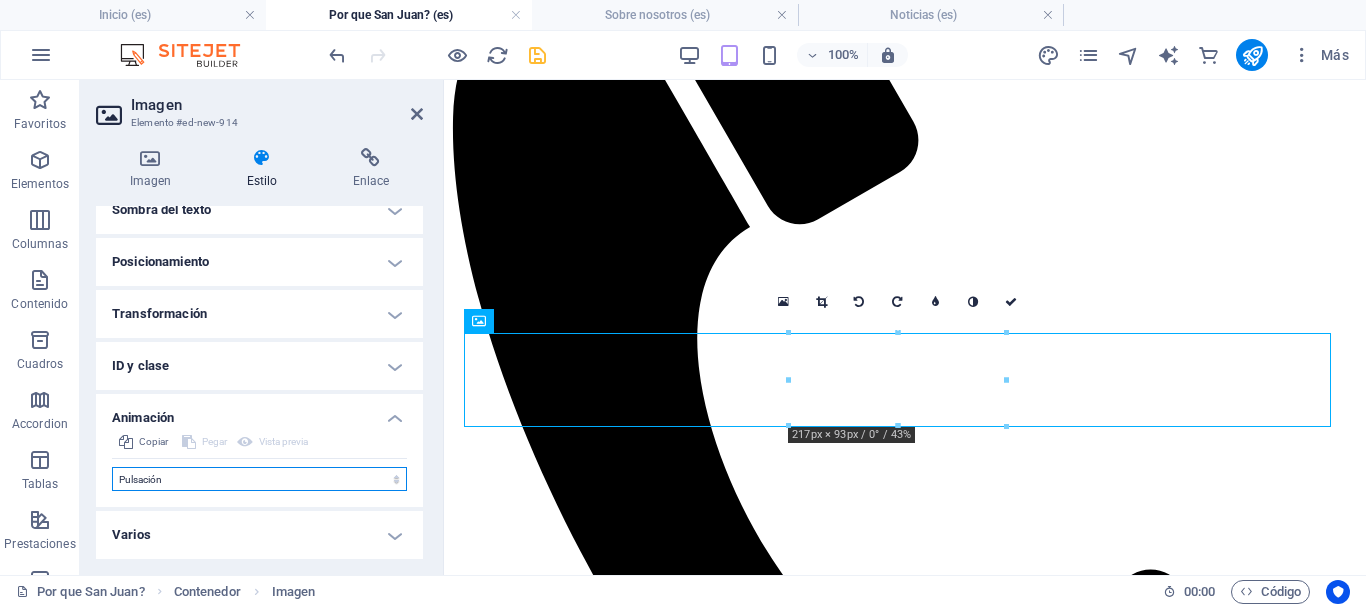 click on "No animar Mostrar / Ocultar Subir/bajar Acercar/alejar Deslizar de izquierda a derecha Deslizar de derecha a izquierda Deslizar de arriba a abajo Deslizar de abajo a arriba Pulsación Parpadeo Abrir como superposición" at bounding box center [259, 479] 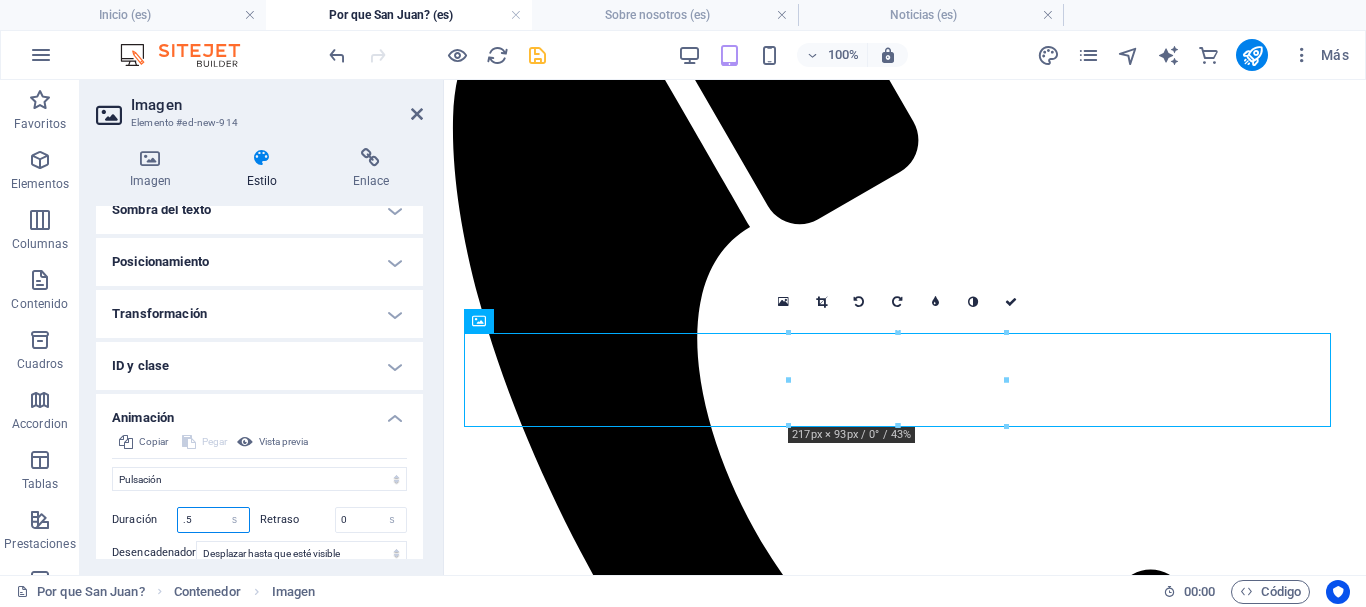 click on ".5" at bounding box center [213, 520] 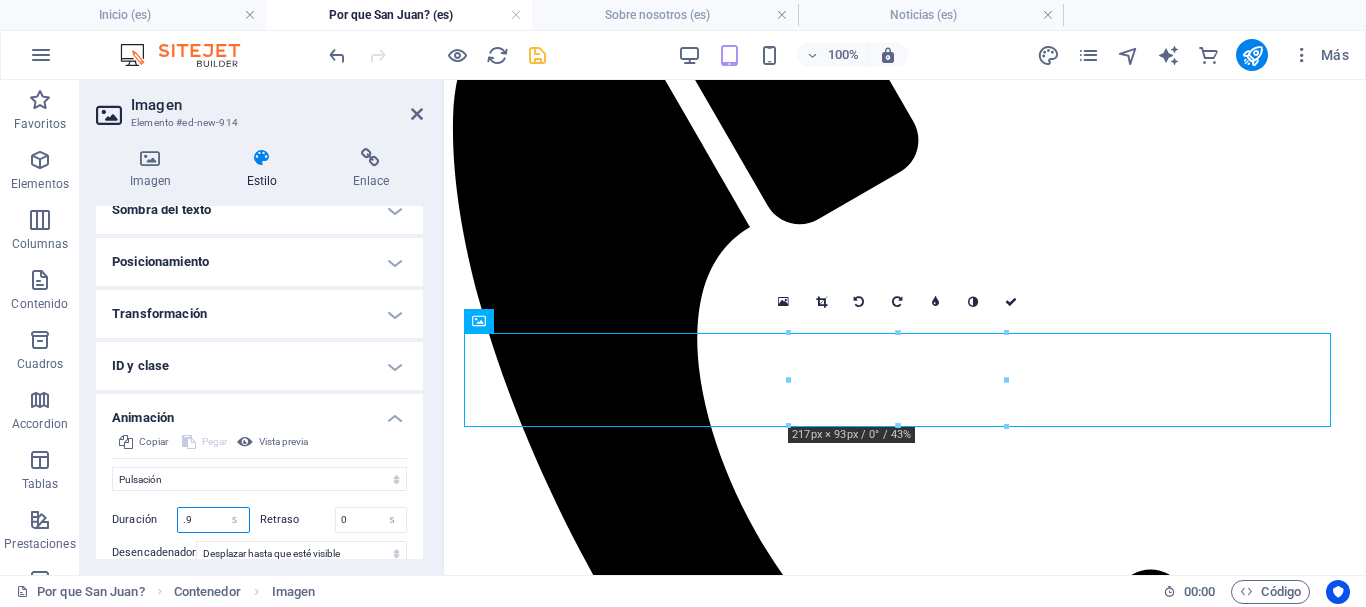 drag, startPoint x: 201, startPoint y: 521, endPoint x: 185, endPoint y: 522, distance: 16.03122 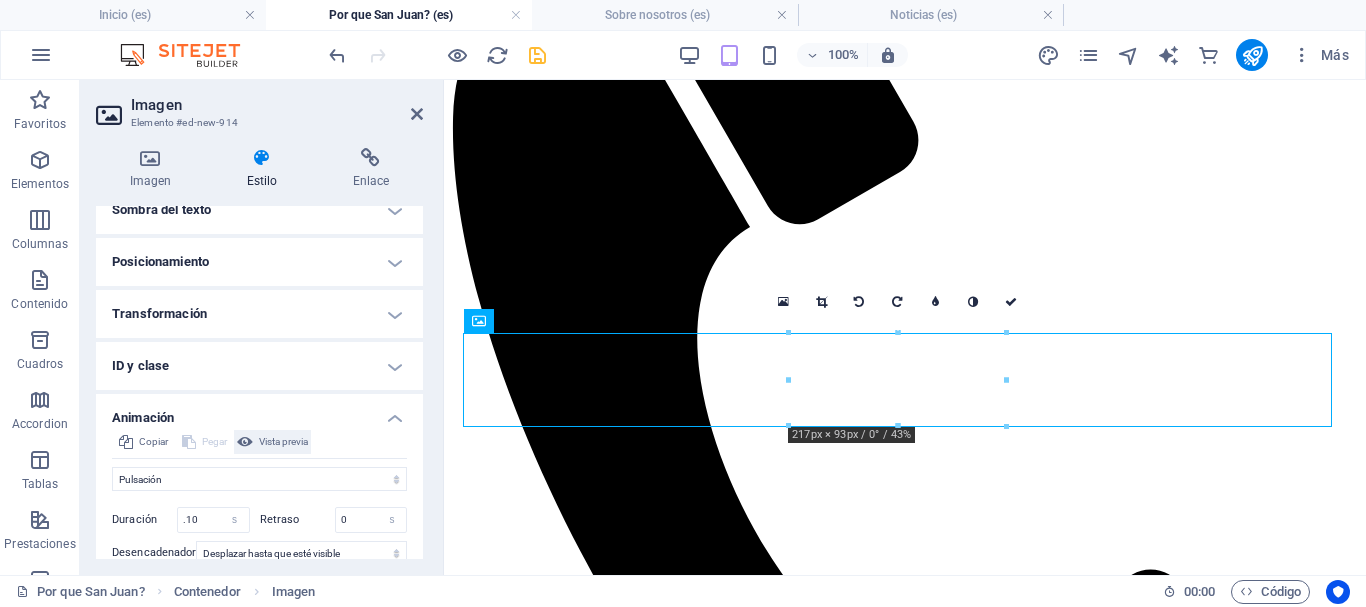 click on "Vista previa" at bounding box center (283, 442) 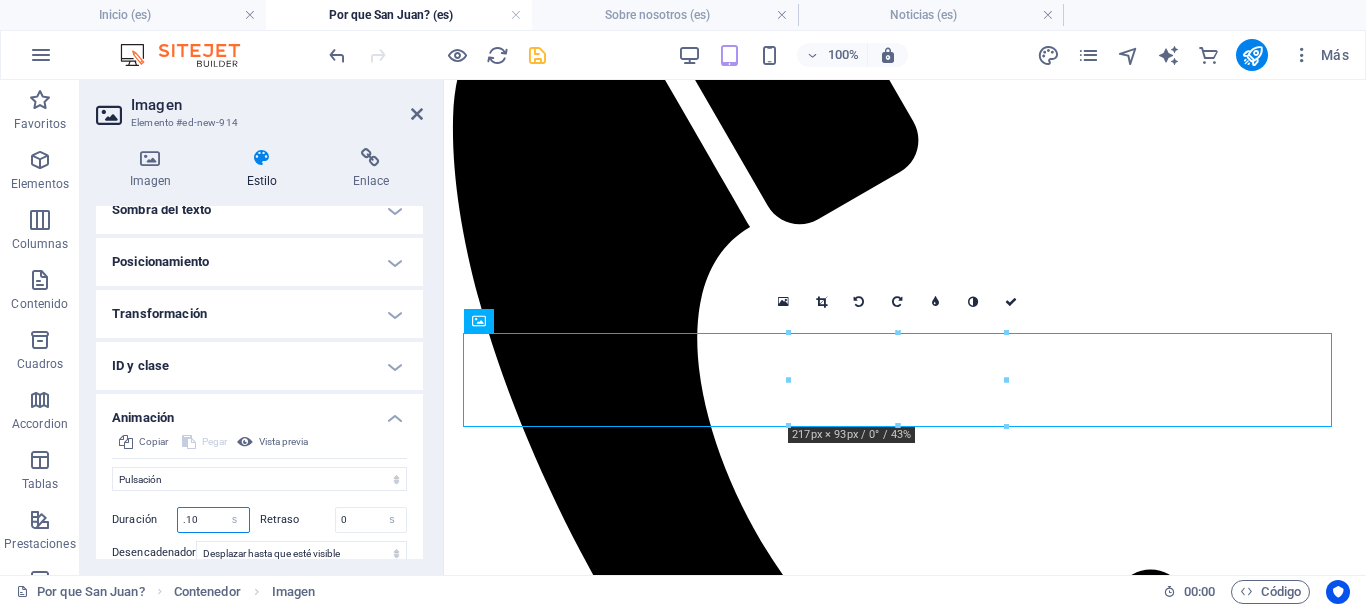 click on "s ms" at bounding box center [235, 520] 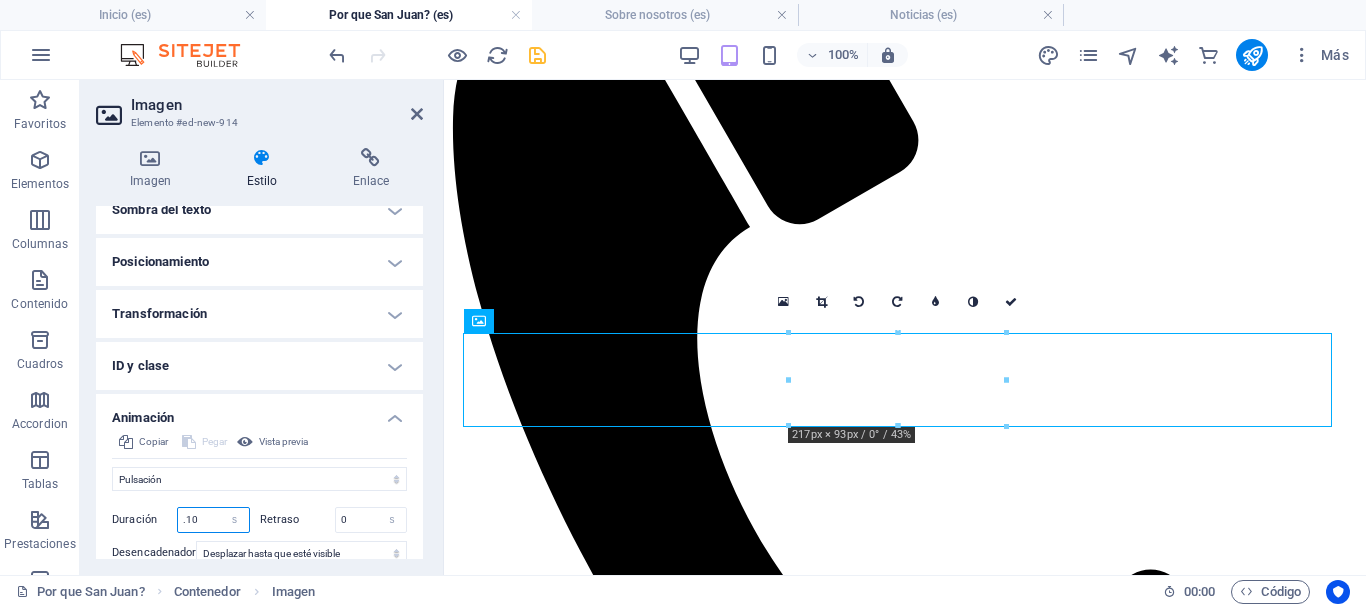 type on ".1" 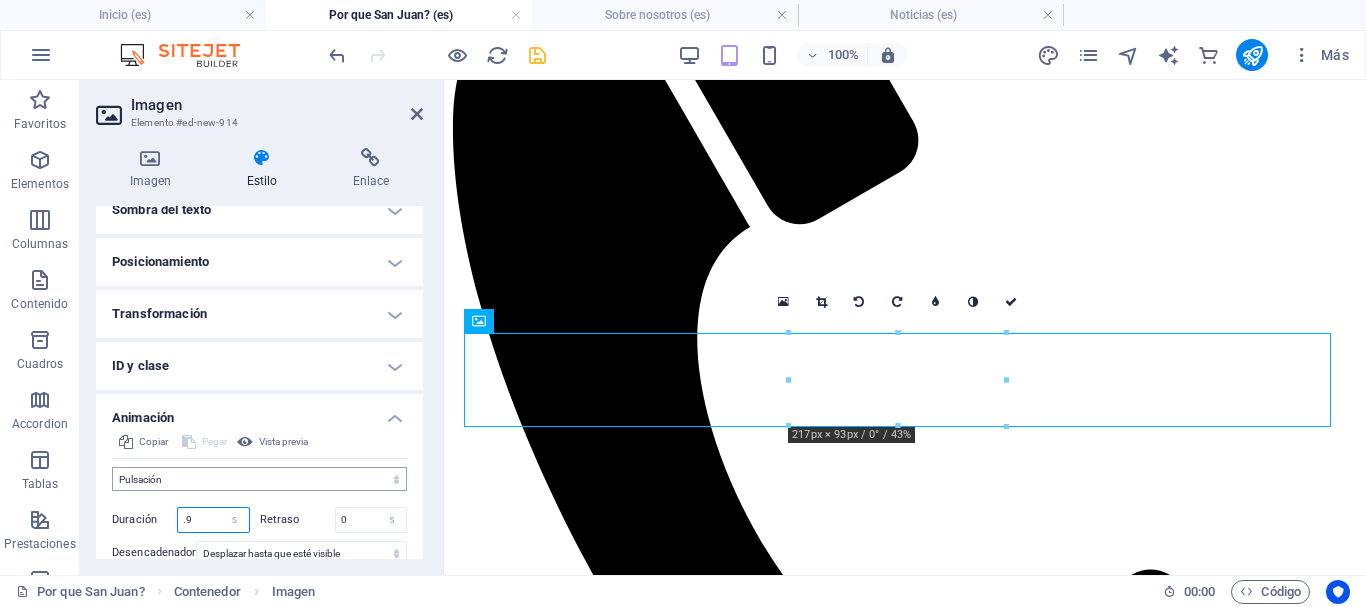 scroll, scrollTop: 674, scrollLeft: 0, axis: vertical 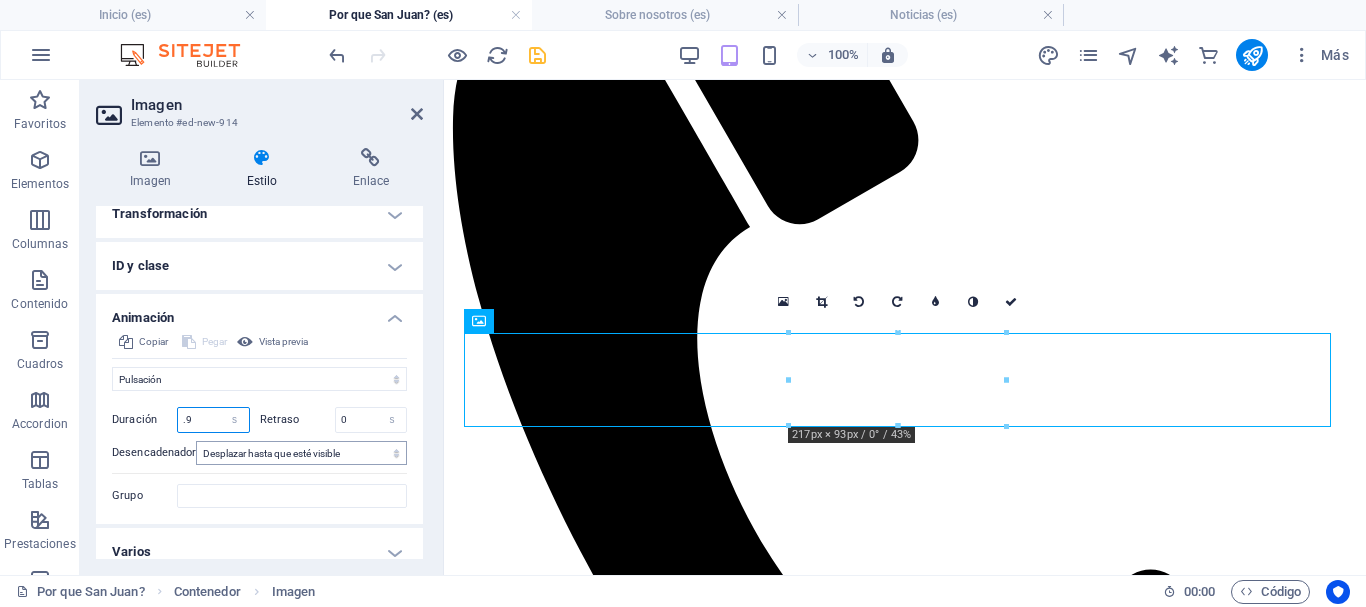type on ".9" 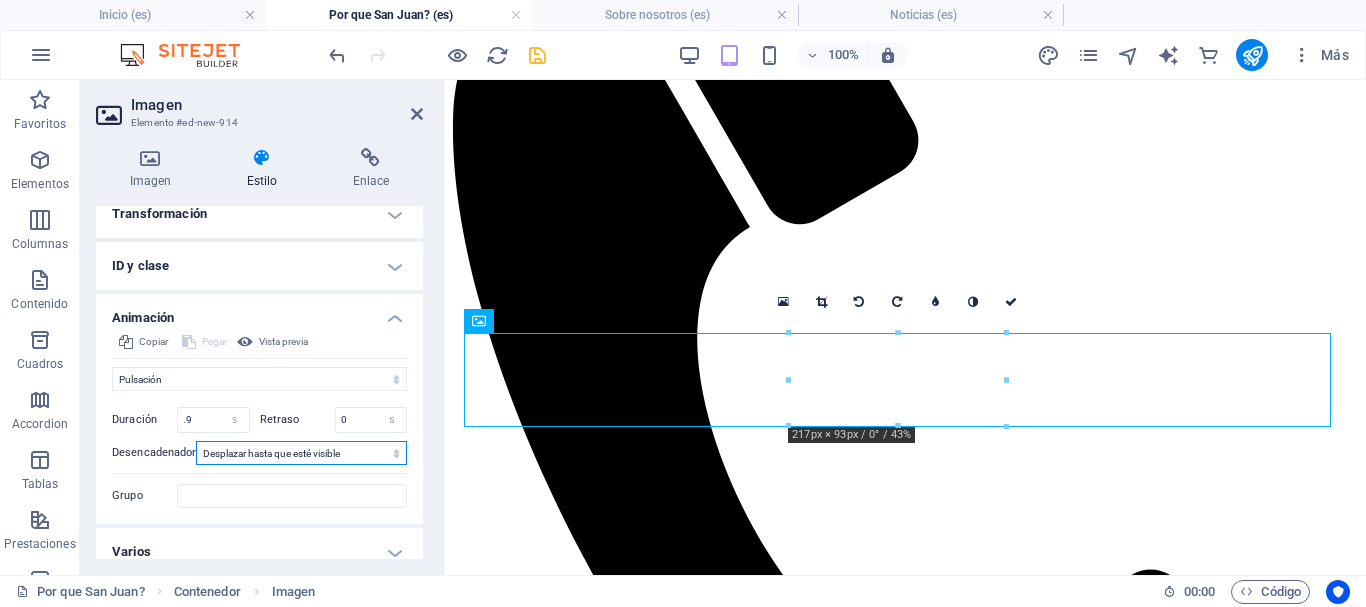 click on "Ningún desencadenador automático Al cargar la página Desplazar hasta que esté visible" at bounding box center [301, 453] 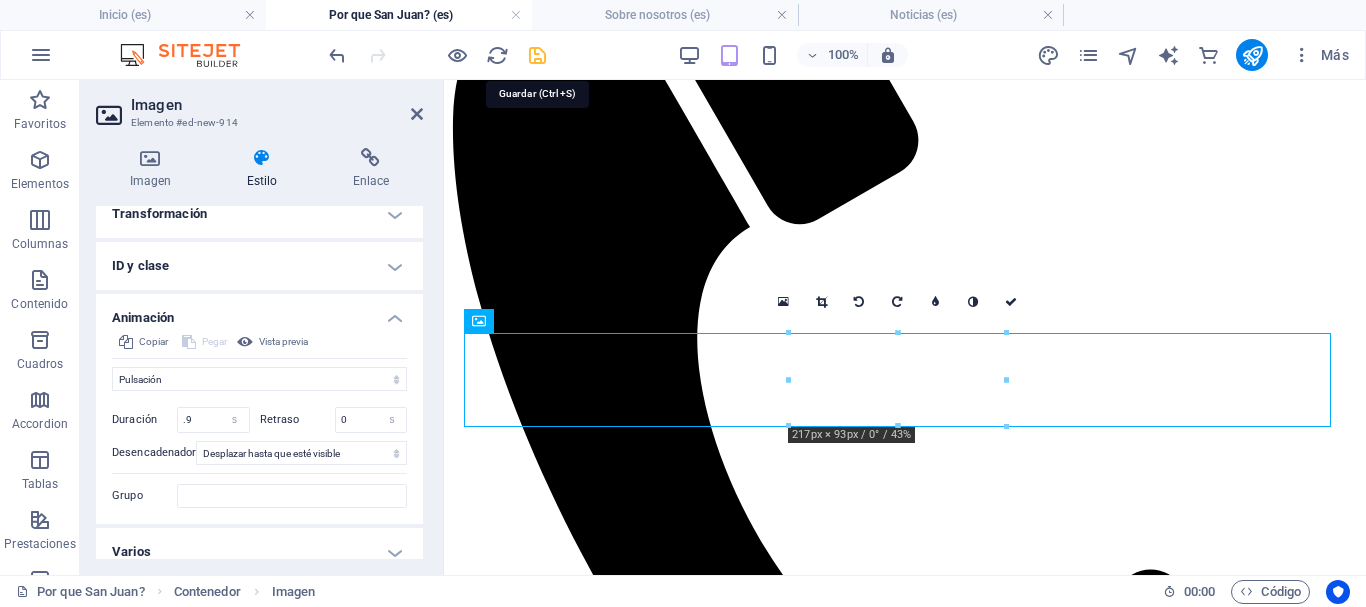 click at bounding box center (537, 55) 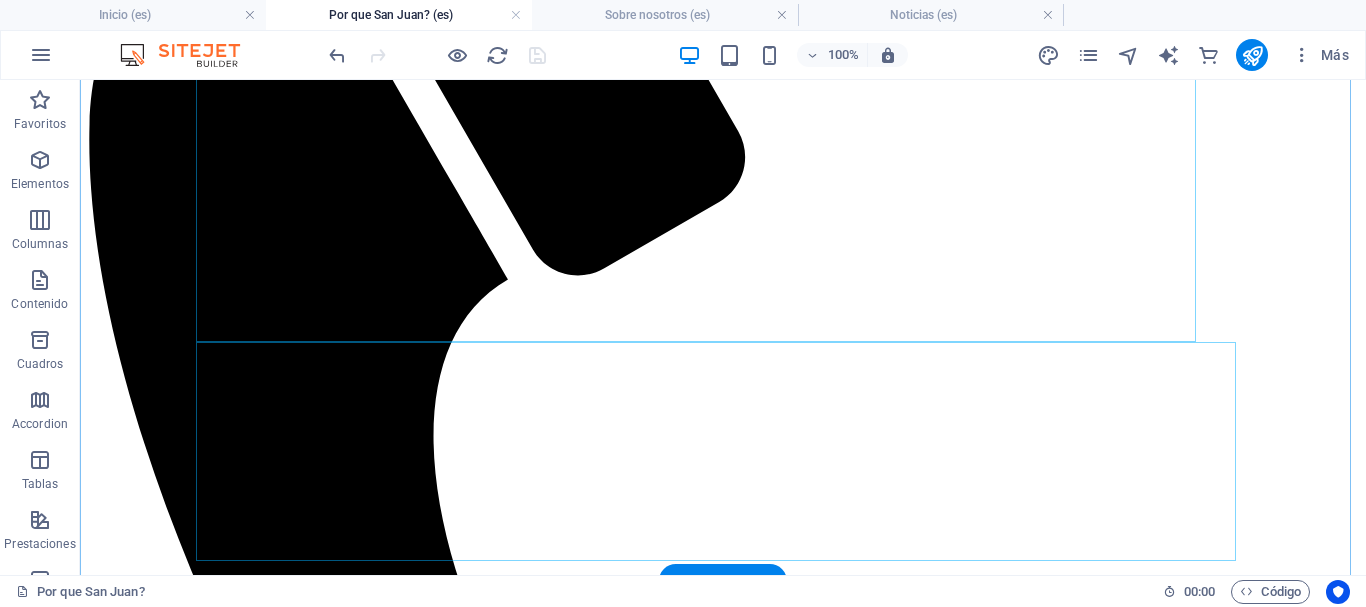scroll, scrollTop: 401, scrollLeft: 0, axis: vertical 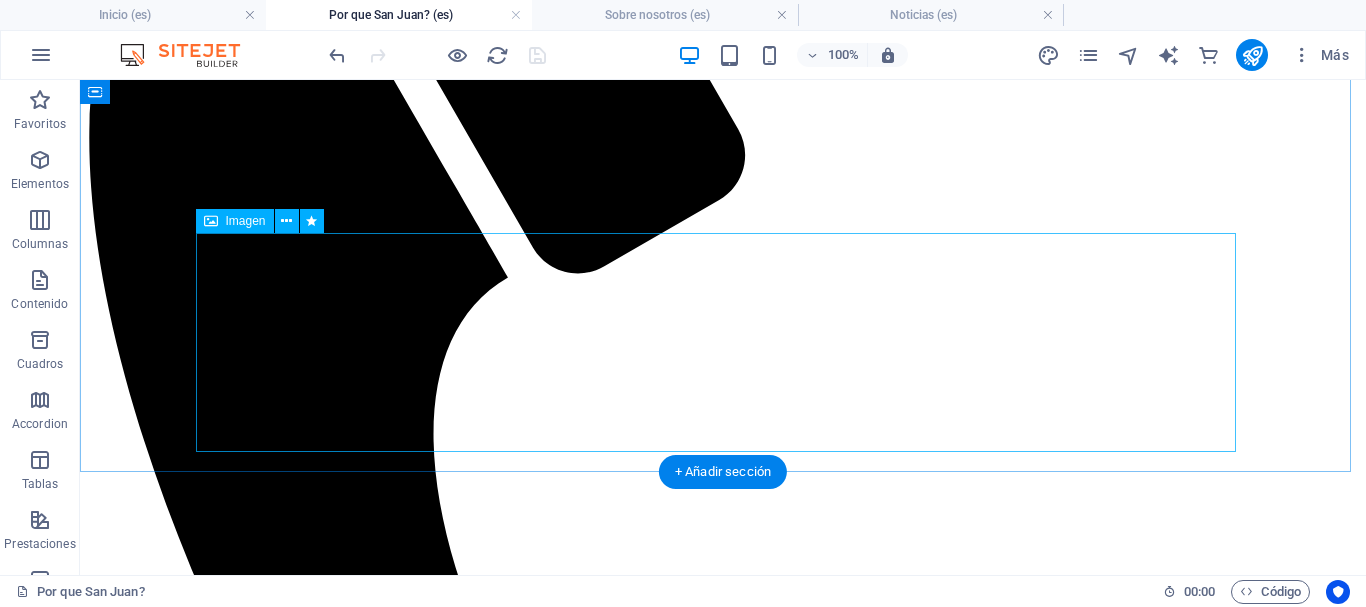 click at bounding box center (723, 2109) 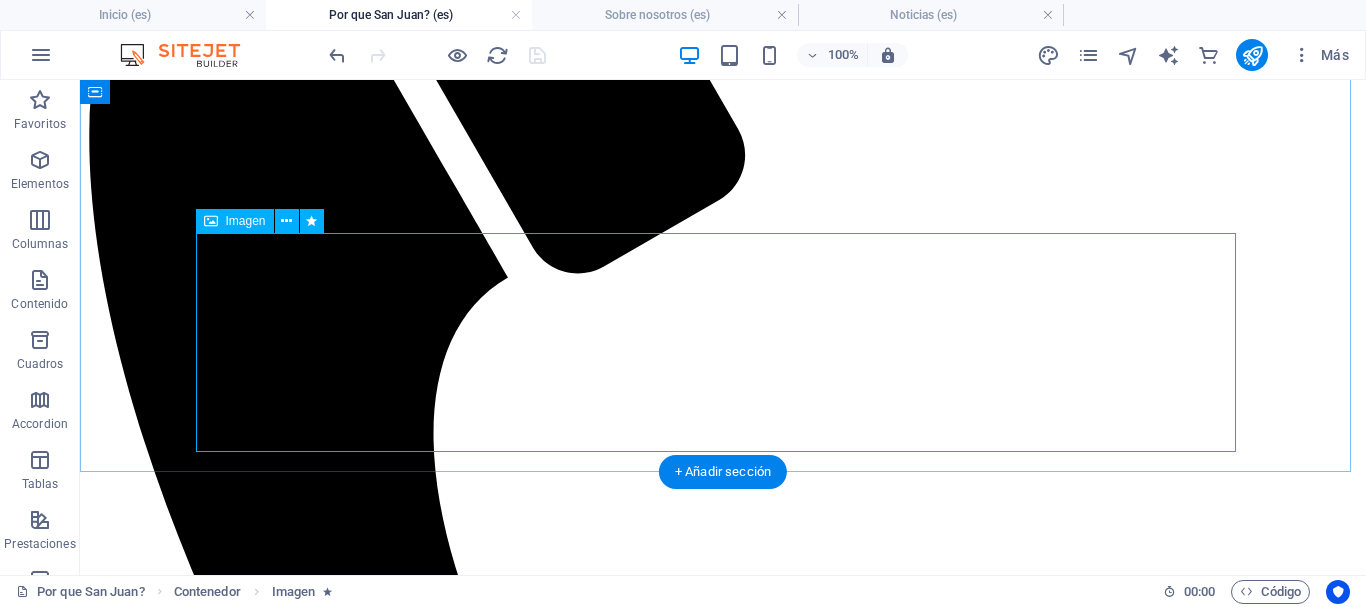 click at bounding box center [723, 2109] 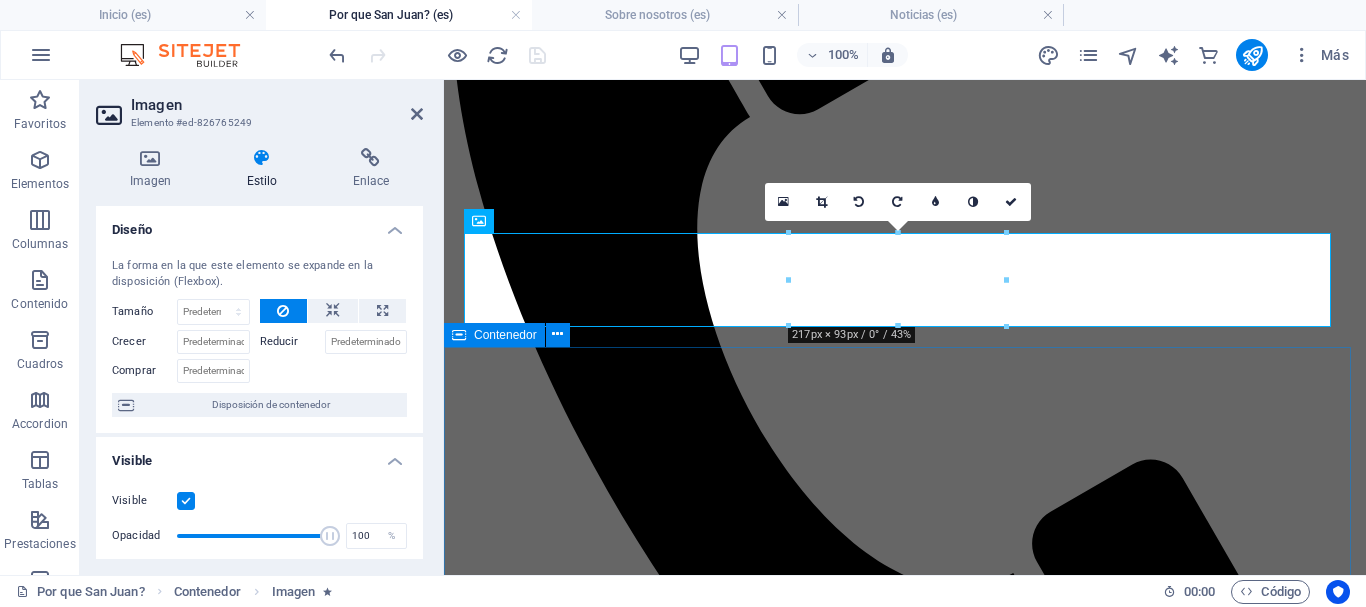 scroll, scrollTop: 391, scrollLeft: 0, axis: vertical 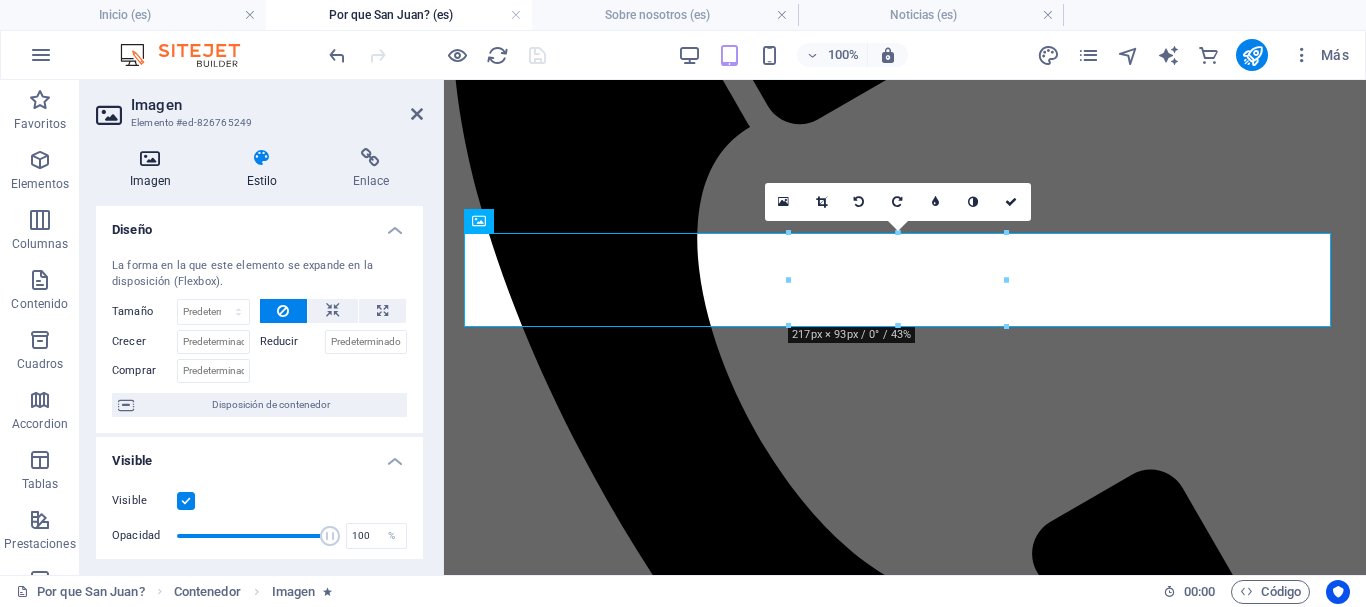 click at bounding box center (150, 158) 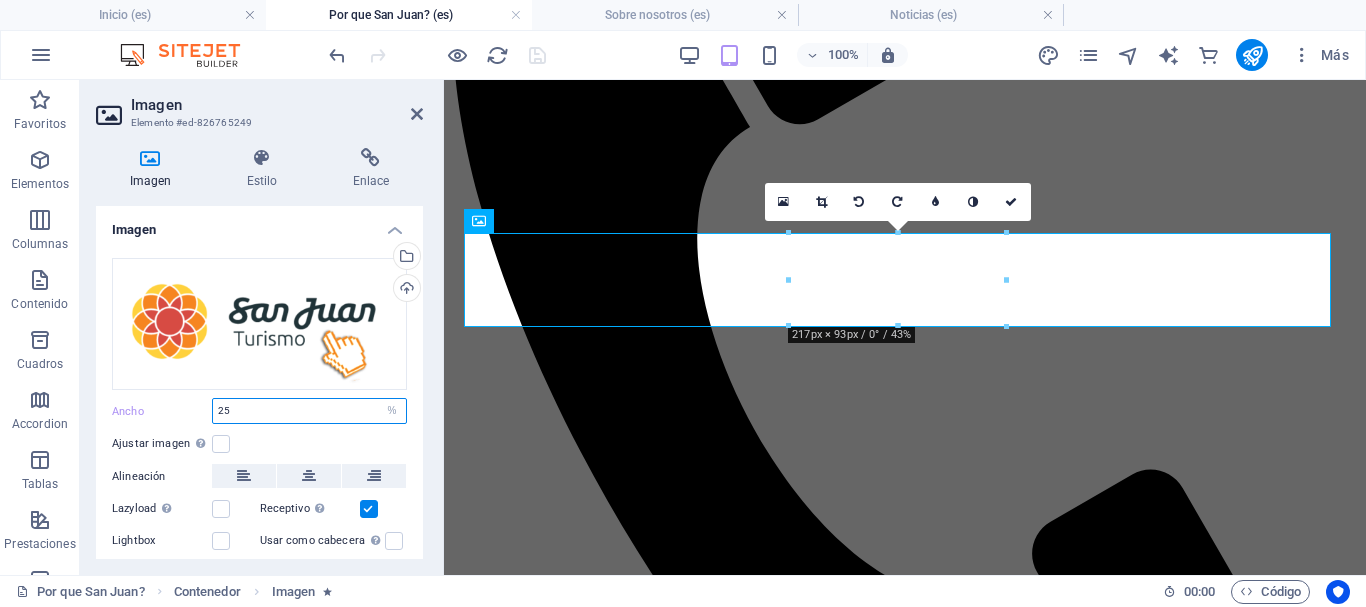 click on "25" at bounding box center [309, 411] 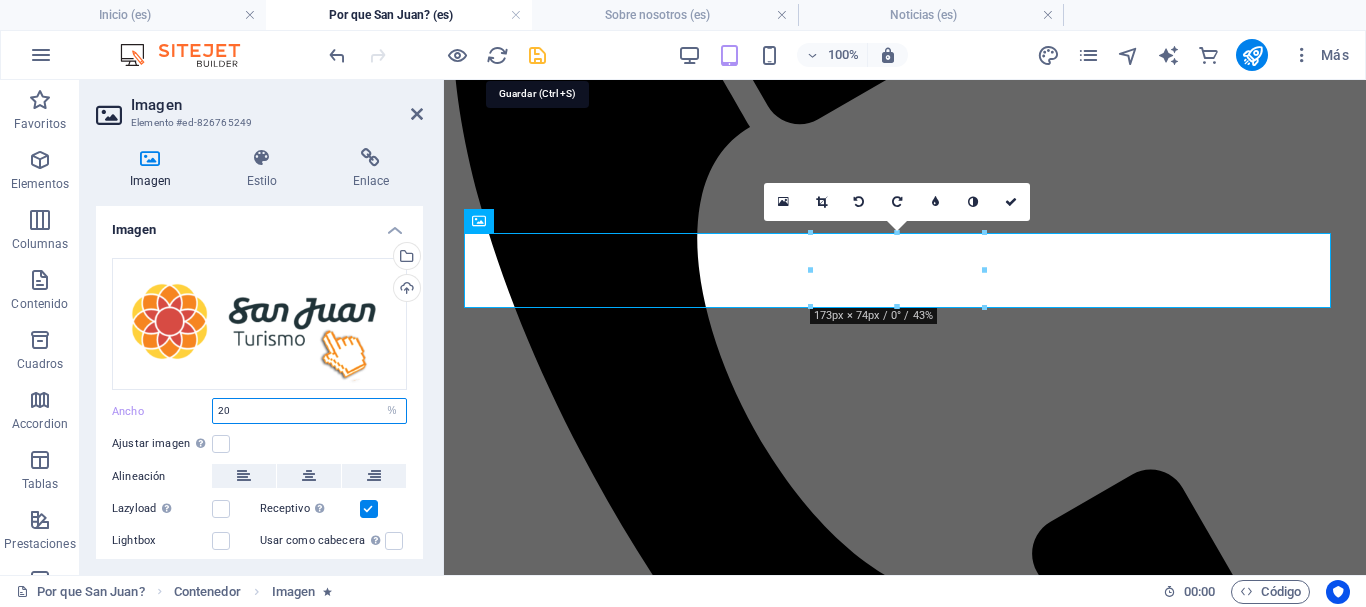 type on "20" 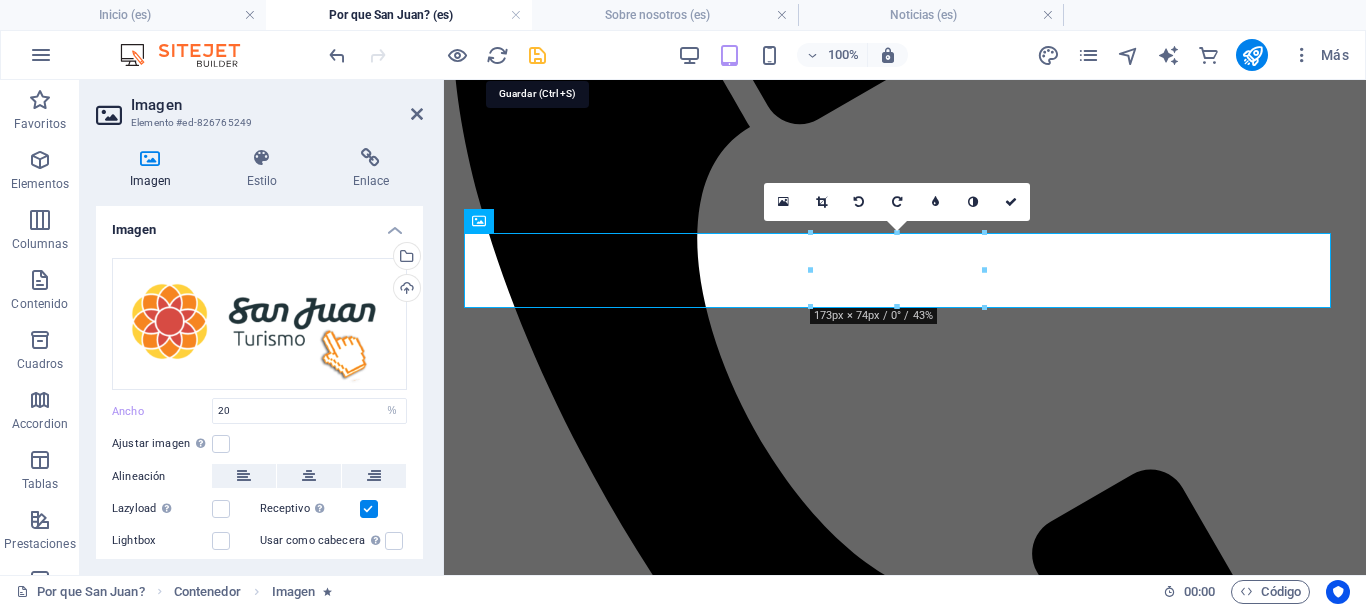 click at bounding box center (537, 55) 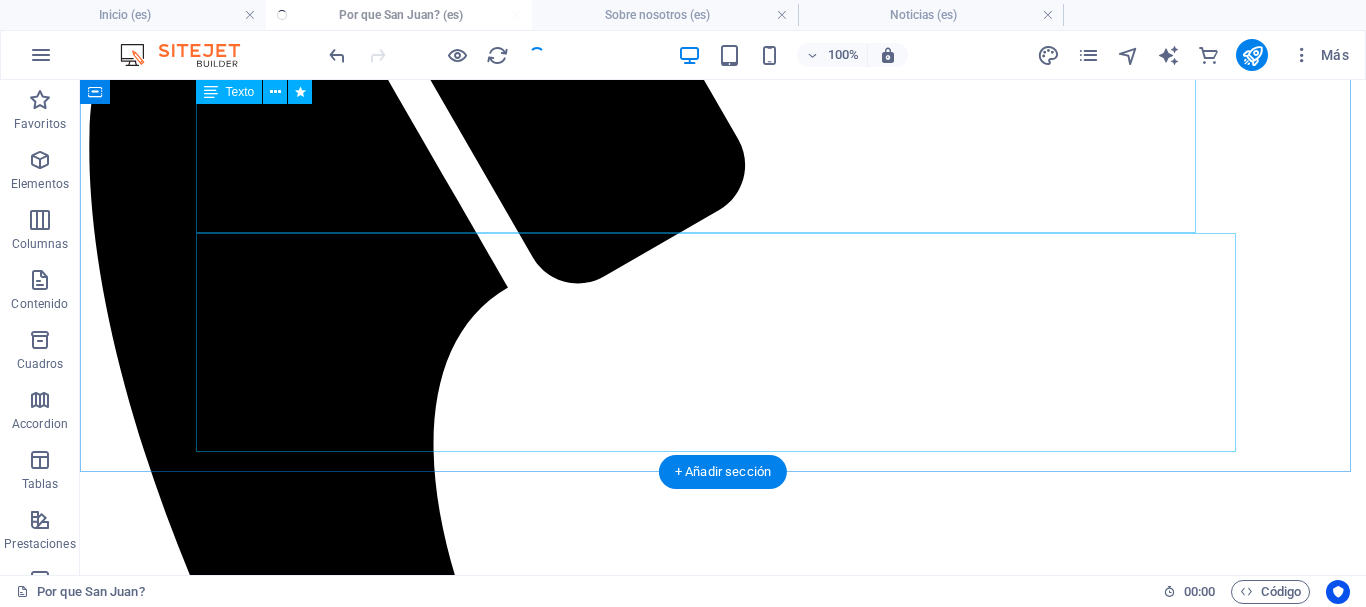 scroll, scrollTop: 401, scrollLeft: 0, axis: vertical 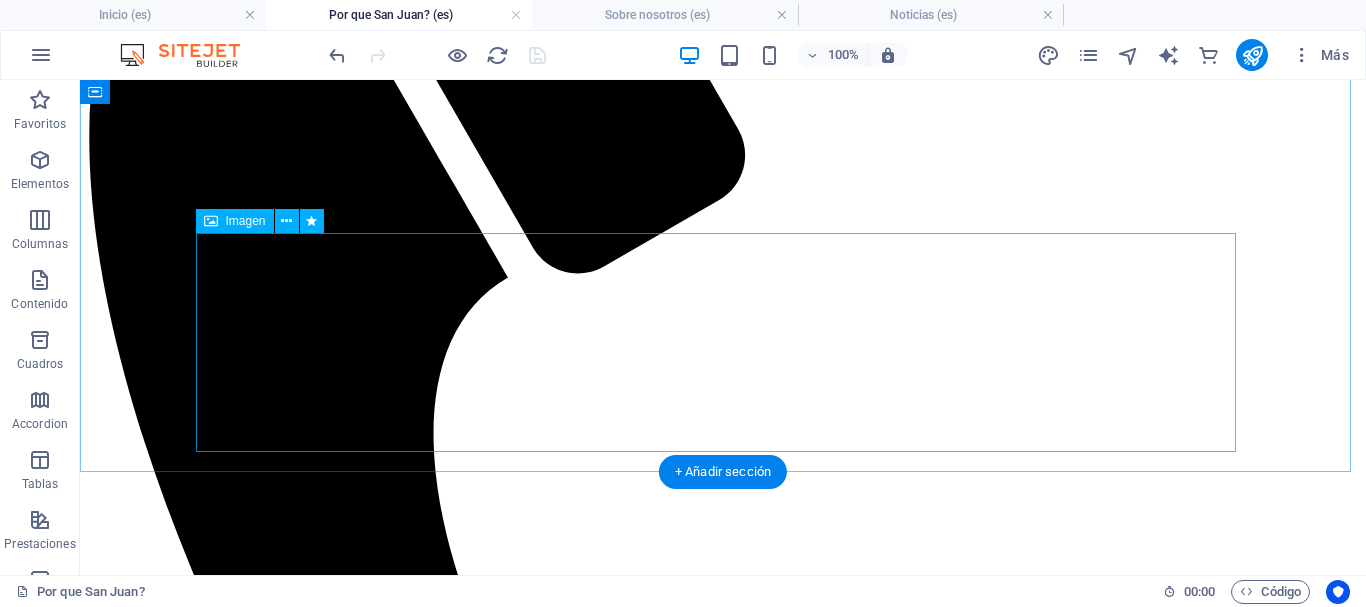 click at bounding box center (723, 2109) 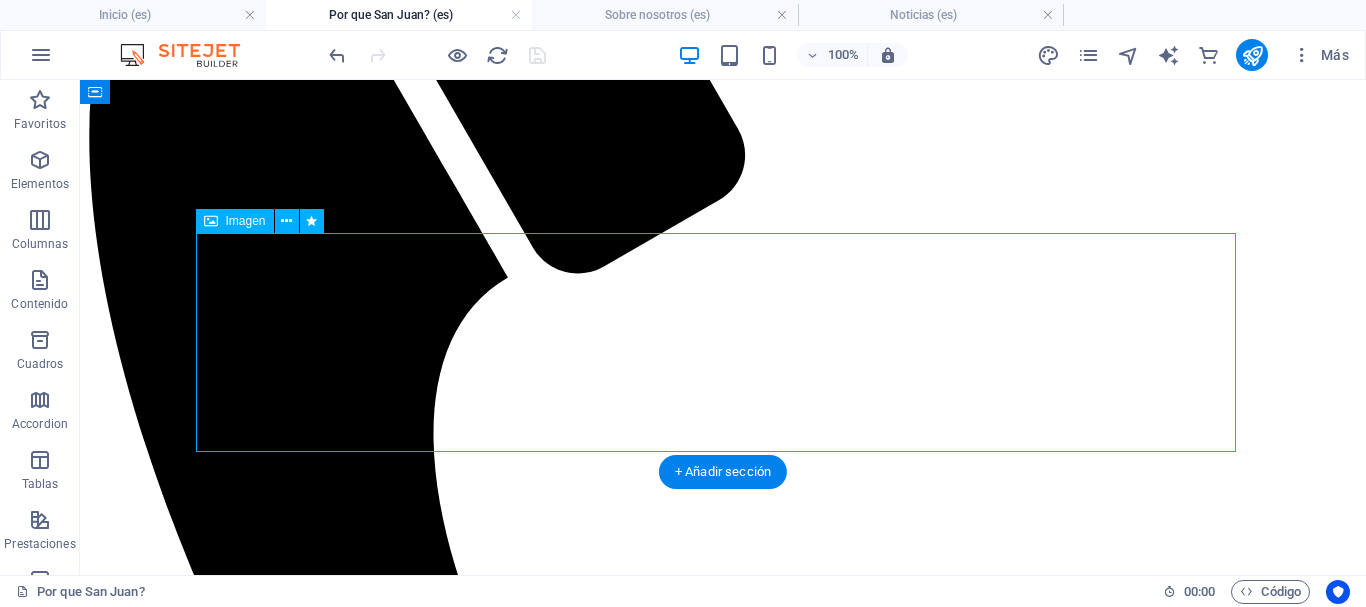 click at bounding box center (723, 2109) 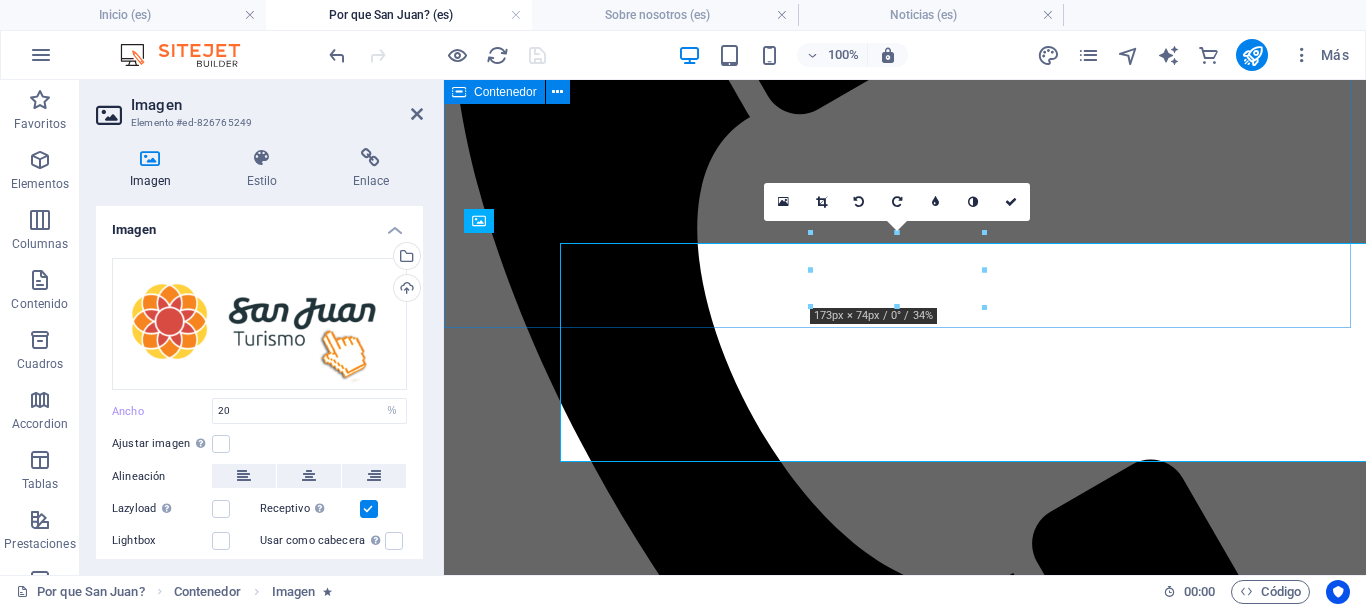 scroll, scrollTop: 391, scrollLeft: 0, axis: vertical 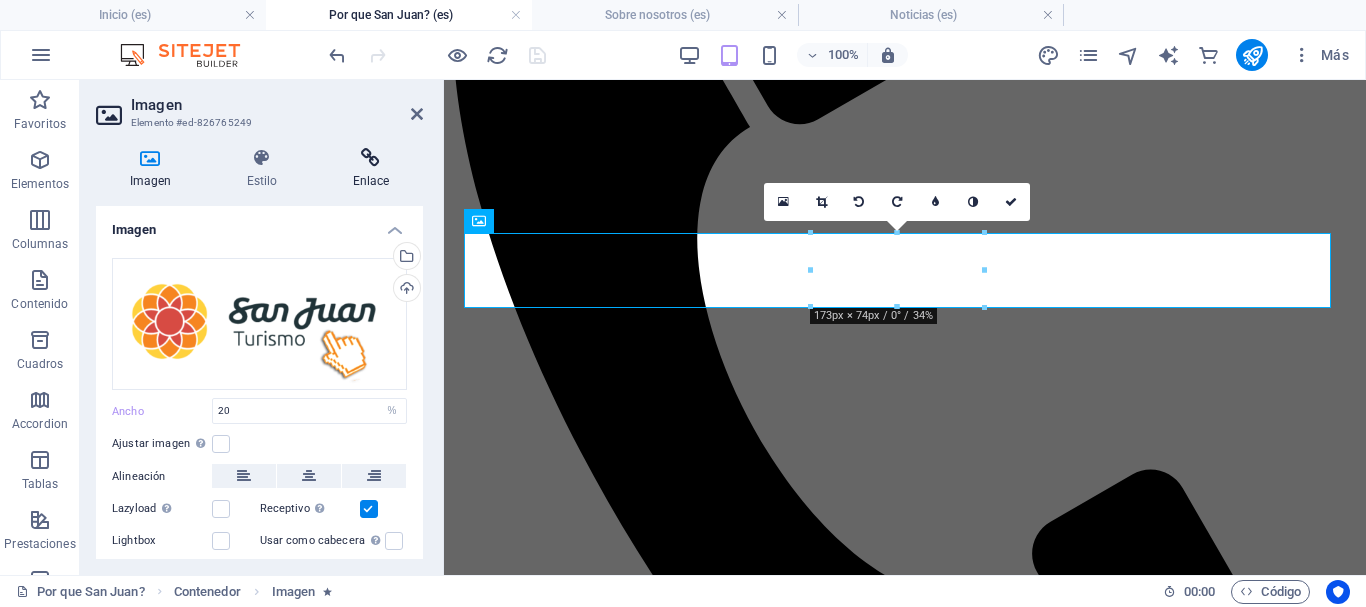 click at bounding box center [371, 158] 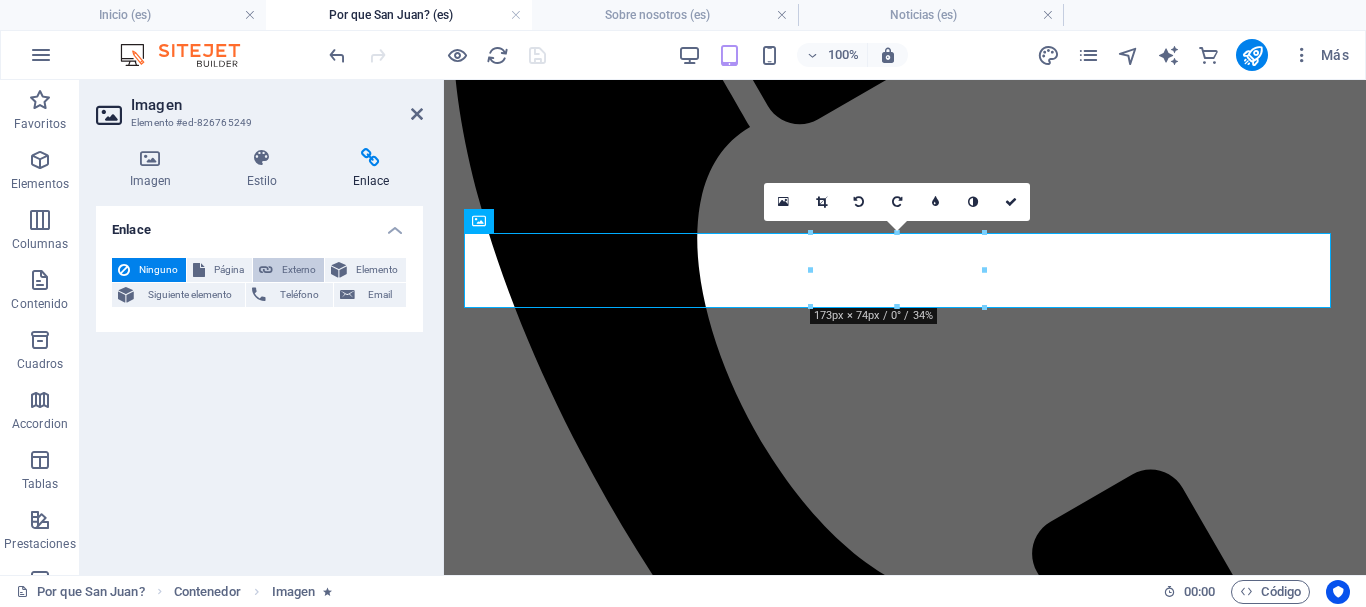 click on "Externo" at bounding box center (298, 270) 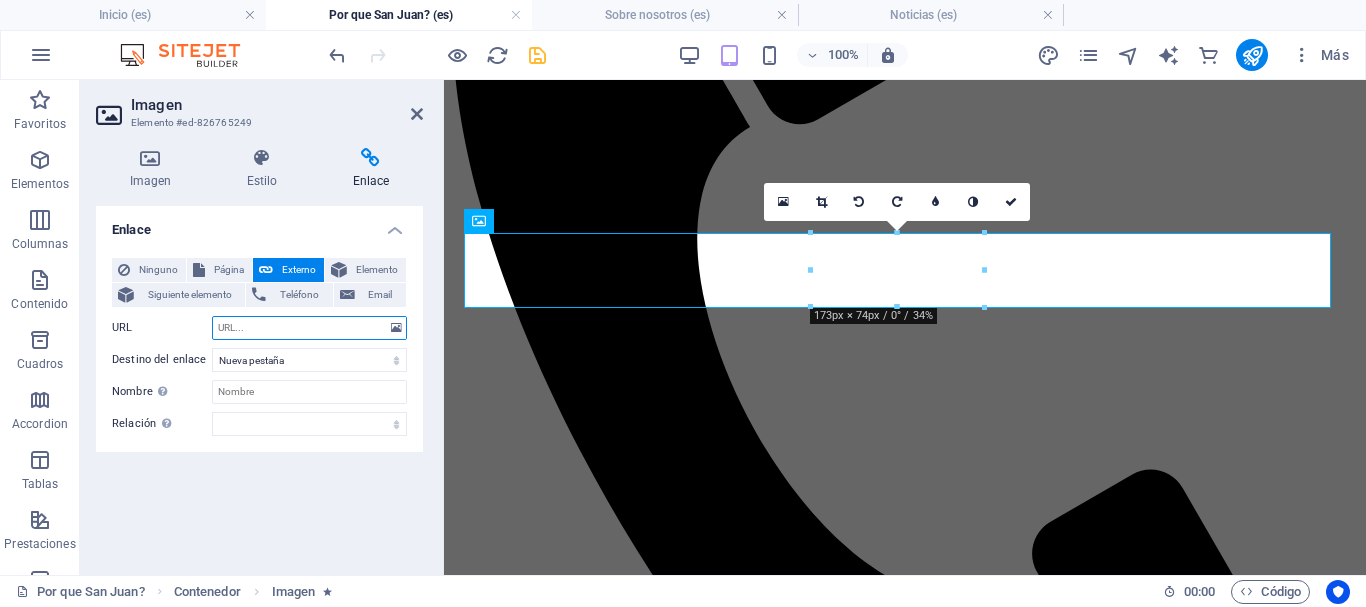 paste on "https://sisanjuan.gob.ar/23-secciones/turismo-y-cultura" 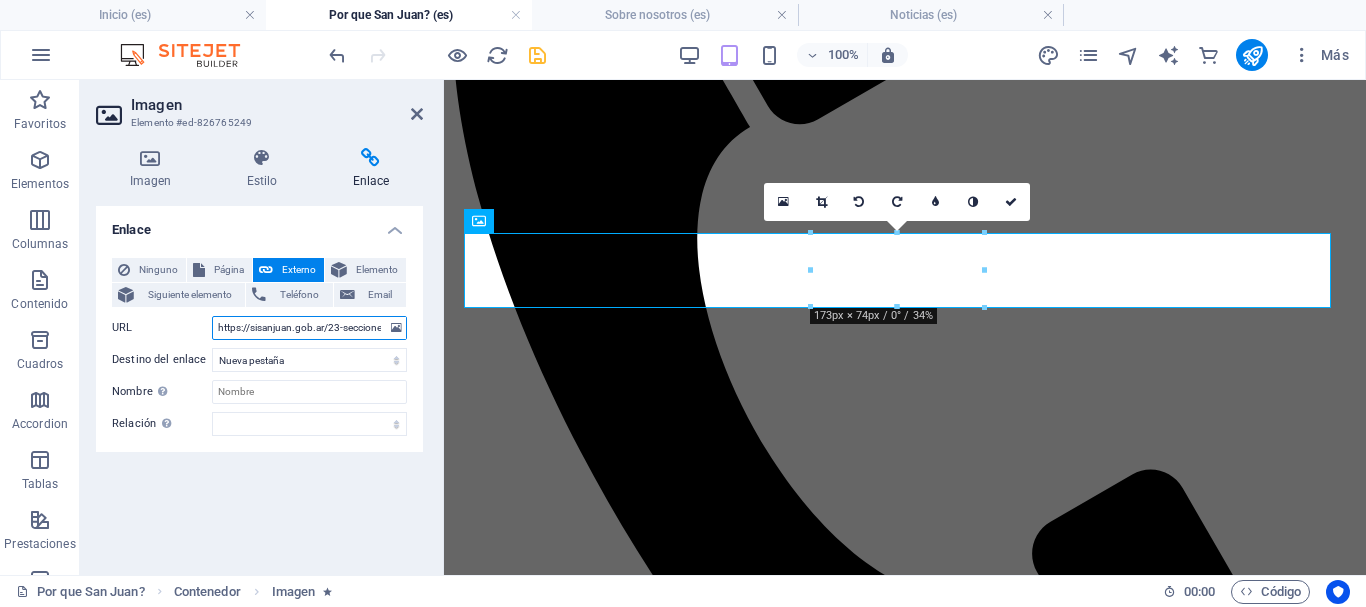 scroll, scrollTop: 0, scrollLeft: 85, axis: horizontal 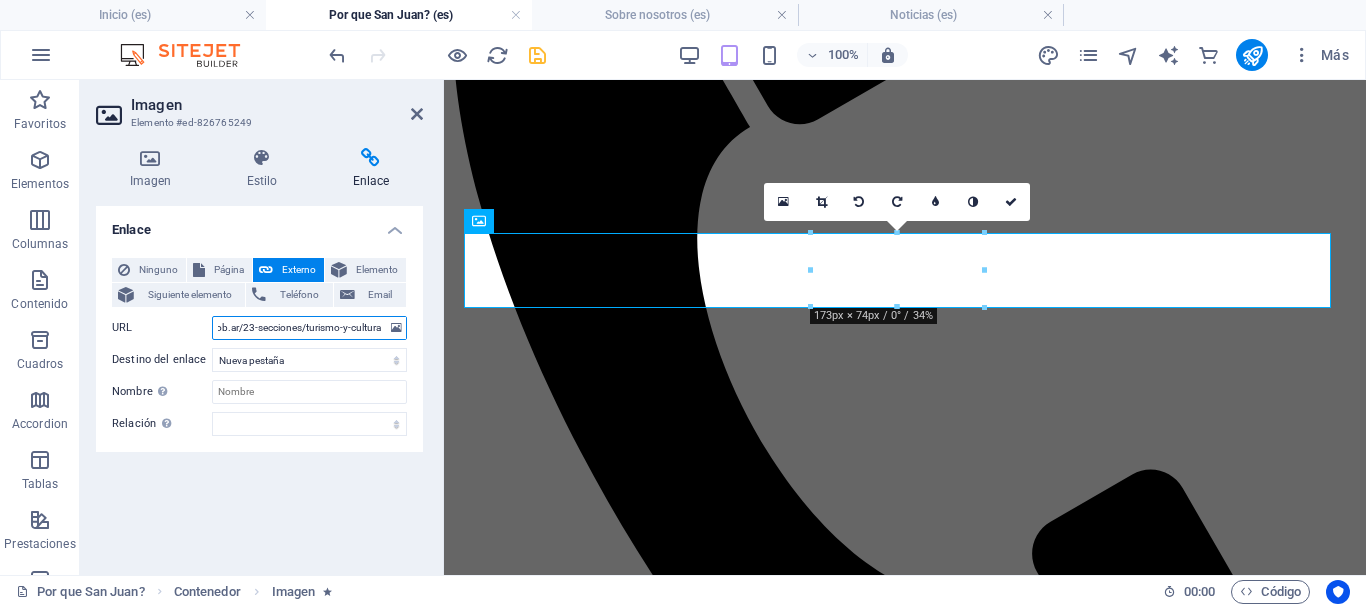 type on "https://sisanjuan.gob.ar/23-secciones/turismo-y-cultura" 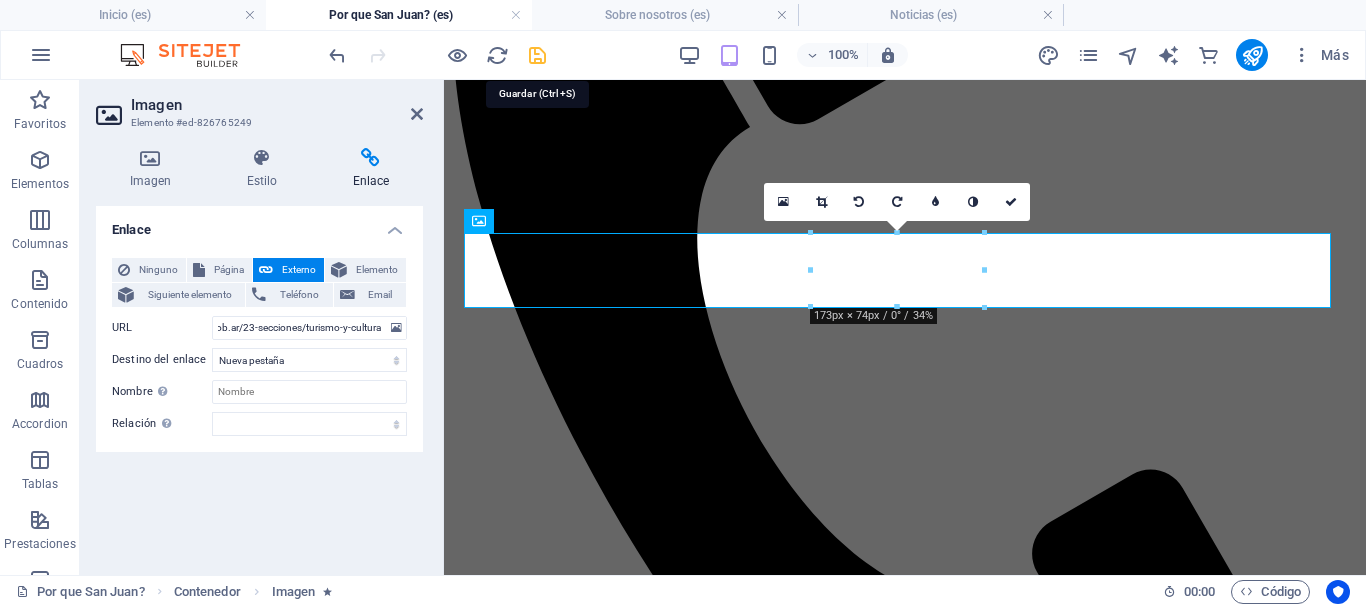 click at bounding box center (537, 55) 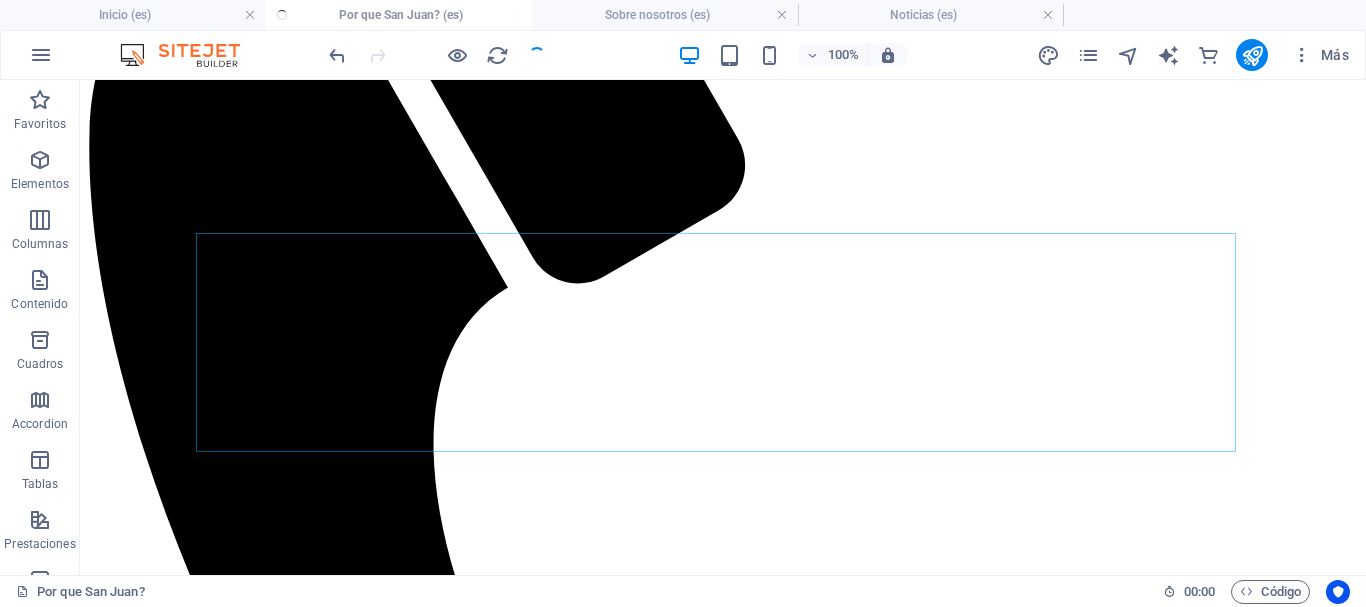 scroll, scrollTop: 401, scrollLeft: 0, axis: vertical 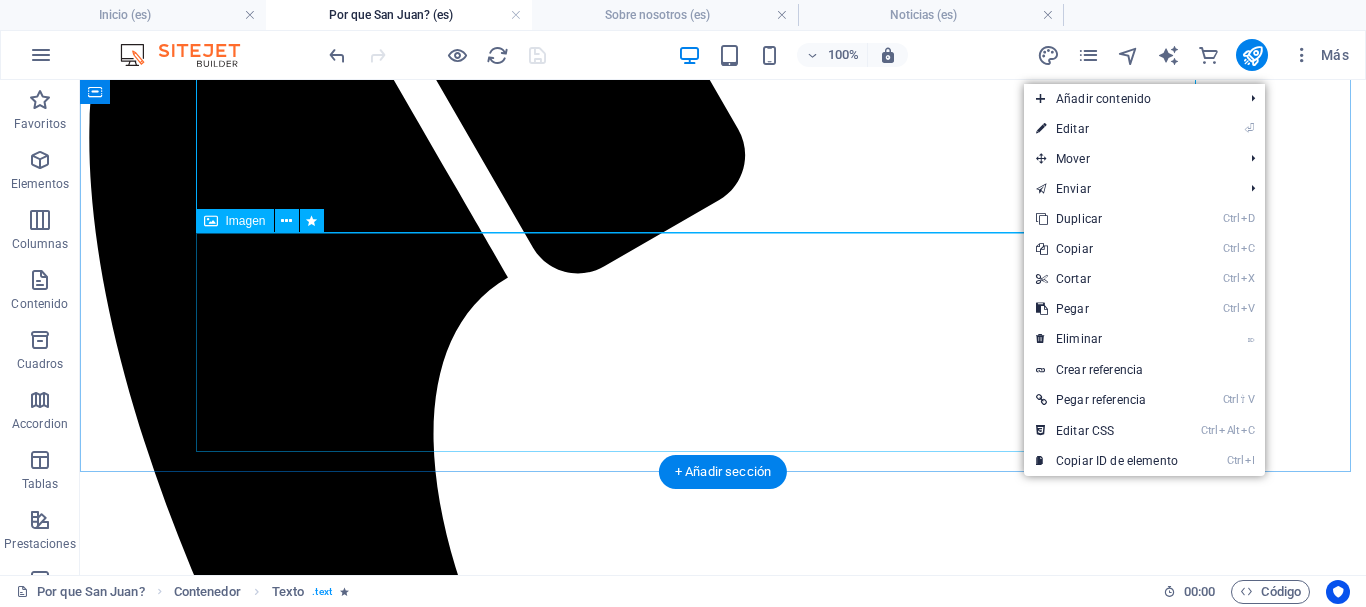click at bounding box center [723, 2109] 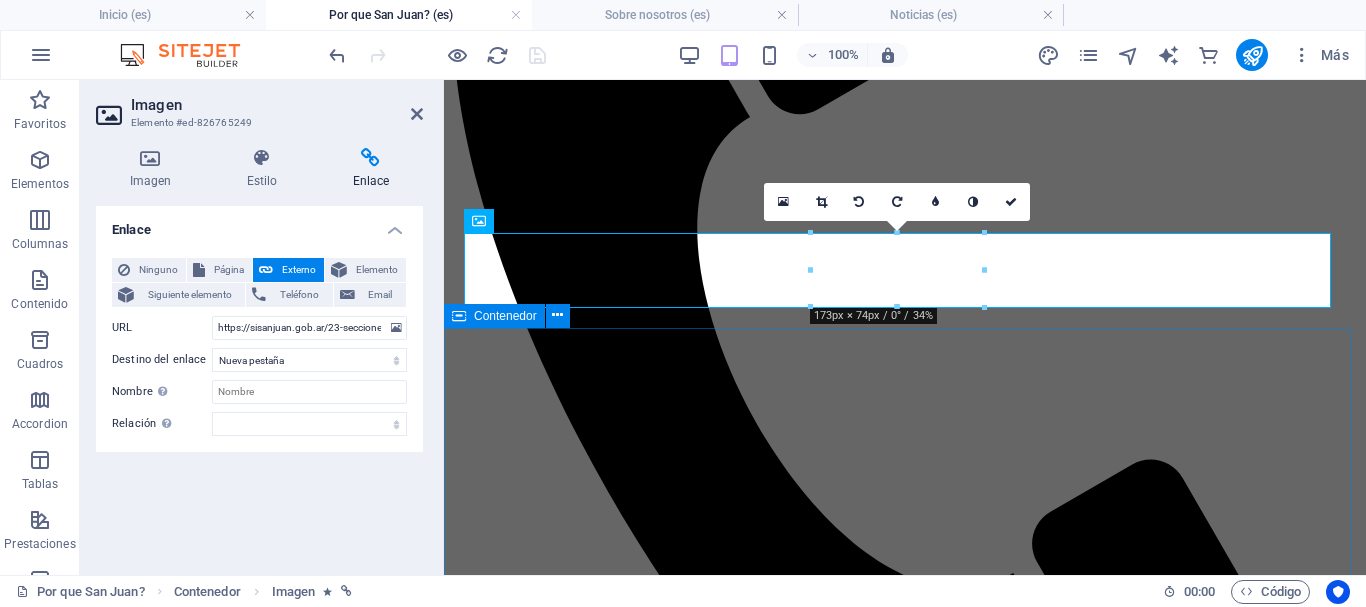 scroll, scrollTop: 391, scrollLeft: 0, axis: vertical 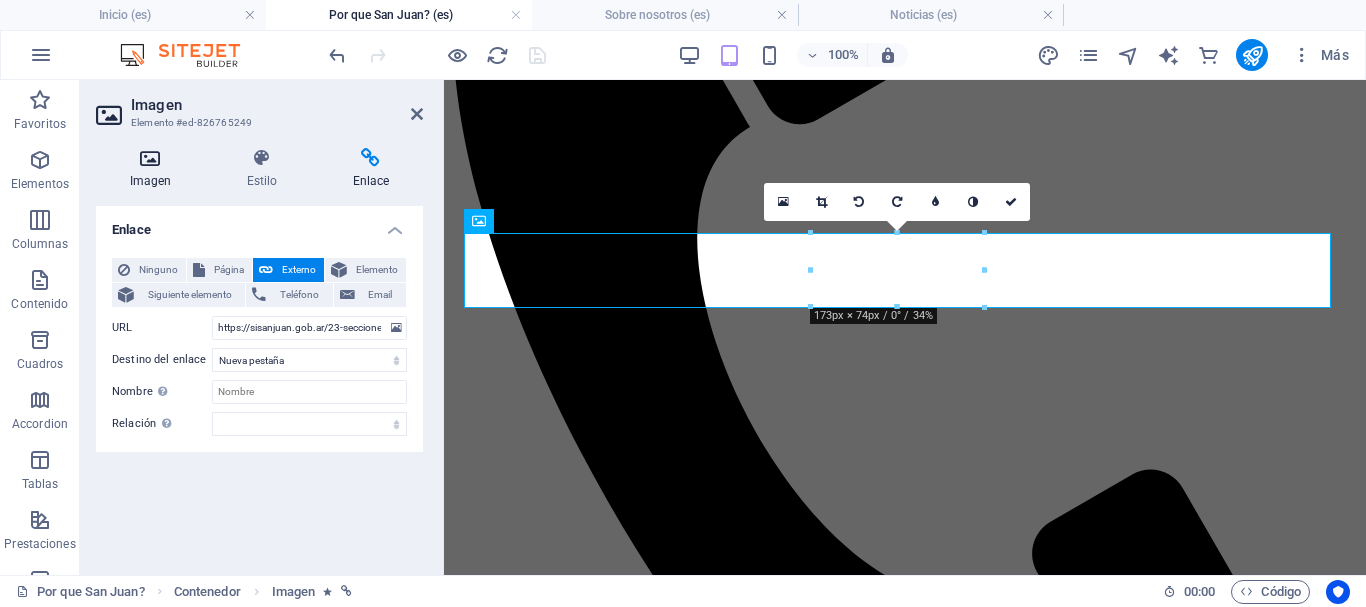 click at bounding box center [150, 158] 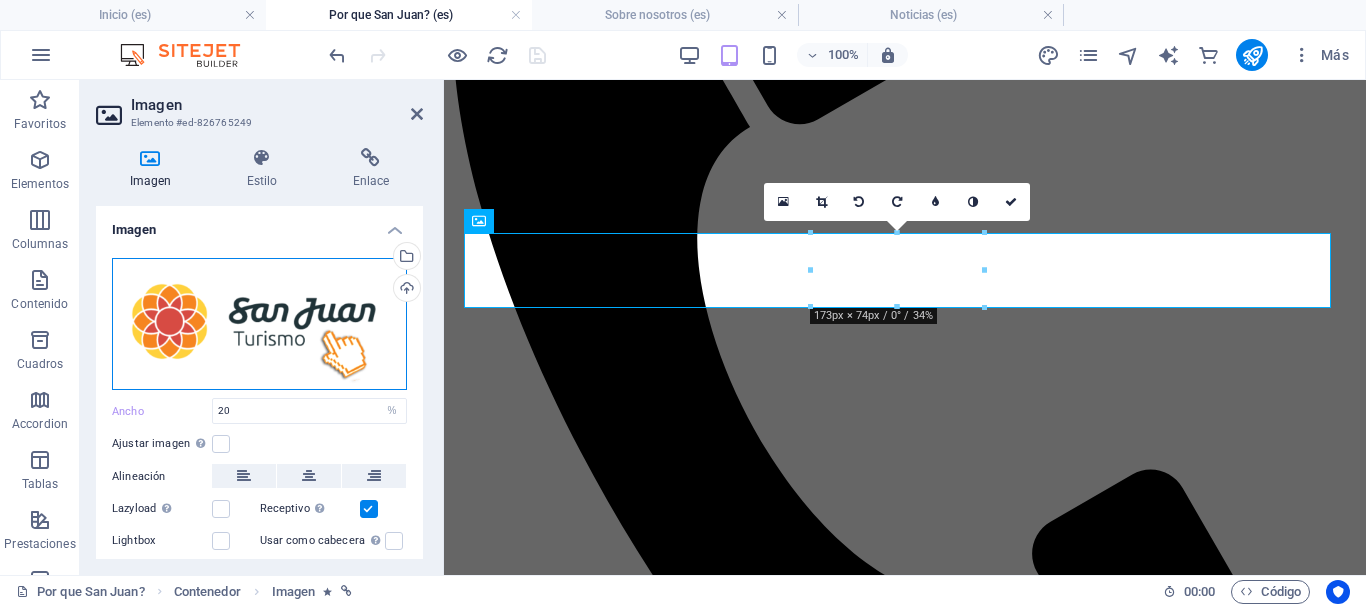 click on "Arrastra archivos aquí, haz clic para escoger archivos o  selecciona archivos de Archivos o de nuestra galería gratuita de fotos y vídeos" at bounding box center (259, 324) 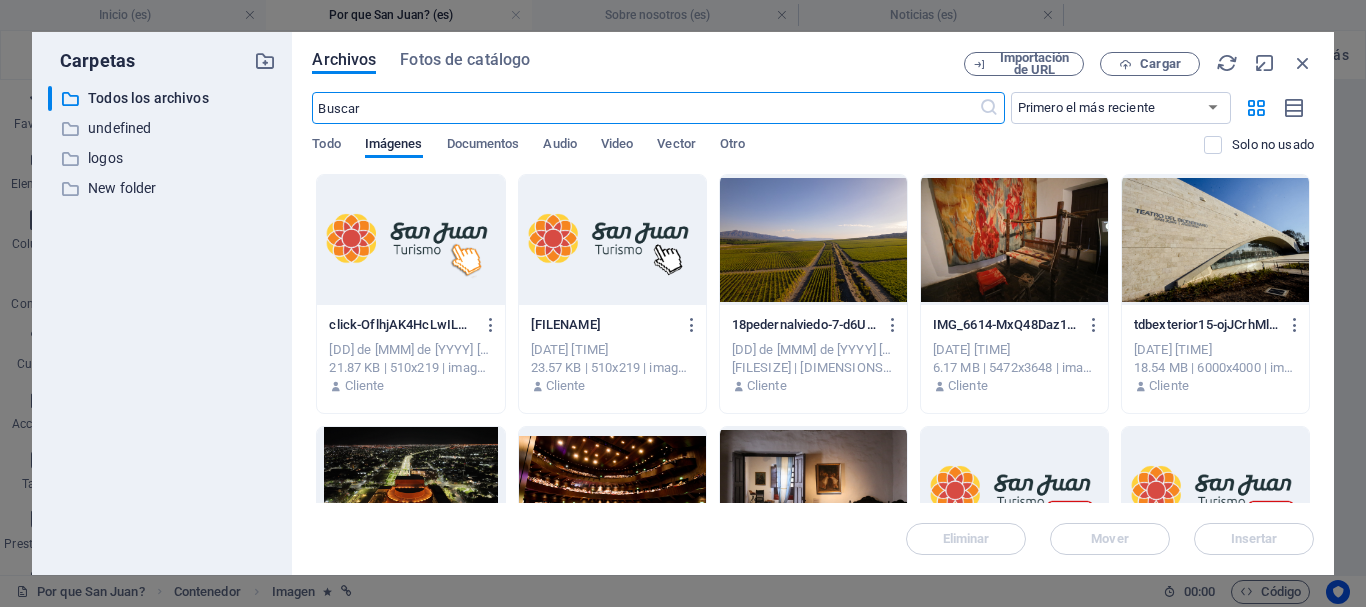 scroll, scrollTop: 649, scrollLeft: 0, axis: vertical 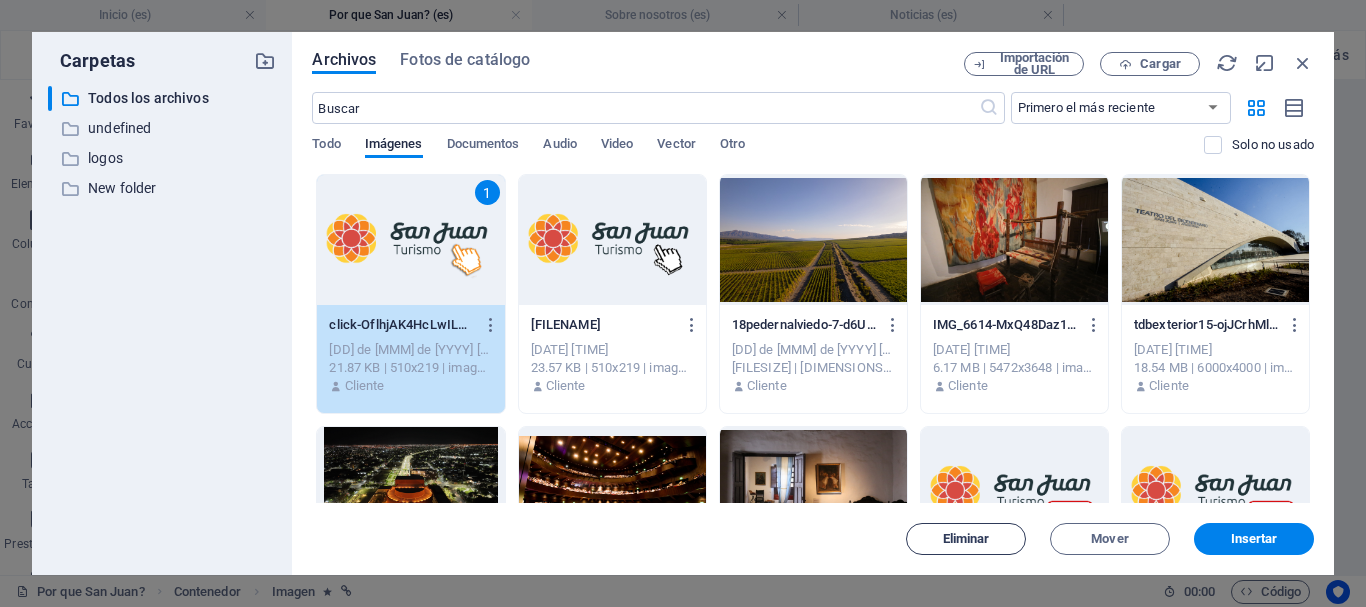 click on "Eliminar" at bounding box center (966, 539) 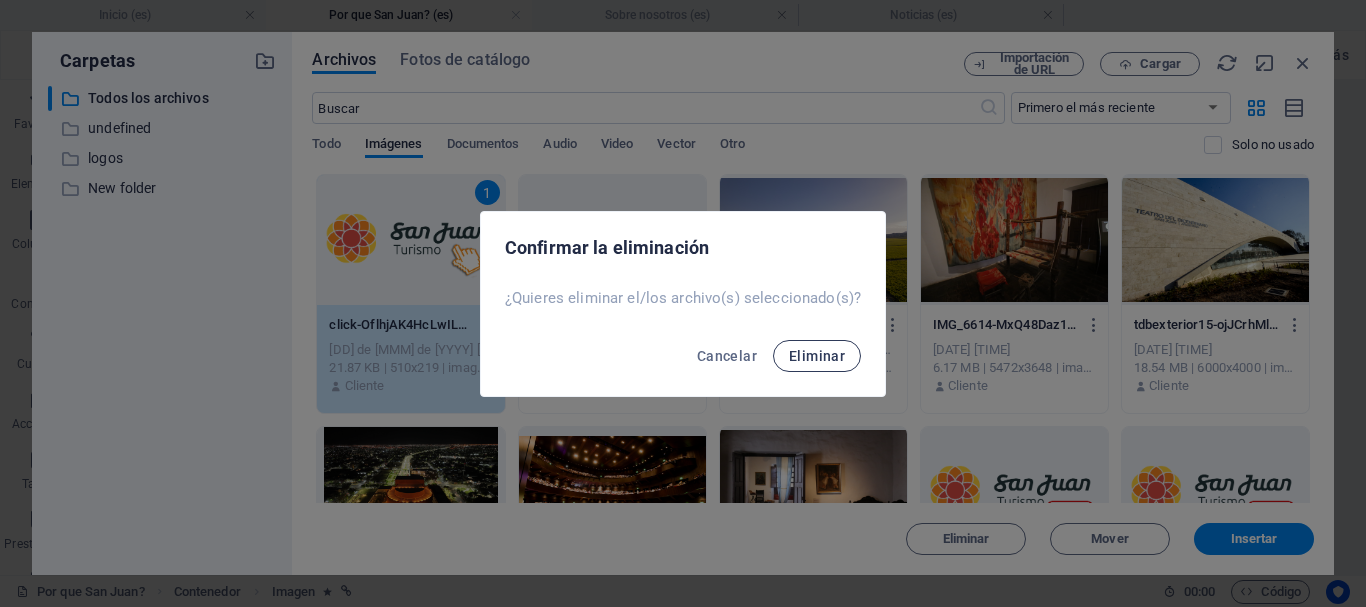 click on "Eliminar" at bounding box center [817, 356] 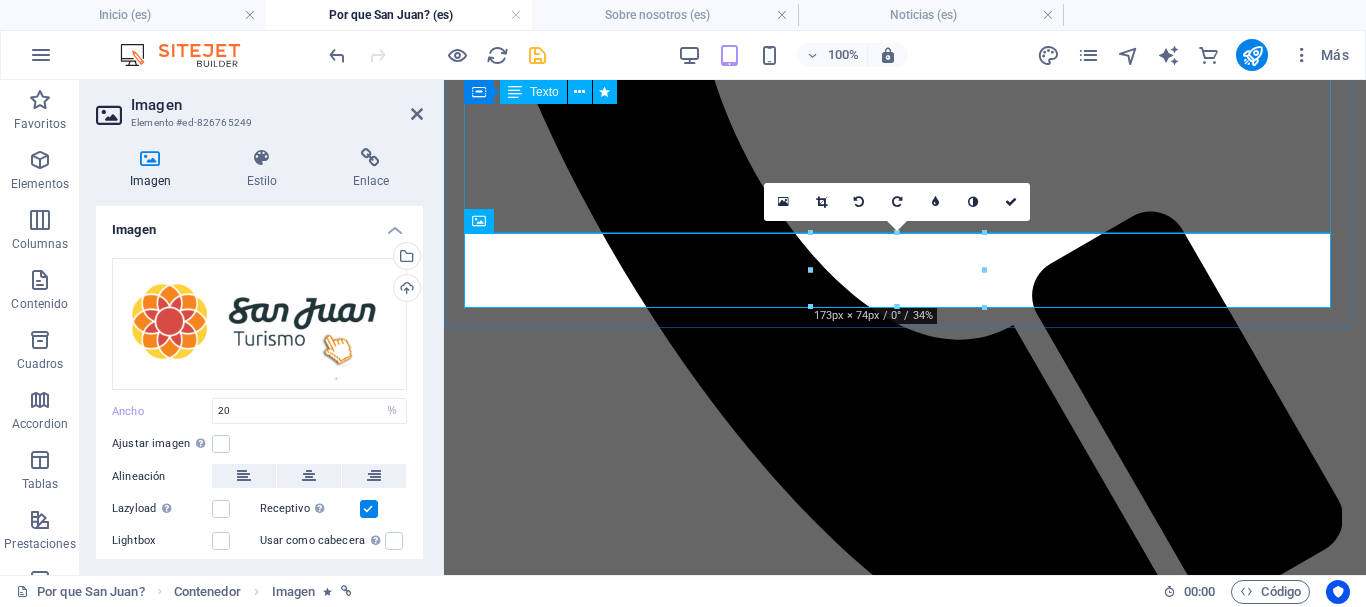 scroll, scrollTop: 391, scrollLeft: 0, axis: vertical 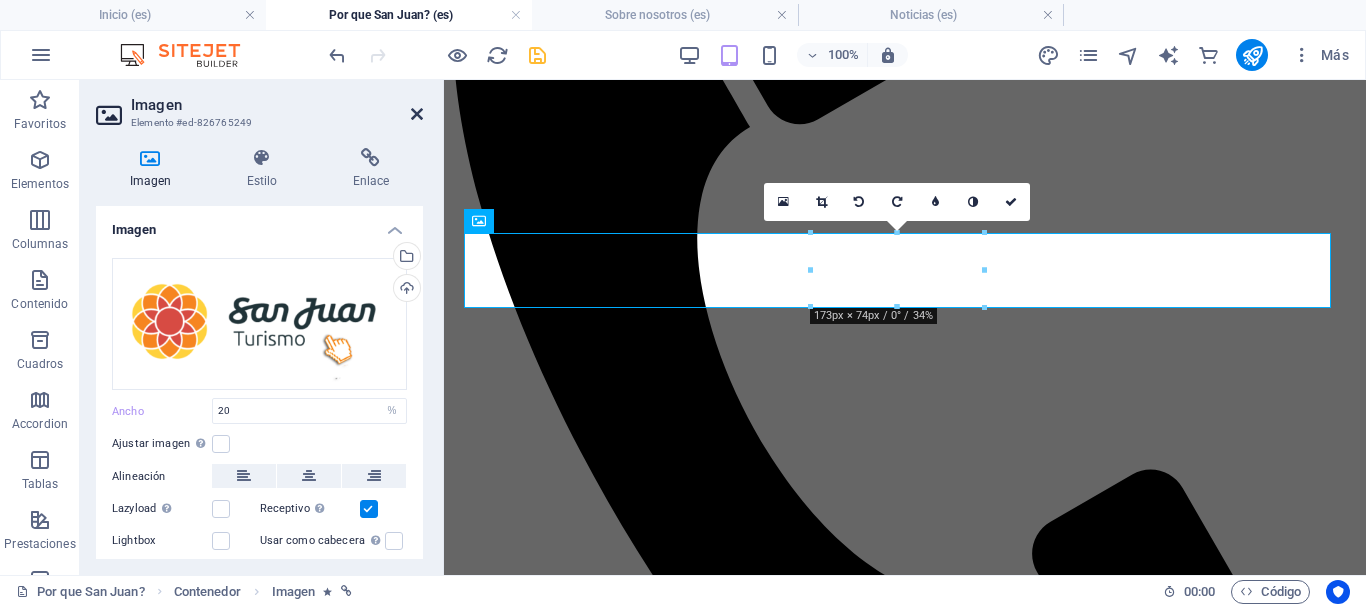 click at bounding box center (417, 114) 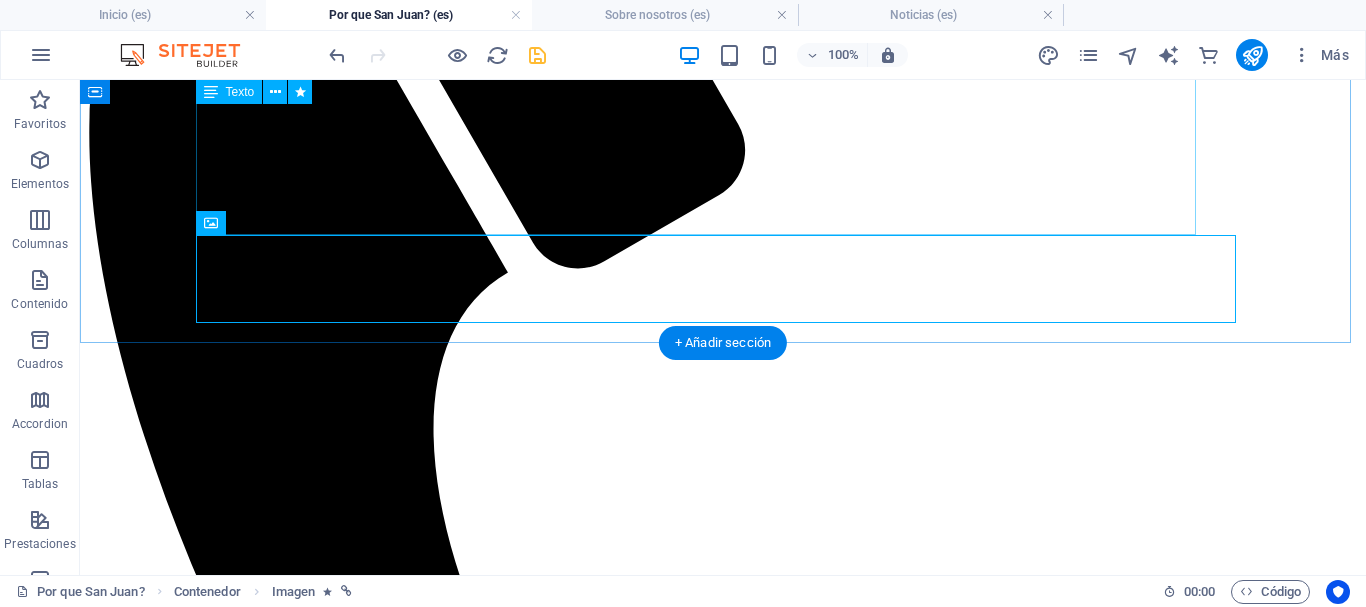 scroll, scrollTop: 401, scrollLeft: 0, axis: vertical 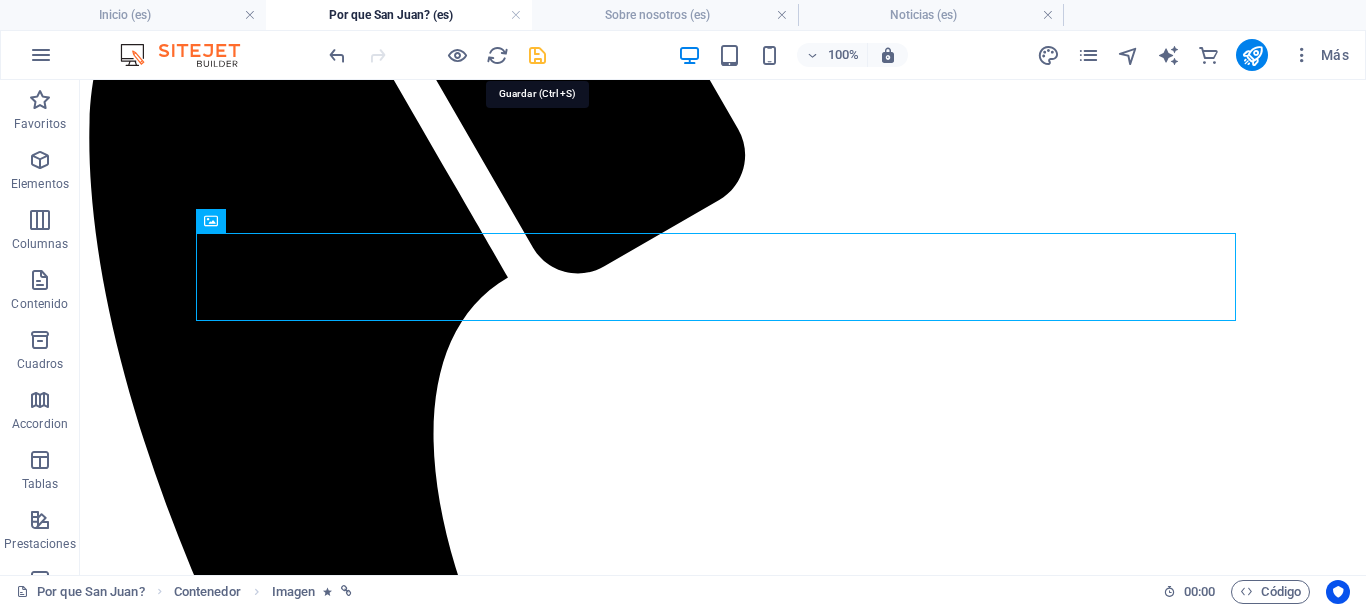 click at bounding box center [537, 55] 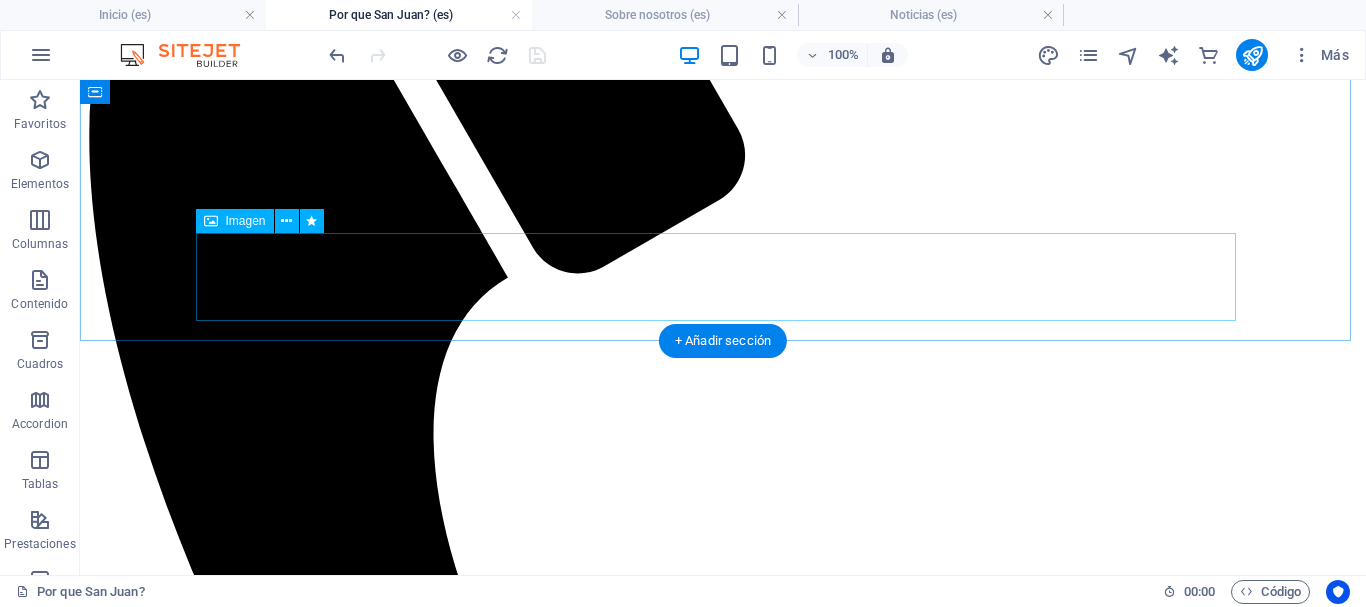 click at bounding box center [723, 2044] 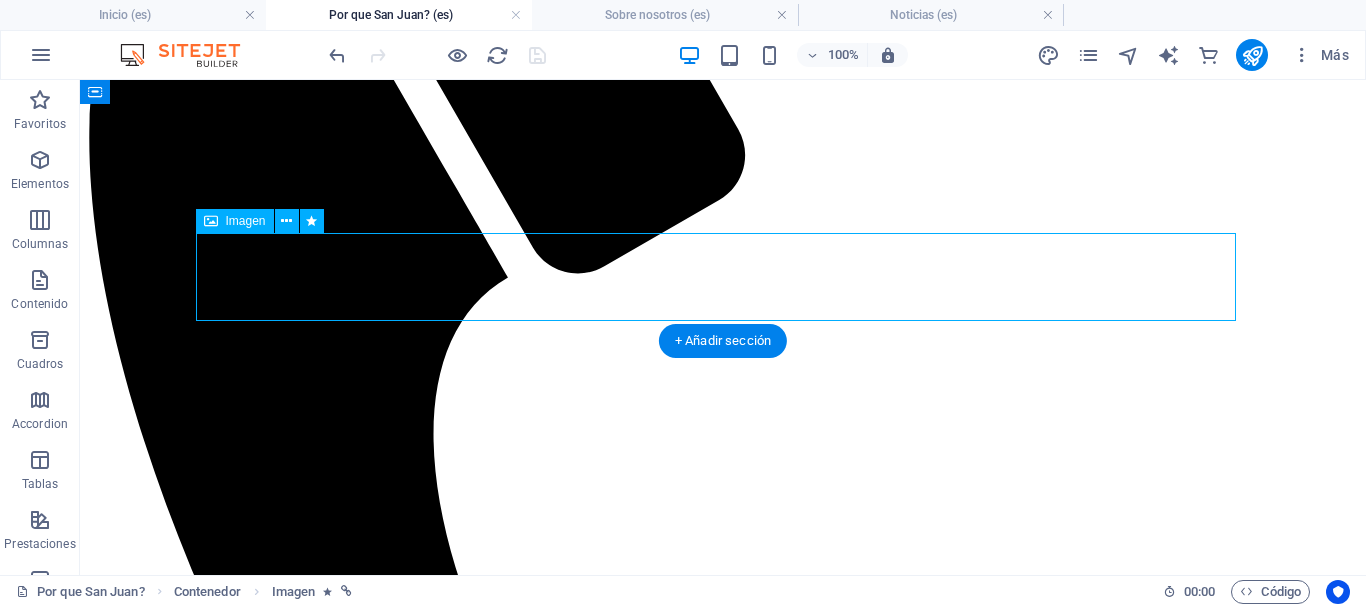 click at bounding box center [723, 2044] 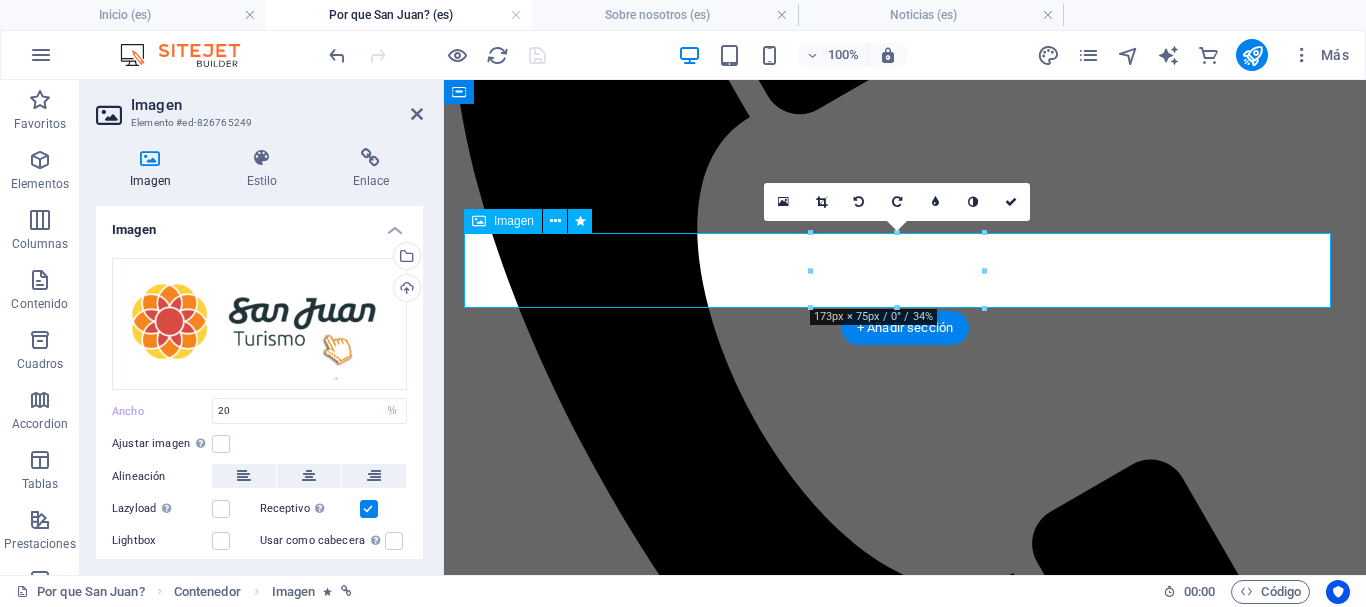 scroll, scrollTop: 391, scrollLeft: 0, axis: vertical 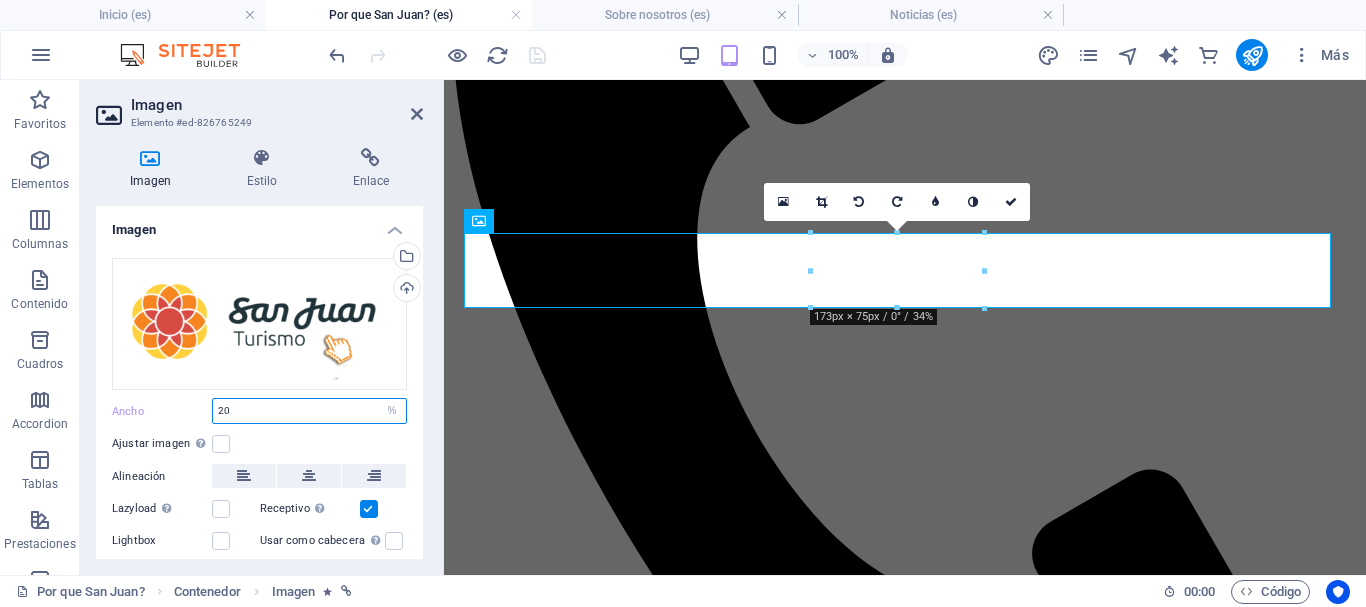 drag, startPoint x: 257, startPoint y: 415, endPoint x: 219, endPoint y: 409, distance: 38.470768 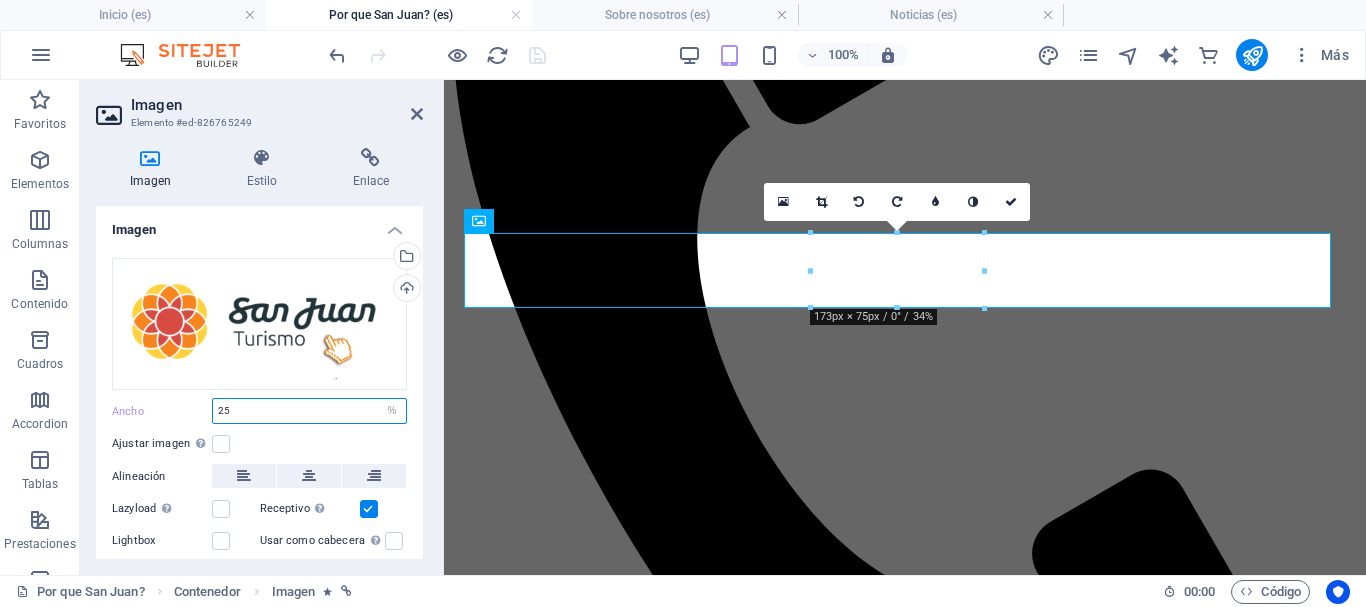 type on "25" 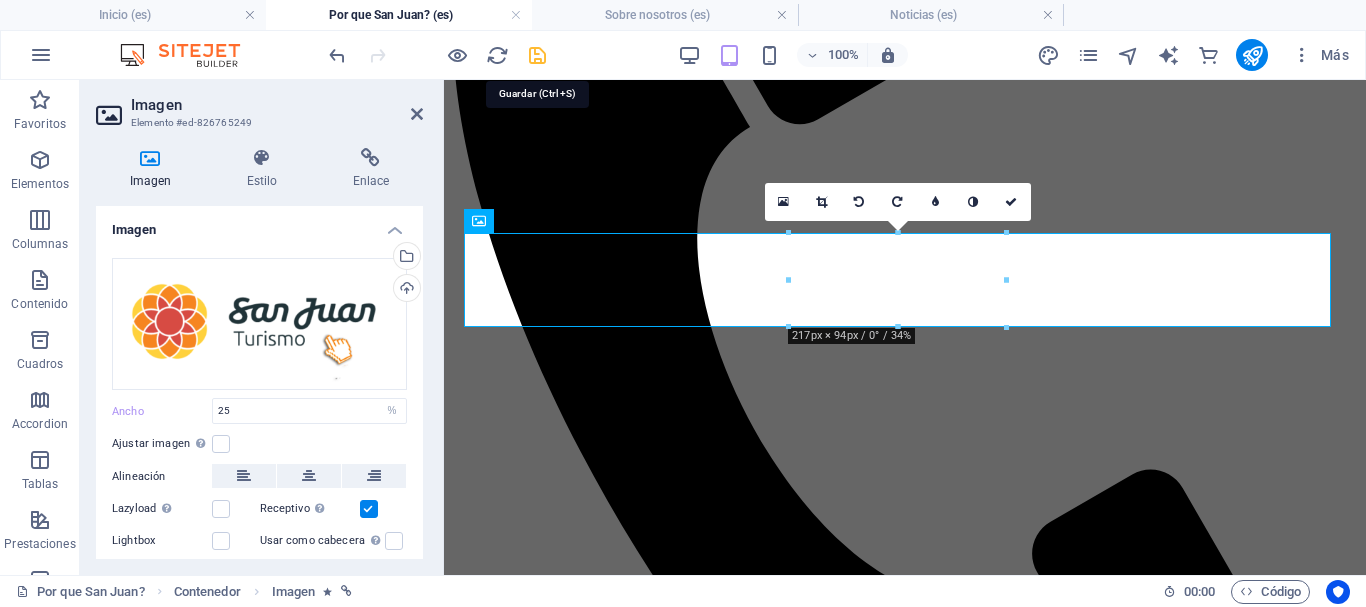 click at bounding box center (537, 55) 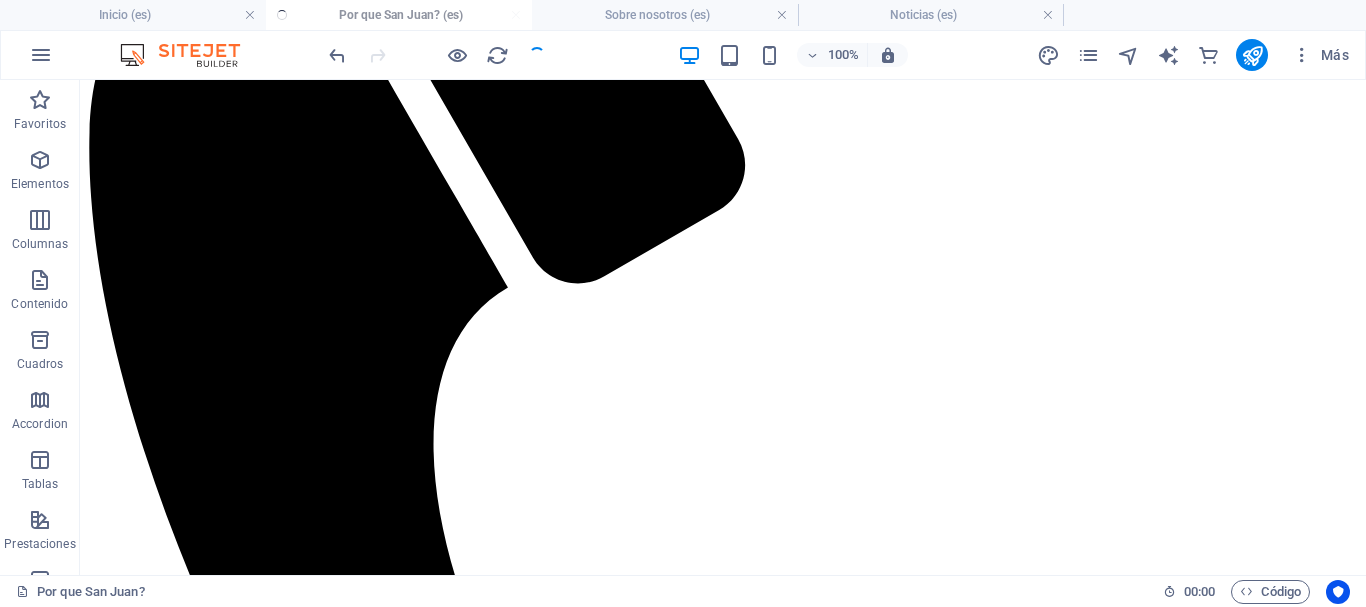 scroll, scrollTop: 401, scrollLeft: 0, axis: vertical 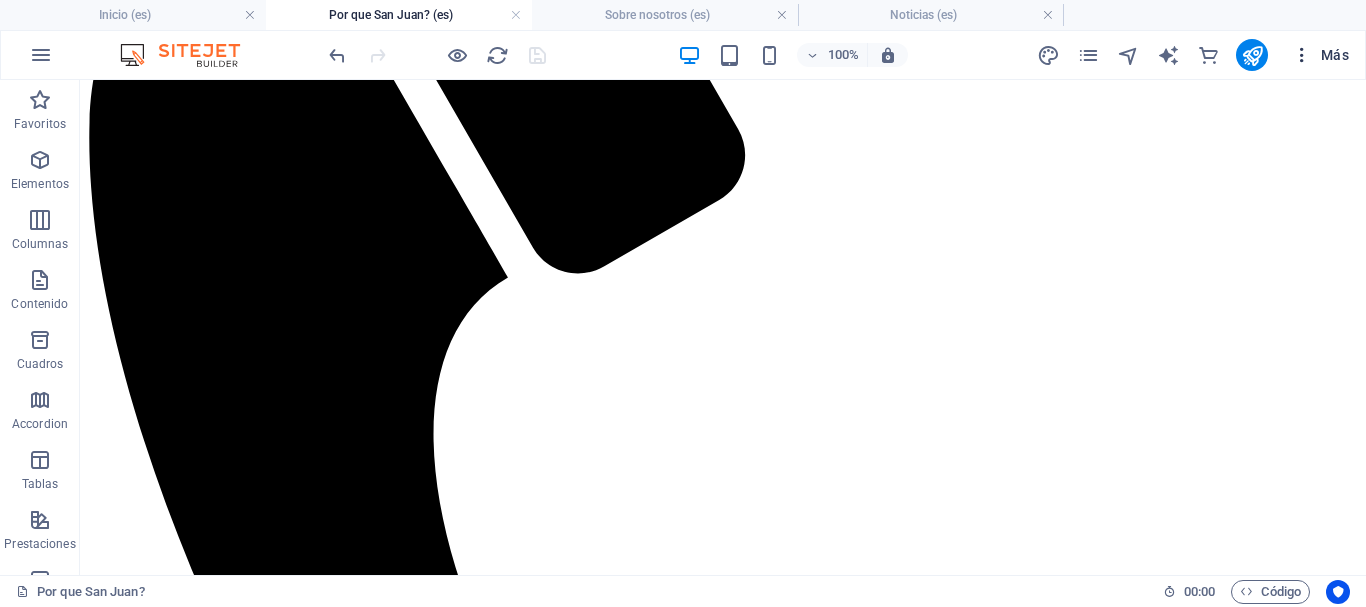 click on "Más" at bounding box center (1320, 55) 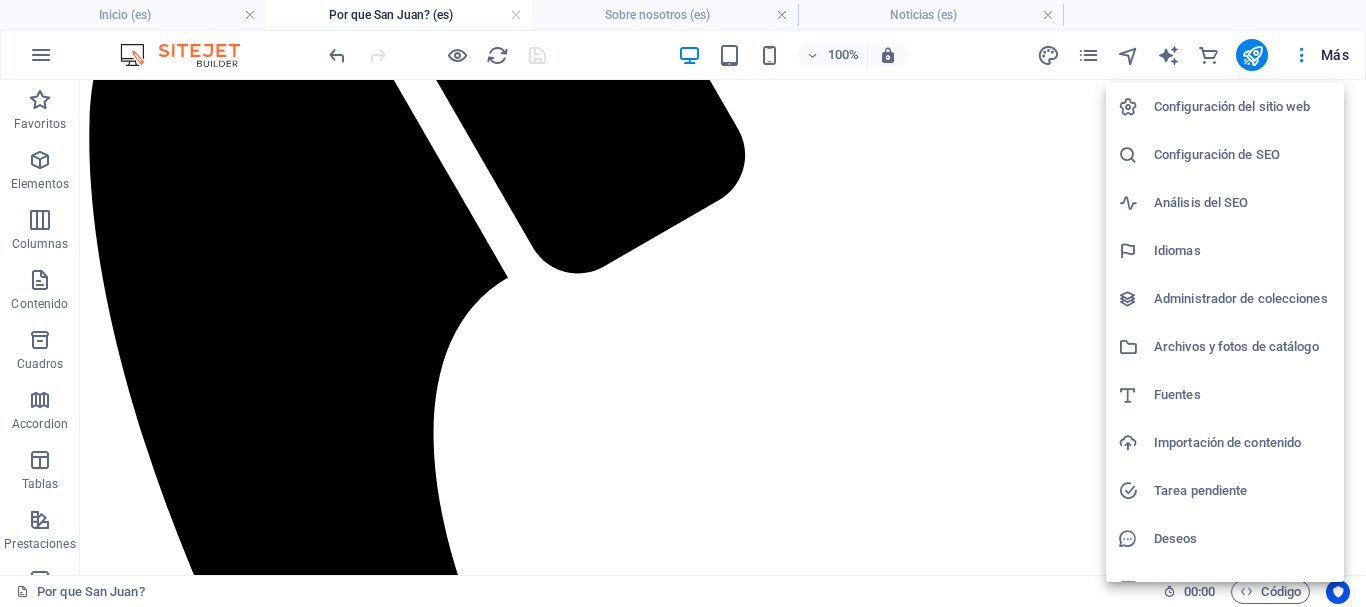 click at bounding box center [683, 303] 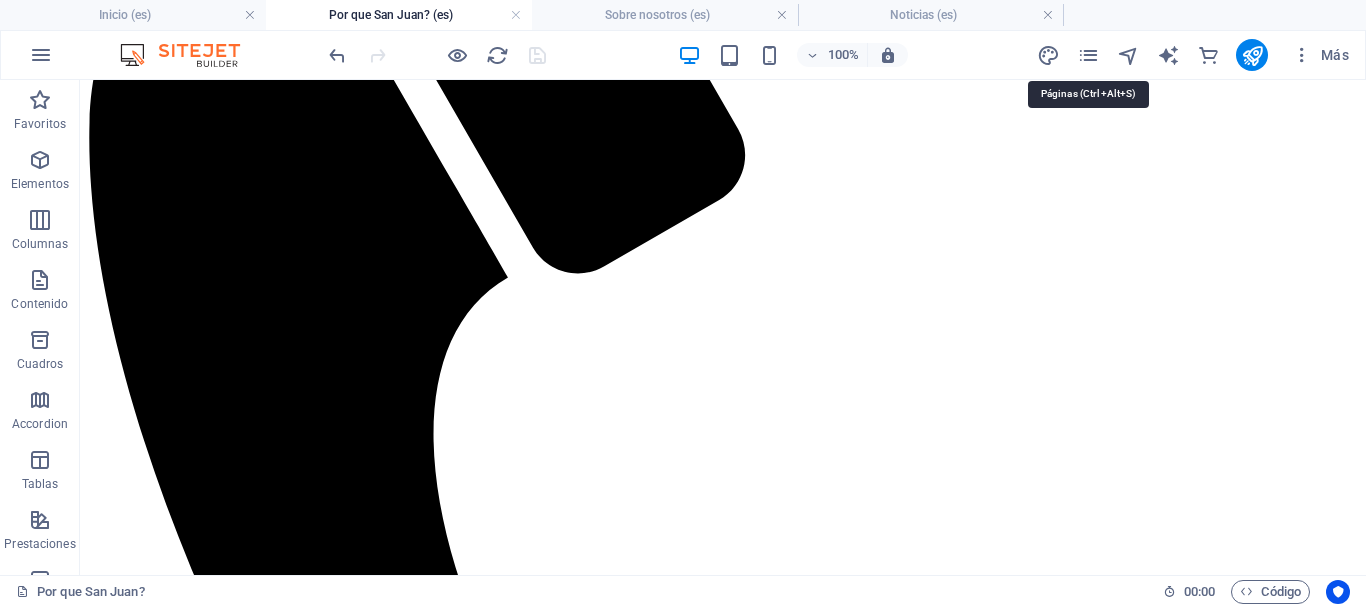 click at bounding box center [1088, 55] 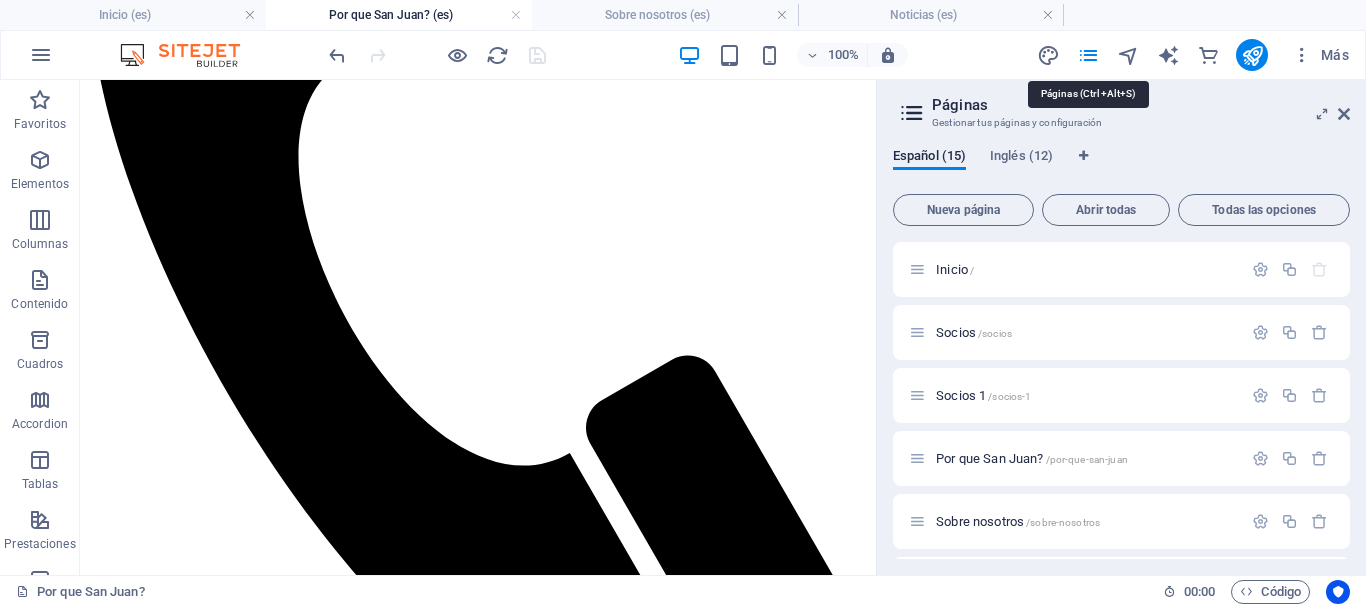 scroll, scrollTop: 418, scrollLeft: 0, axis: vertical 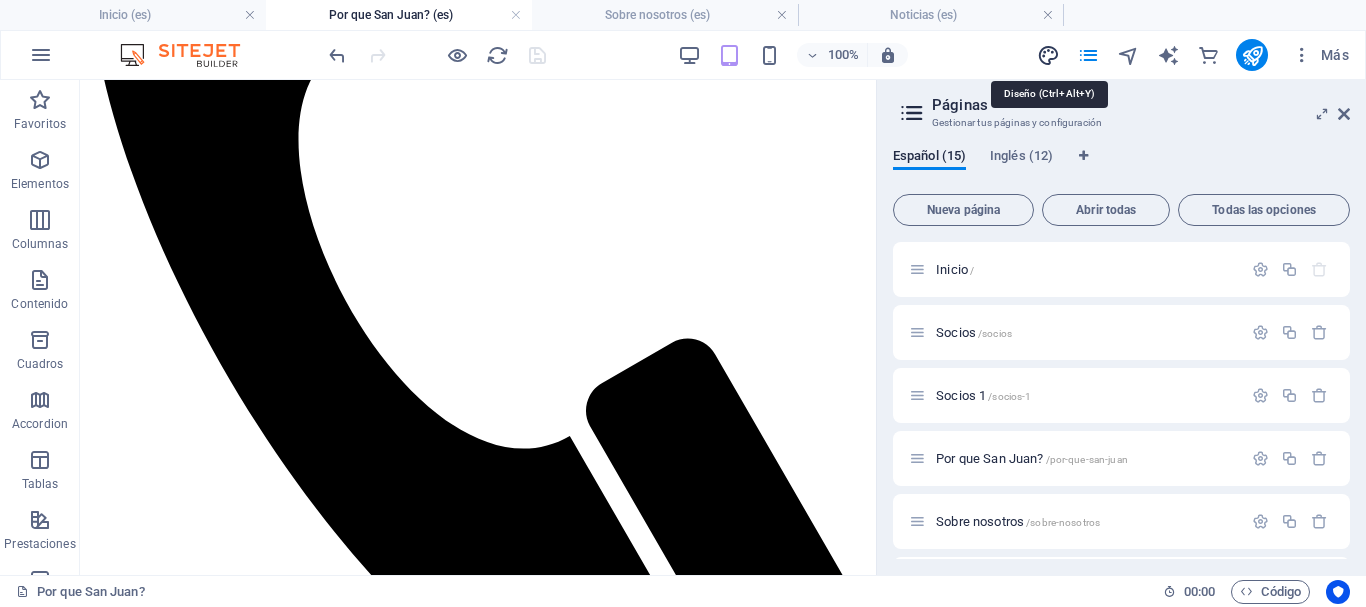 click at bounding box center [1048, 55] 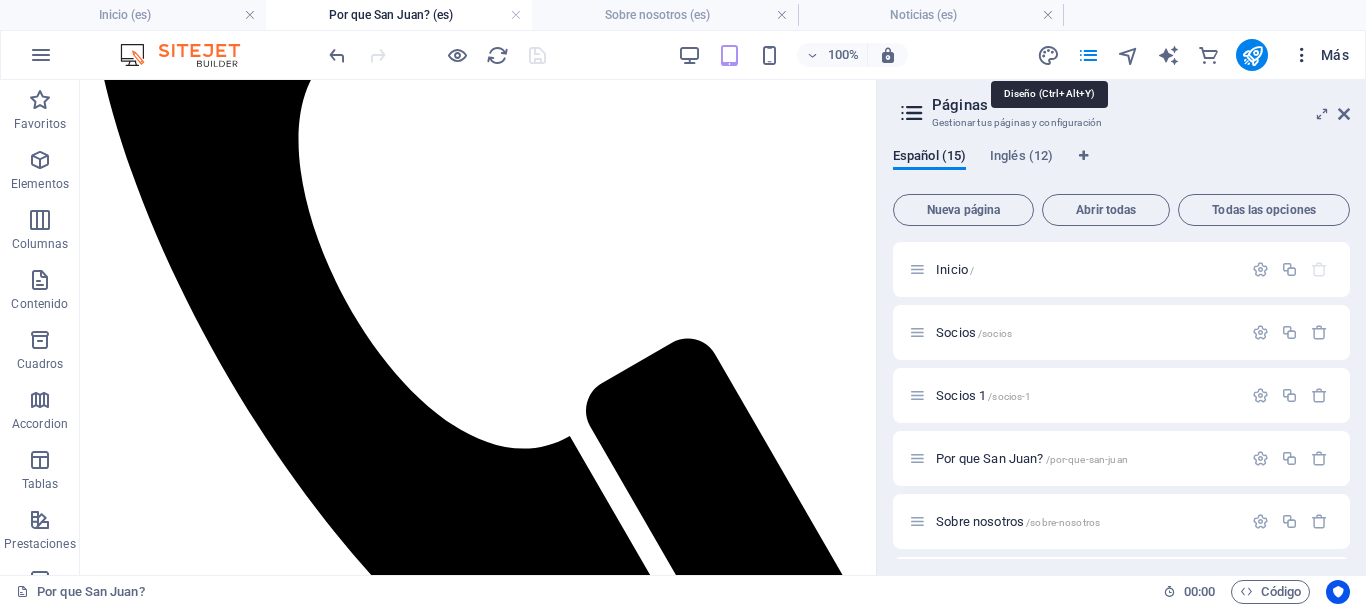 click on "Más" at bounding box center (1320, 55) 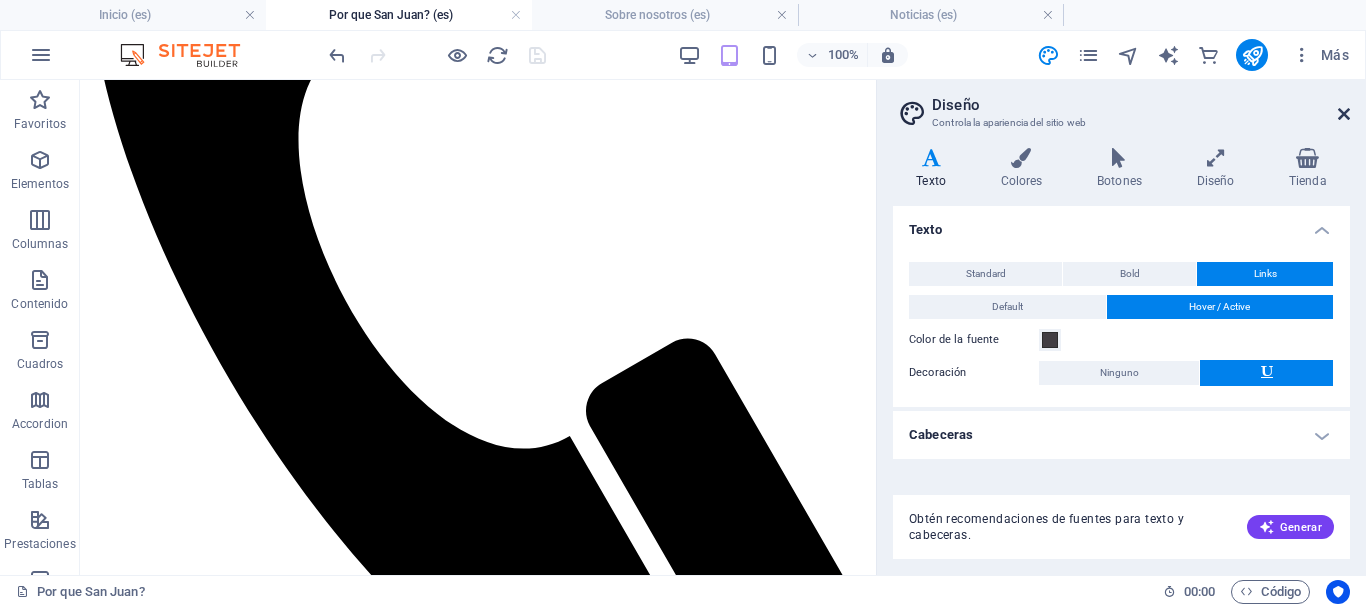 click at bounding box center (1344, 114) 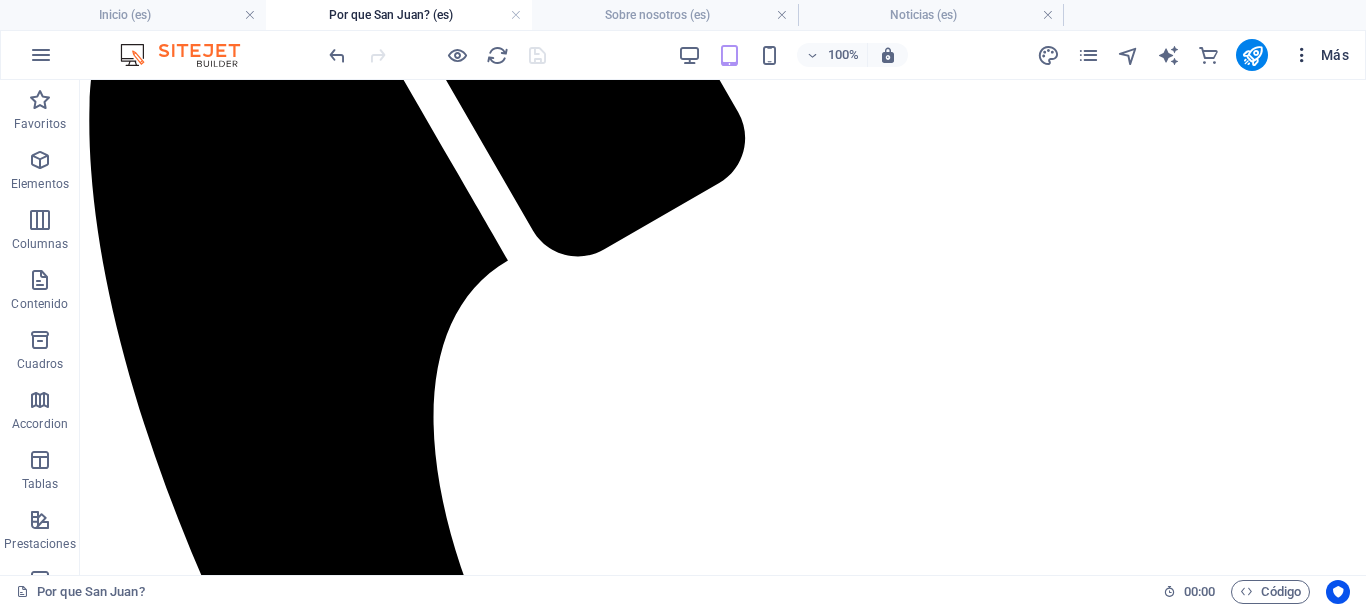 click on "Más" at bounding box center [1320, 55] 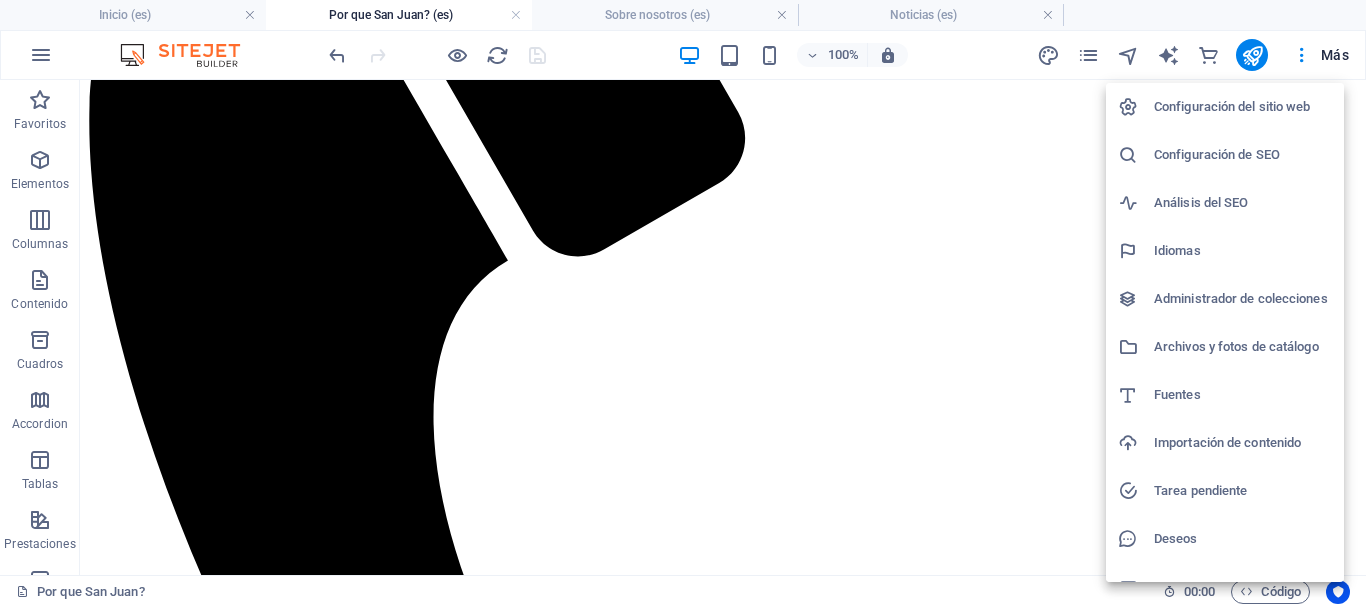 scroll, scrollTop: 401, scrollLeft: 0, axis: vertical 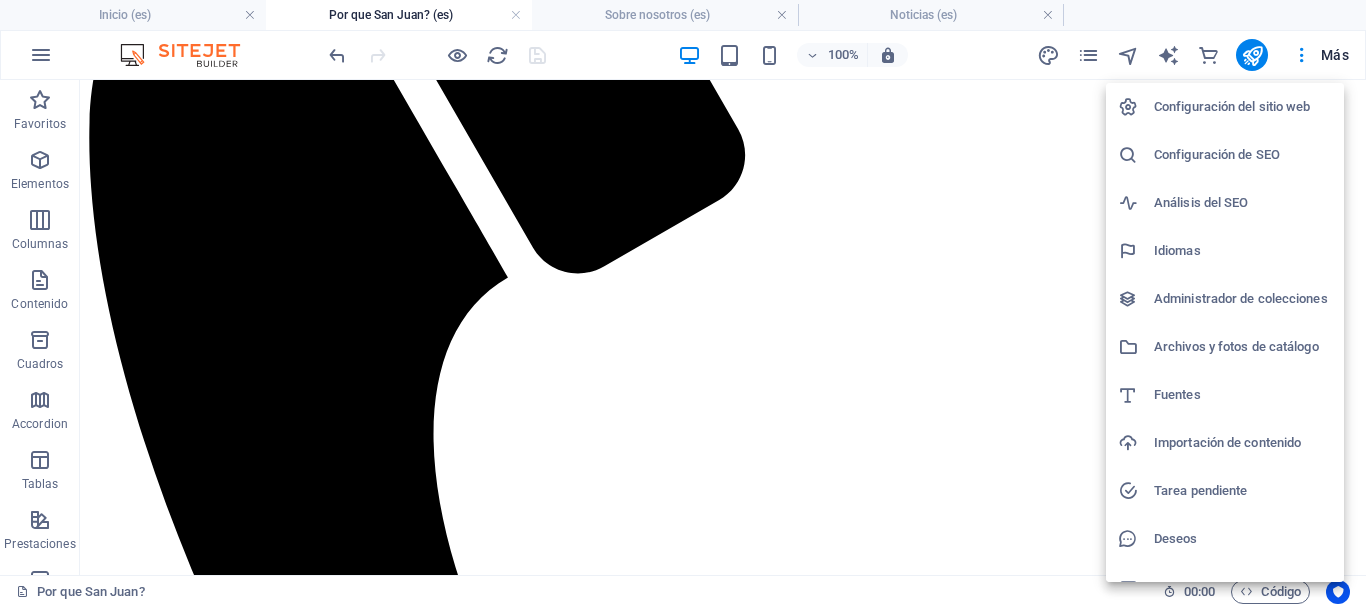 click on "Configuración del sitio web" at bounding box center [1243, 107] 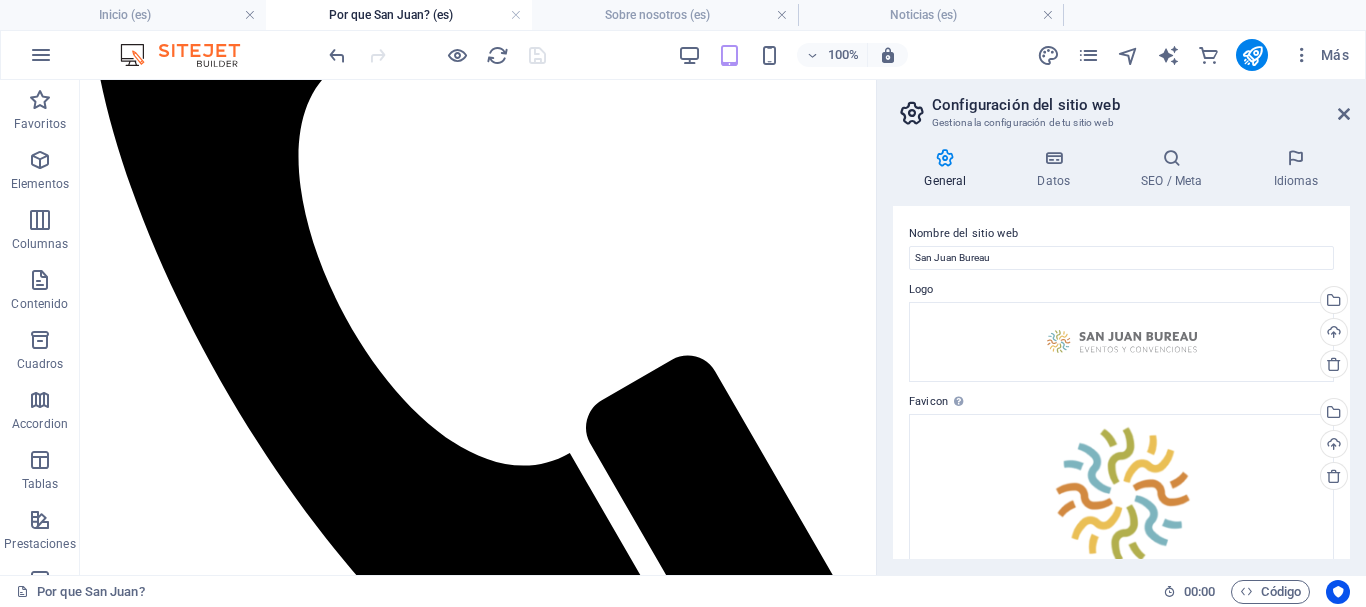 scroll, scrollTop: 418, scrollLeft: 0, axis: vertical 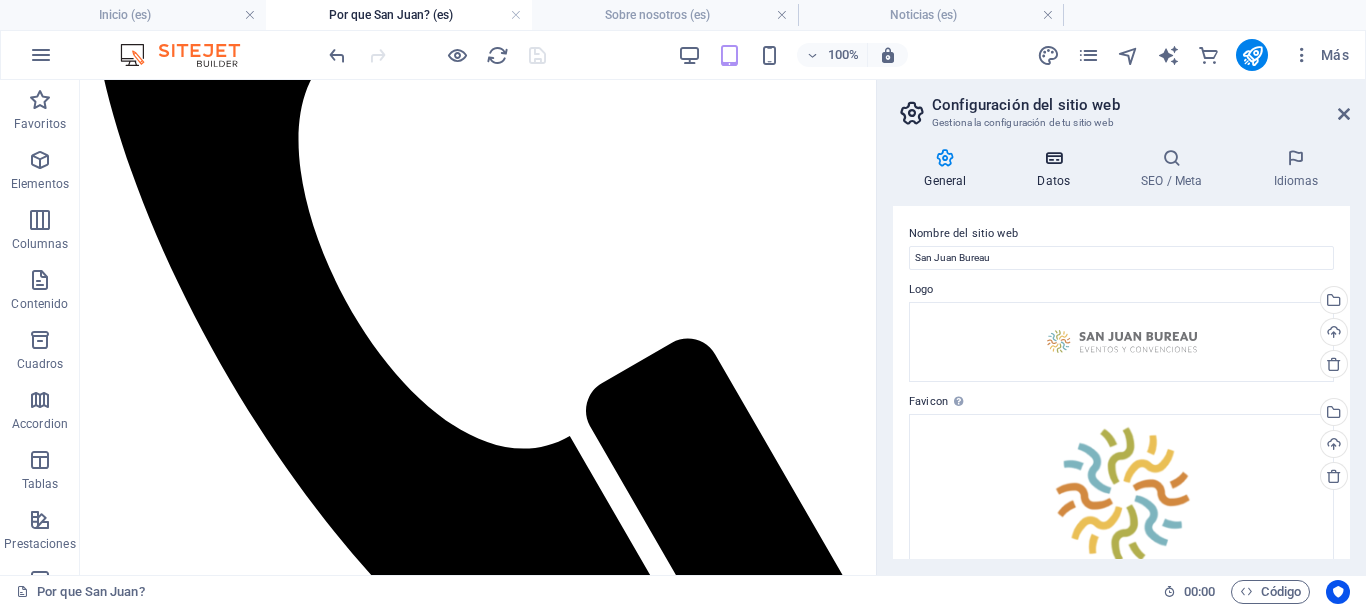 click at bounding box center [1054, 158] 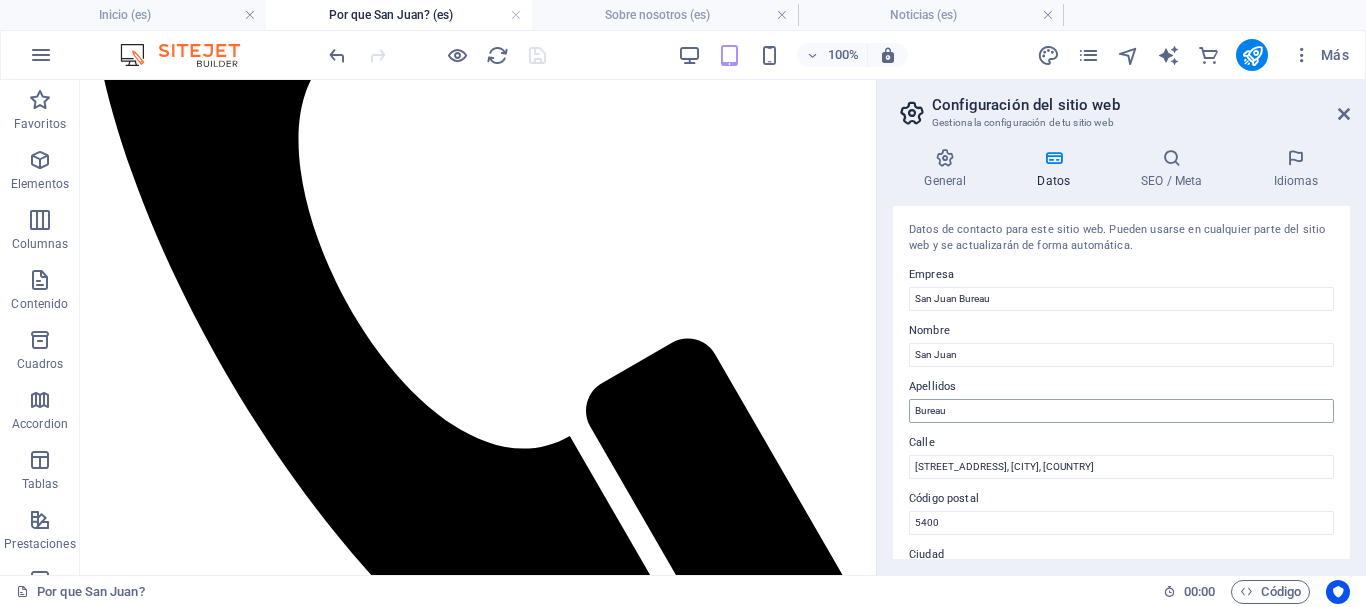 scroll, scrollTop: 200, scrollLeft: 0, axis: vertical 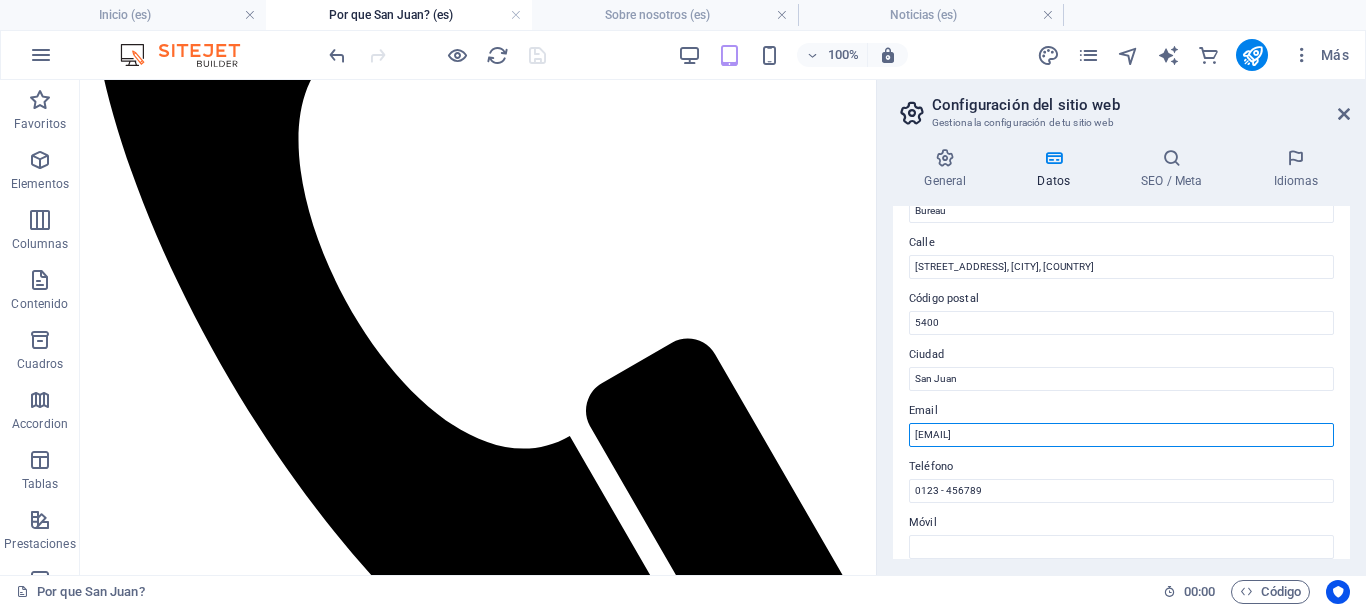 click on "[EMAIL]" at bounding box center (1121, 435) 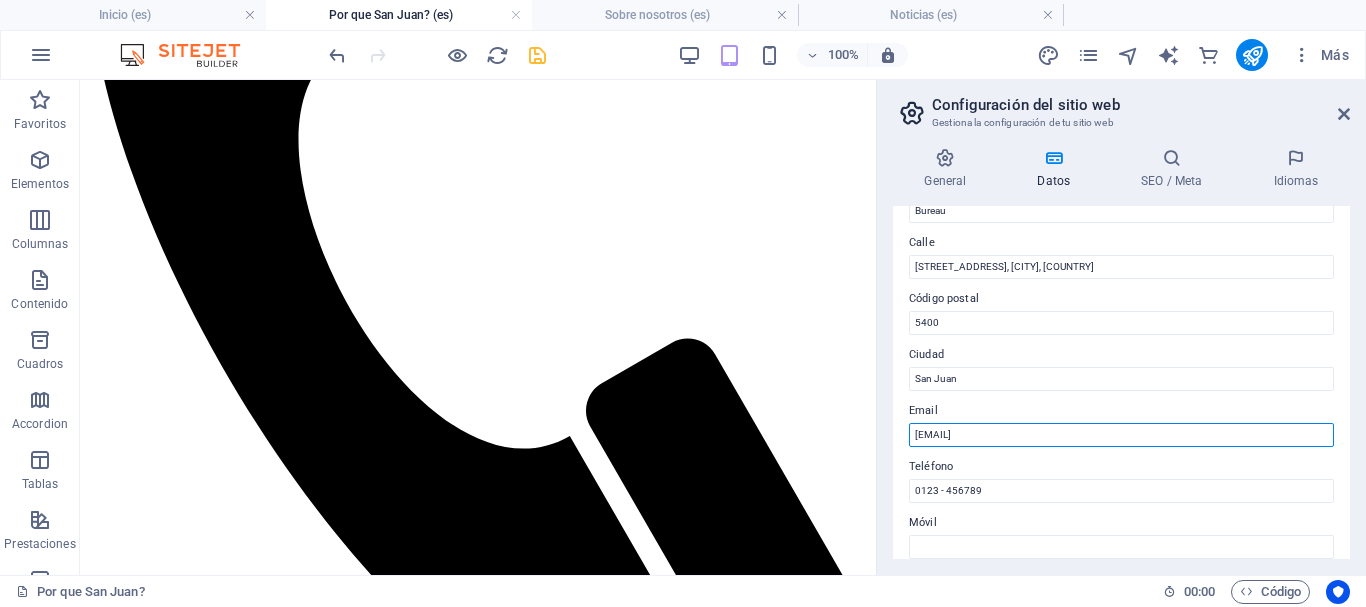 type on "[EMAIL]" 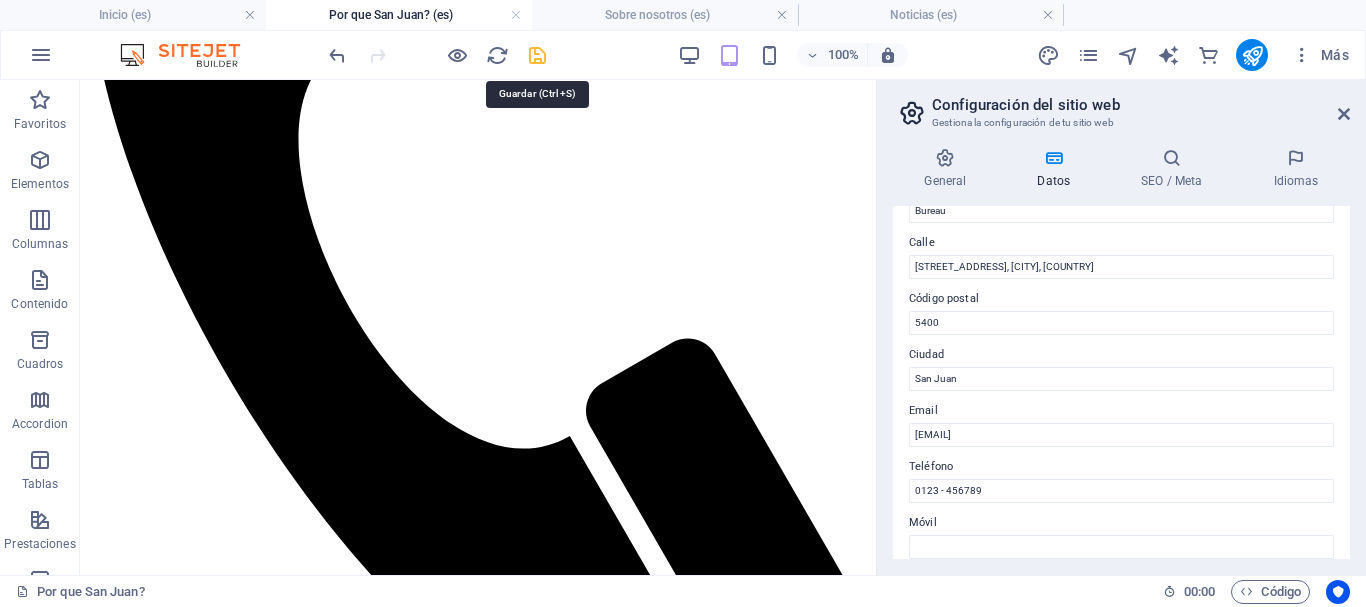click at bounding box center [537, 55] 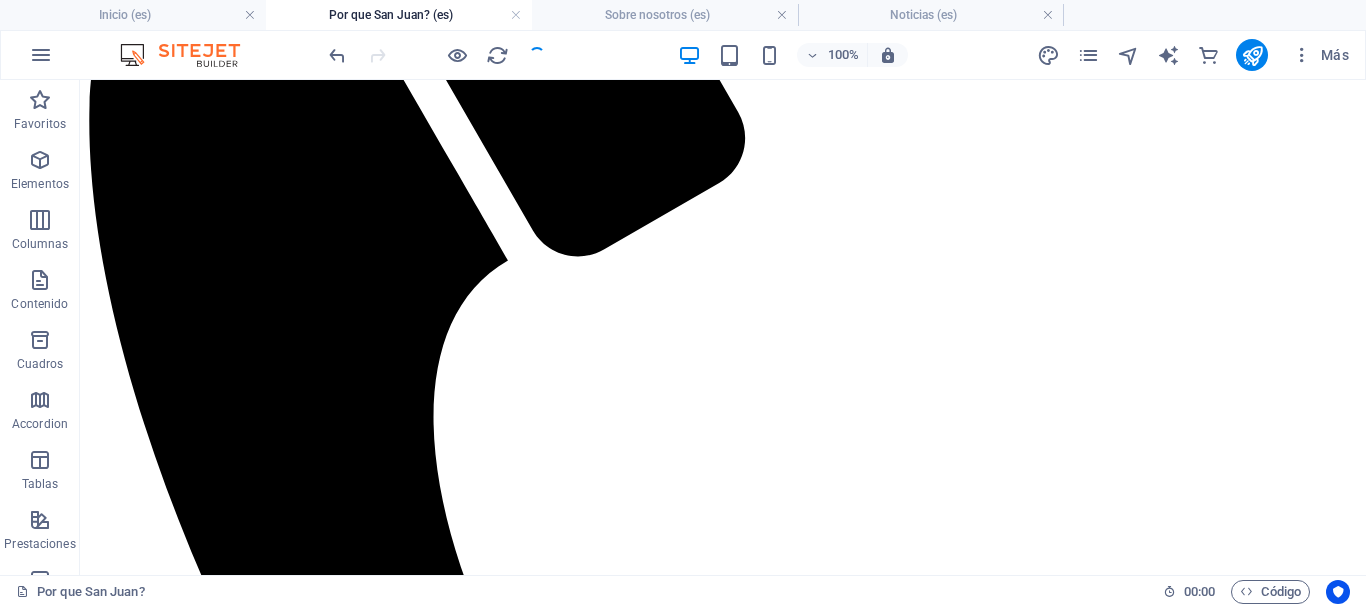 scroll, scrollTop: 401, scrollLeft: 0, axis: vertical 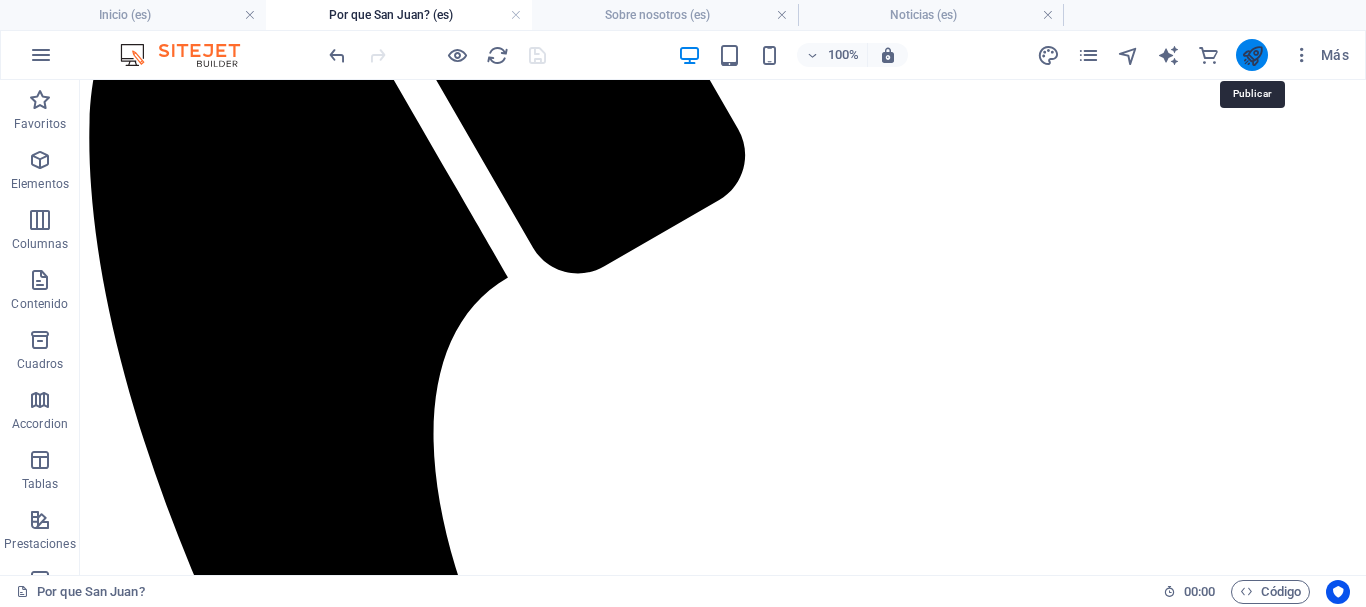 click at bounding box center [1252, 55] 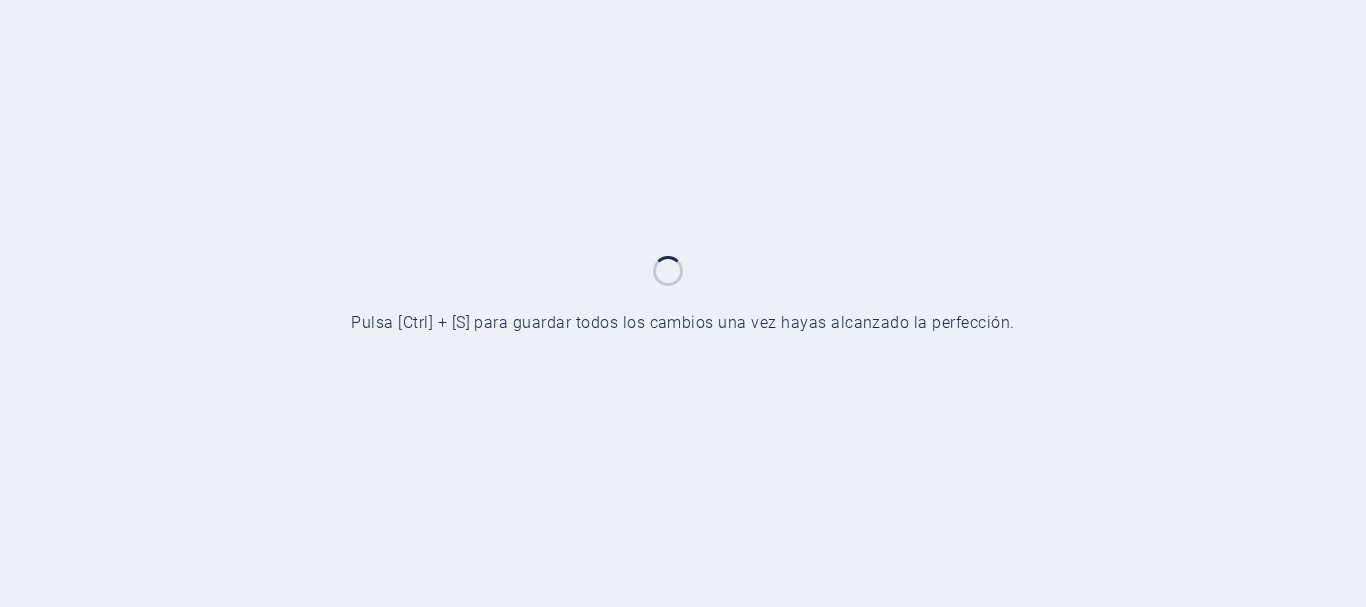 scroll, scrollTop: 0, scrollLeft: 0, axis: both 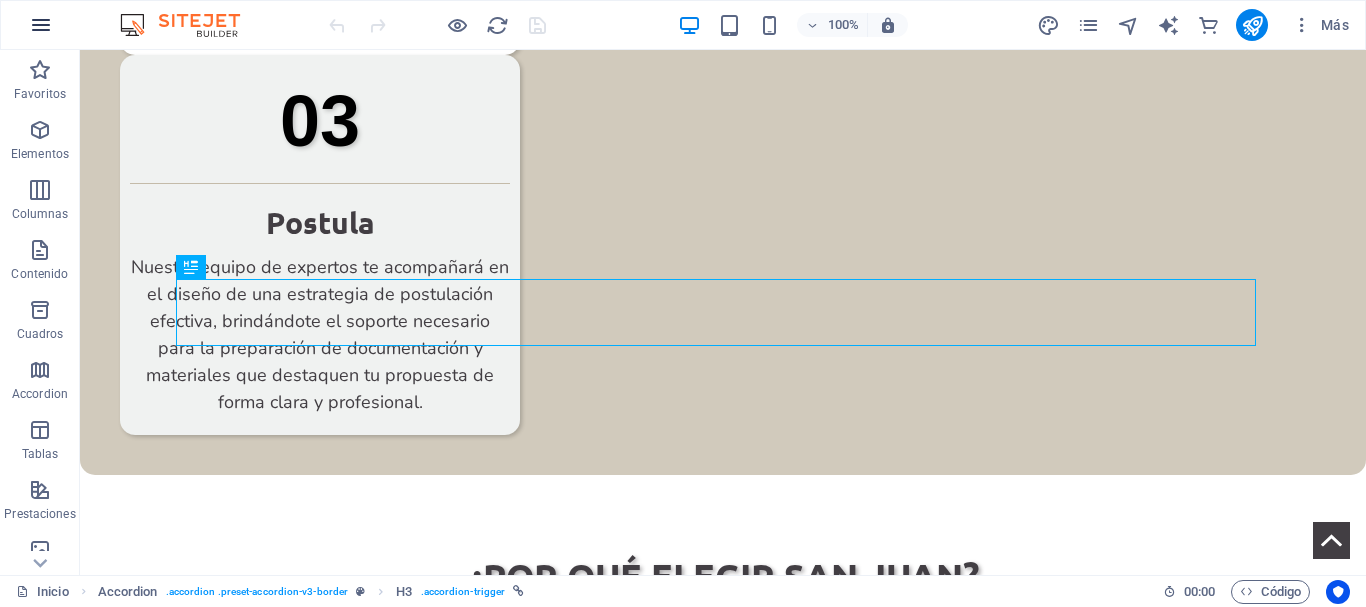 click at bounding box center [41, 25] 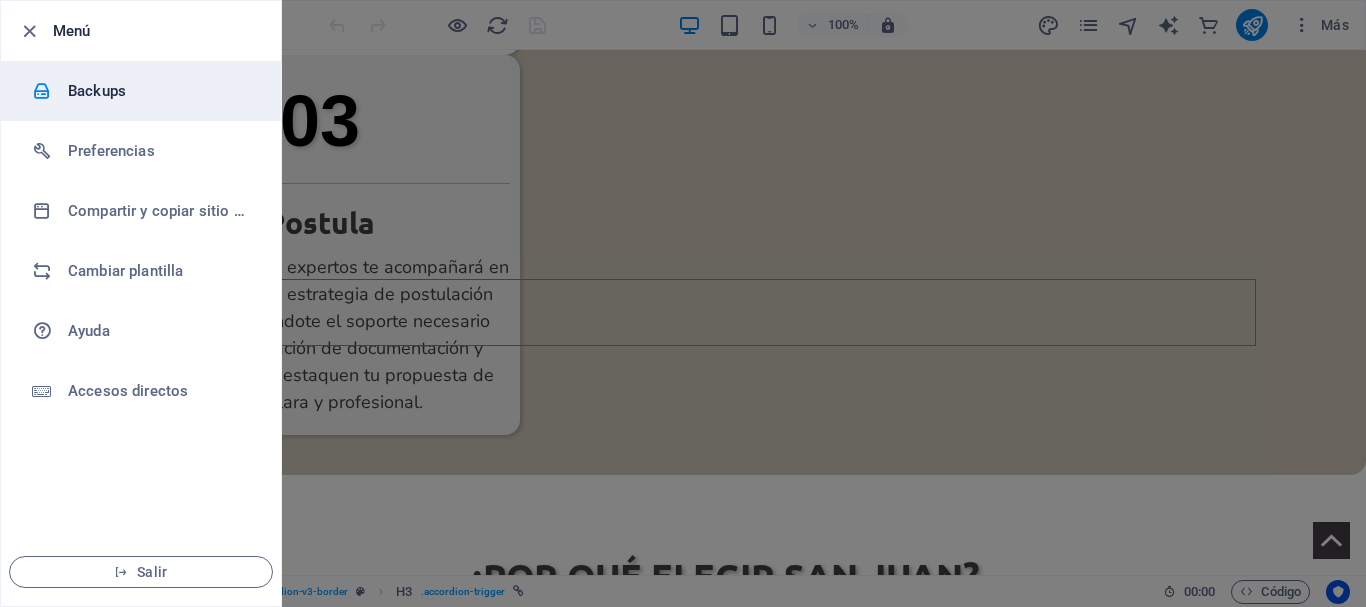 click on "Backups" at bounding box center [160, 91] 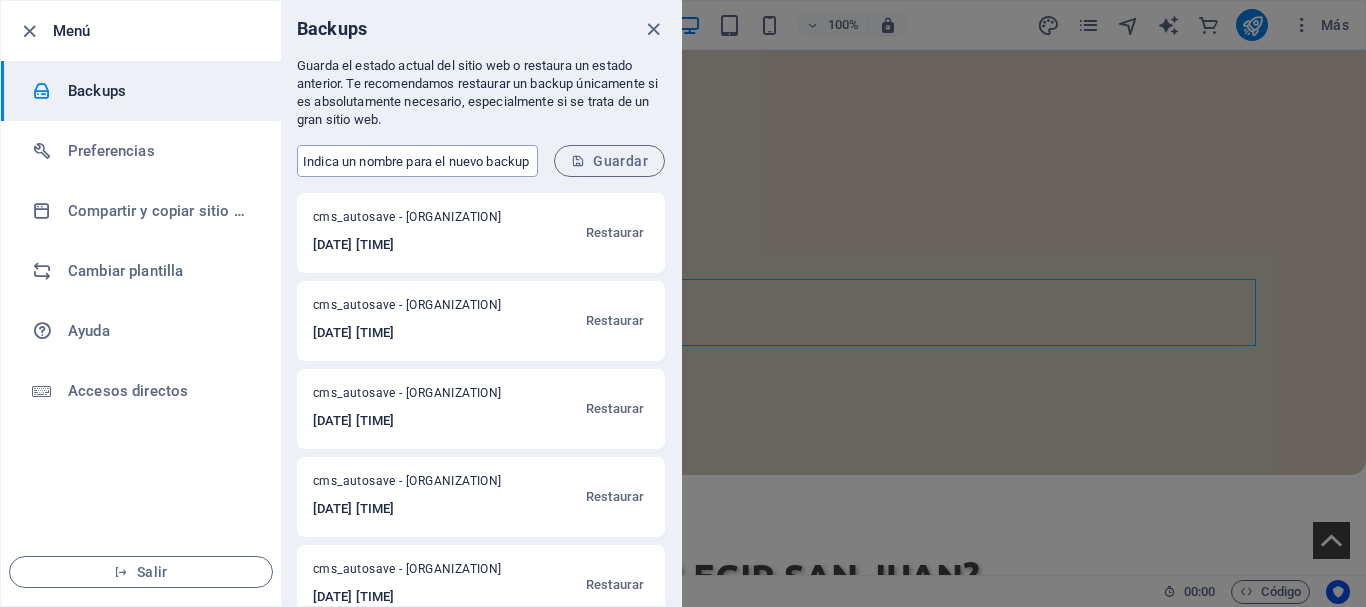 click at bounding box center [417, 161] 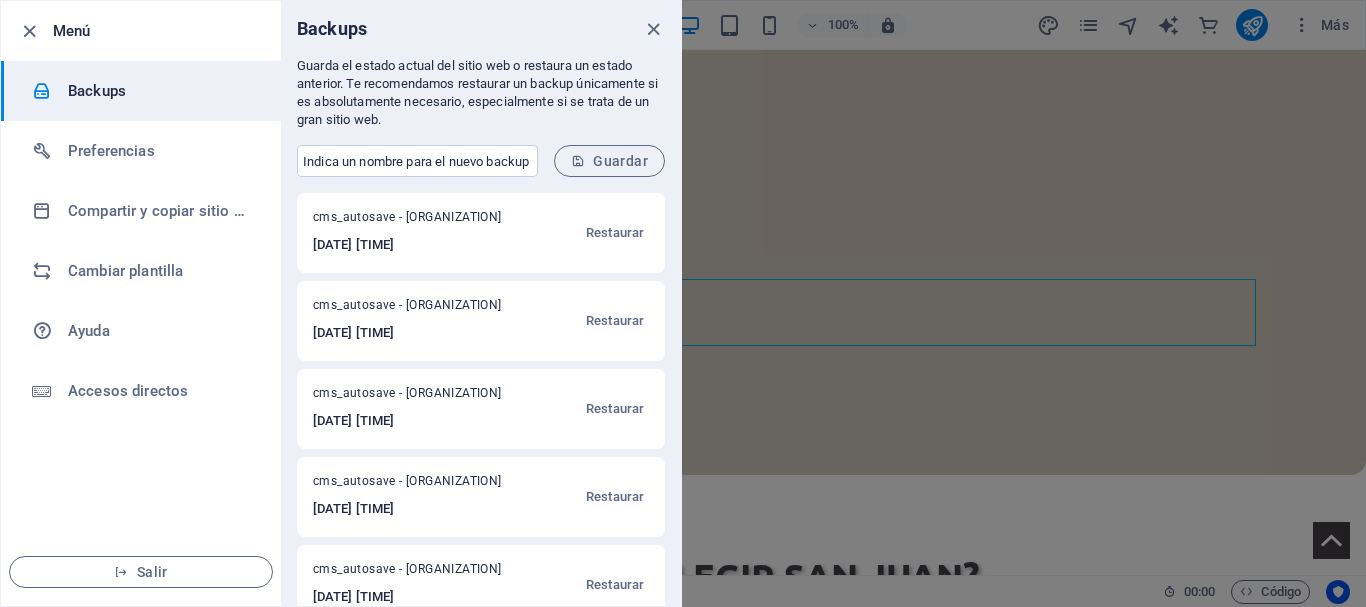 click on "Menú Backups Preferencias Compartir y copiar sitio web Cambiar plantilla Ayuda Accesos directos Salir" at bounding box center [141, 303] 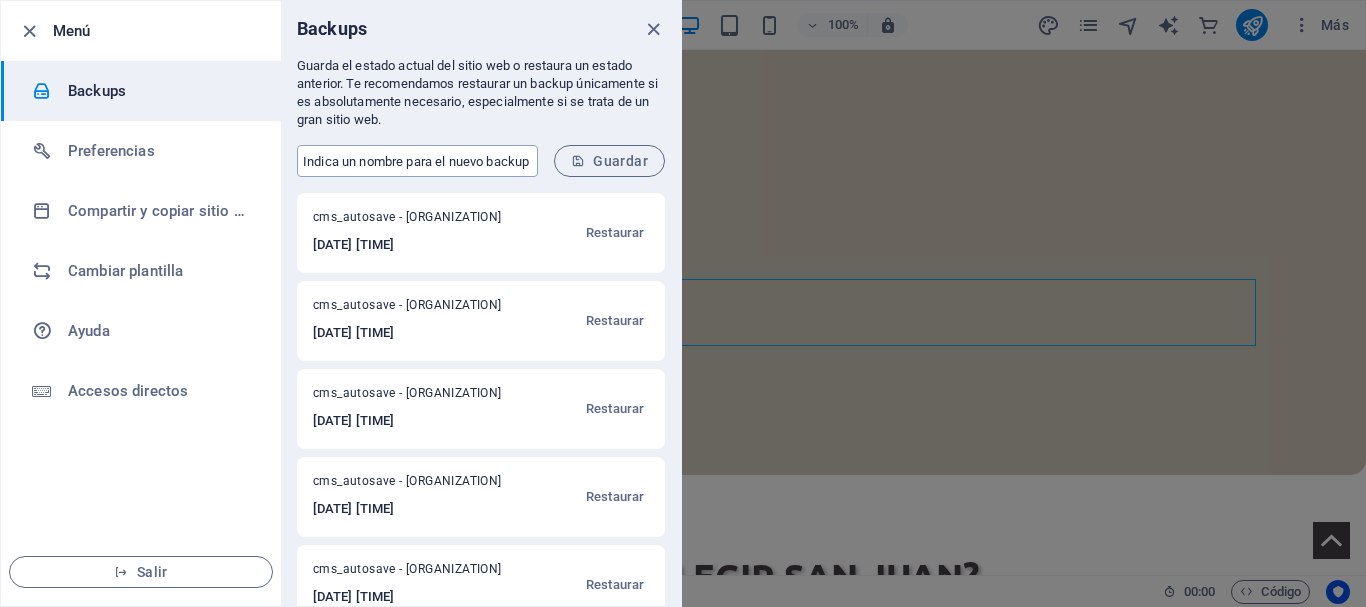 click at bounding box center [417, 161] 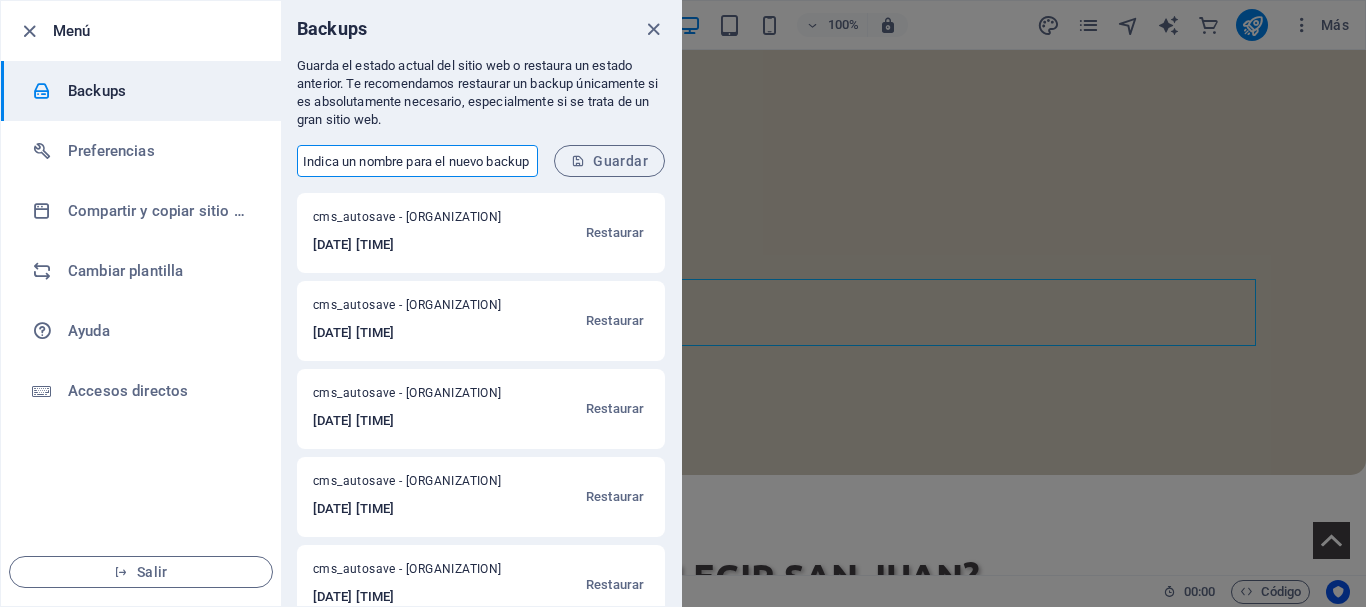 click at bounding box center [417, 161] 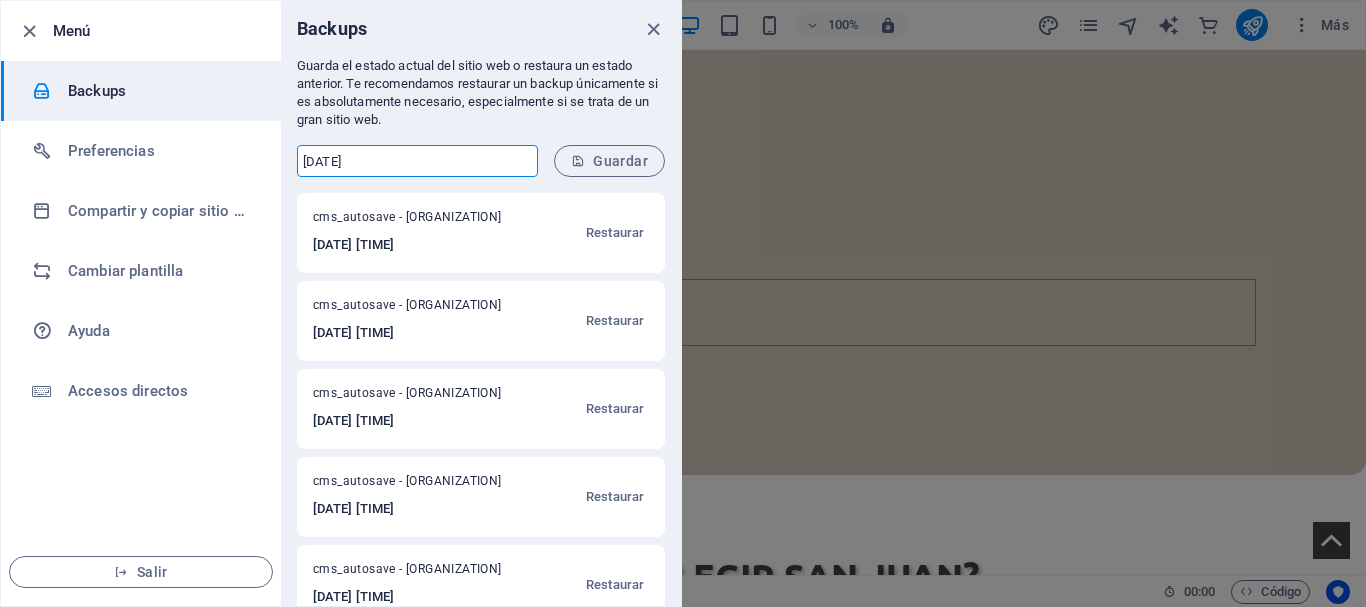 type on "8" 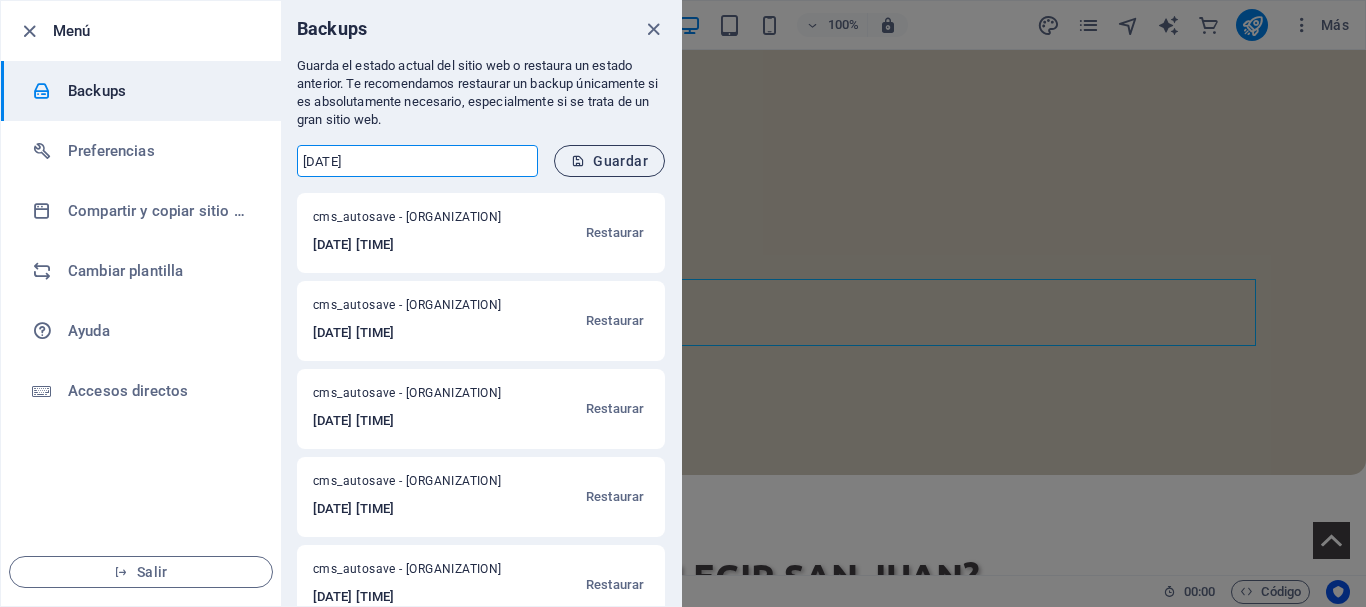 type on "4/8/25" 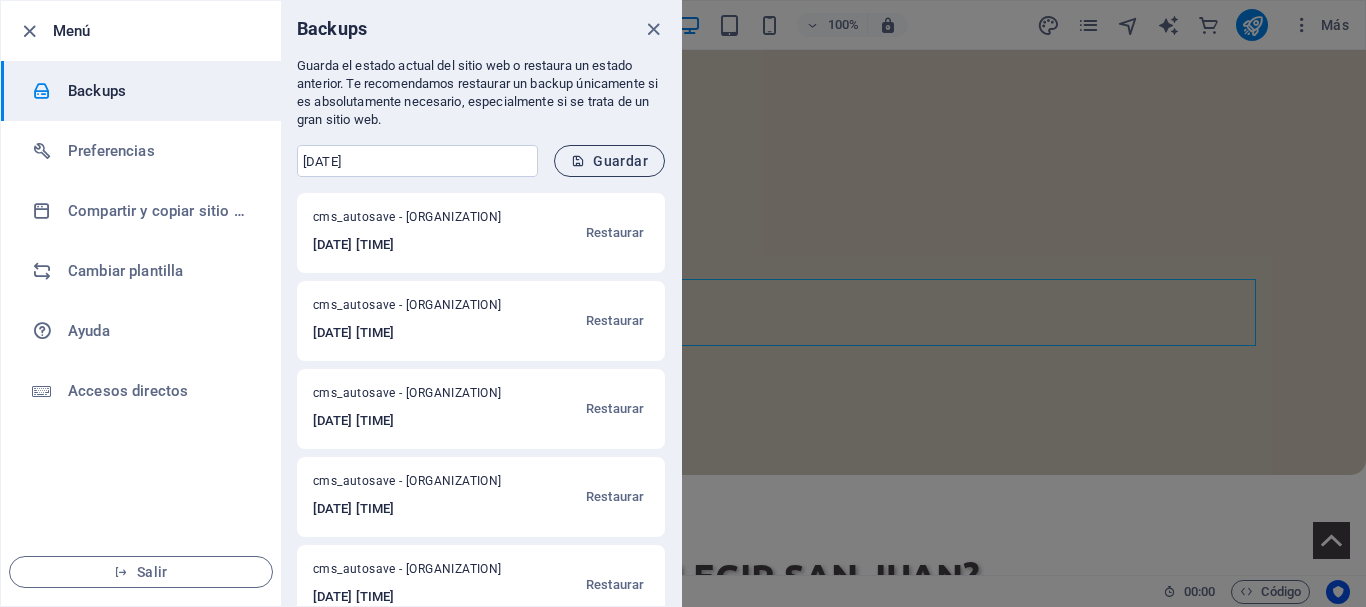 click on "Guardar" at bounding box center (609, 161) 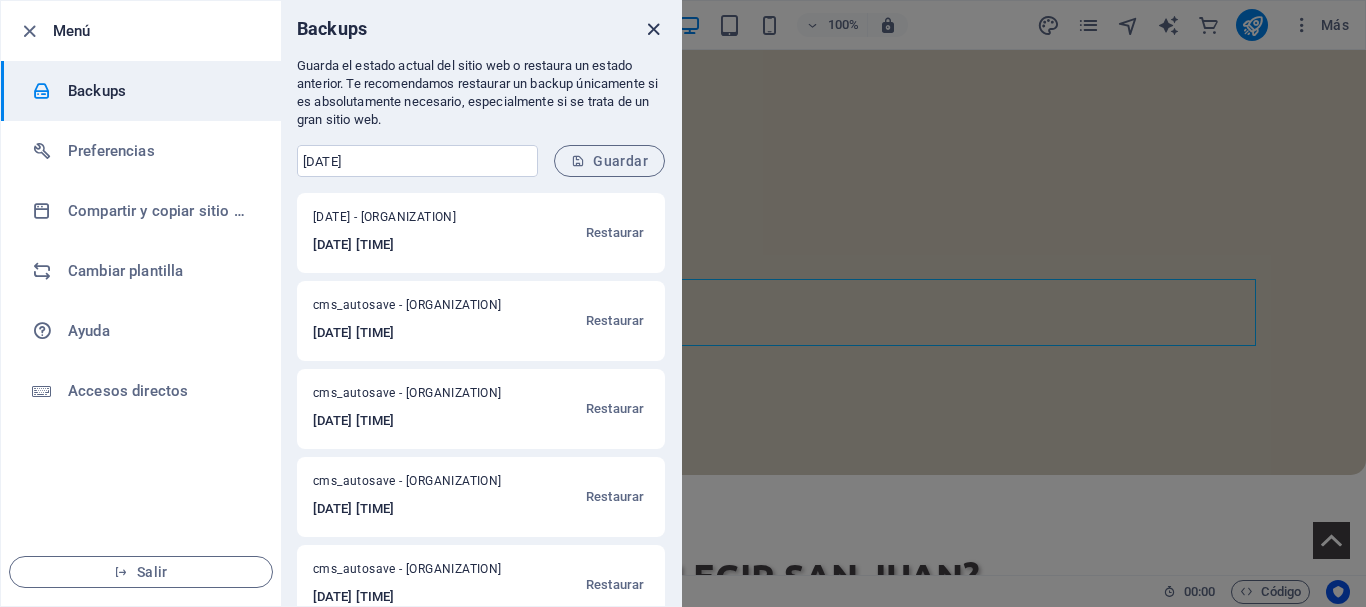 click at bounding box center [653, 29] 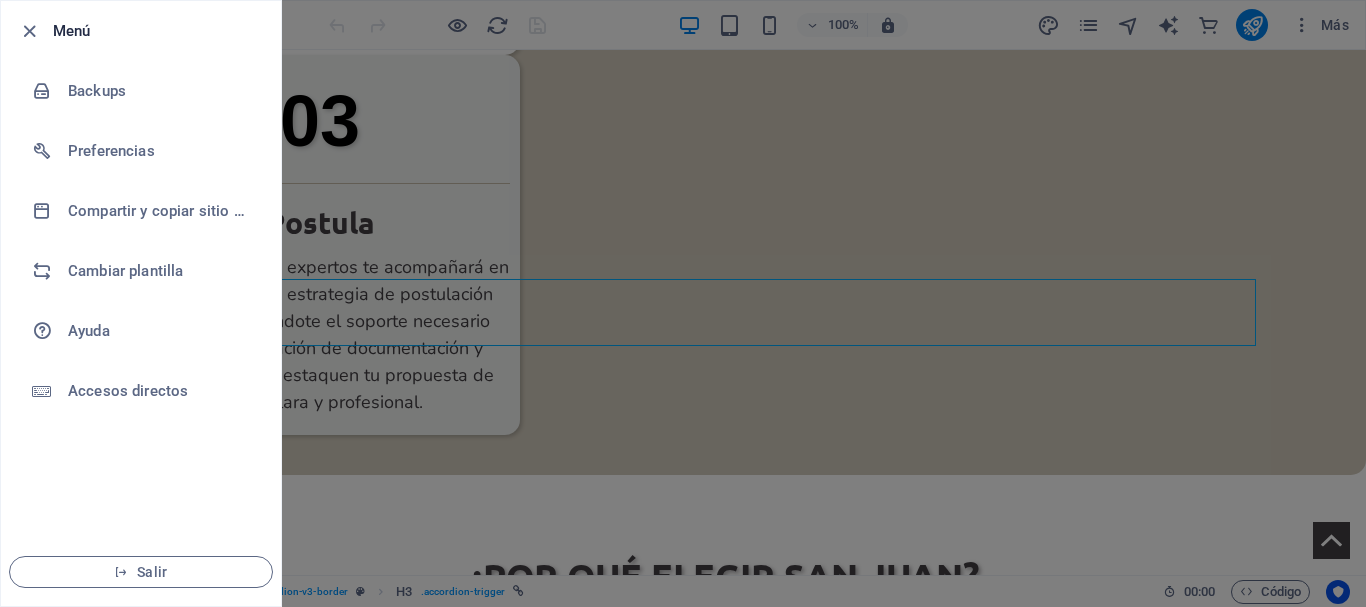 click at bounding box center (683, 303) 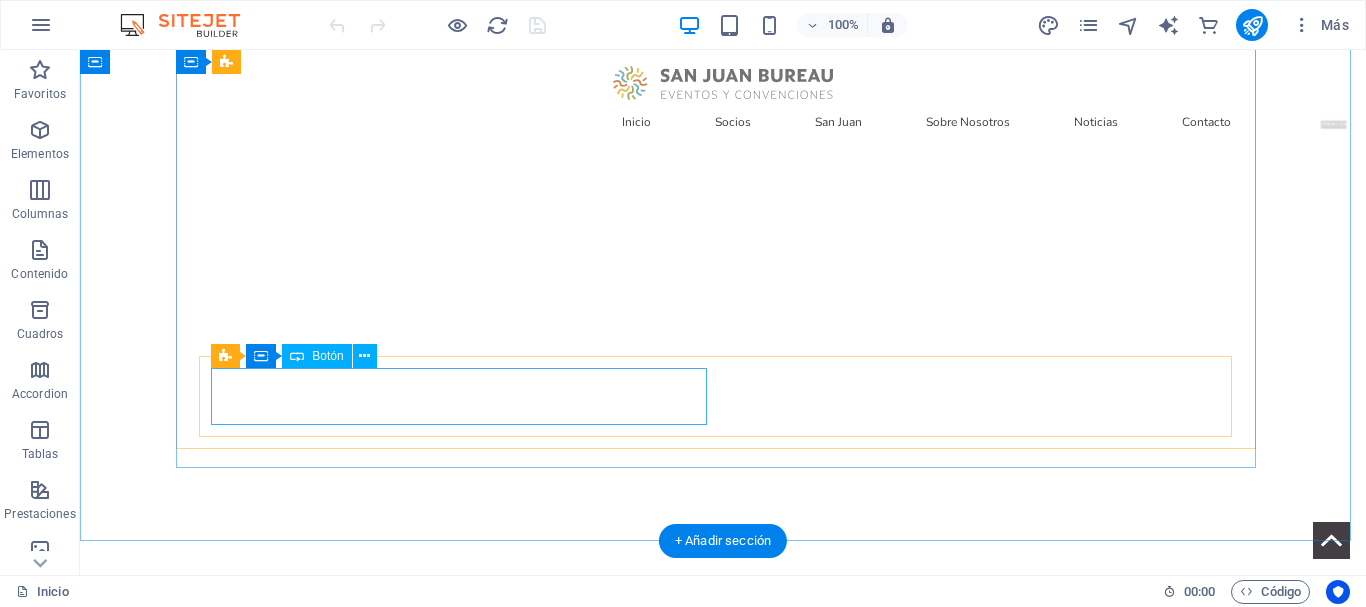 scroll, scrollTop: 200, scrollLeft: 0, axis: vertical 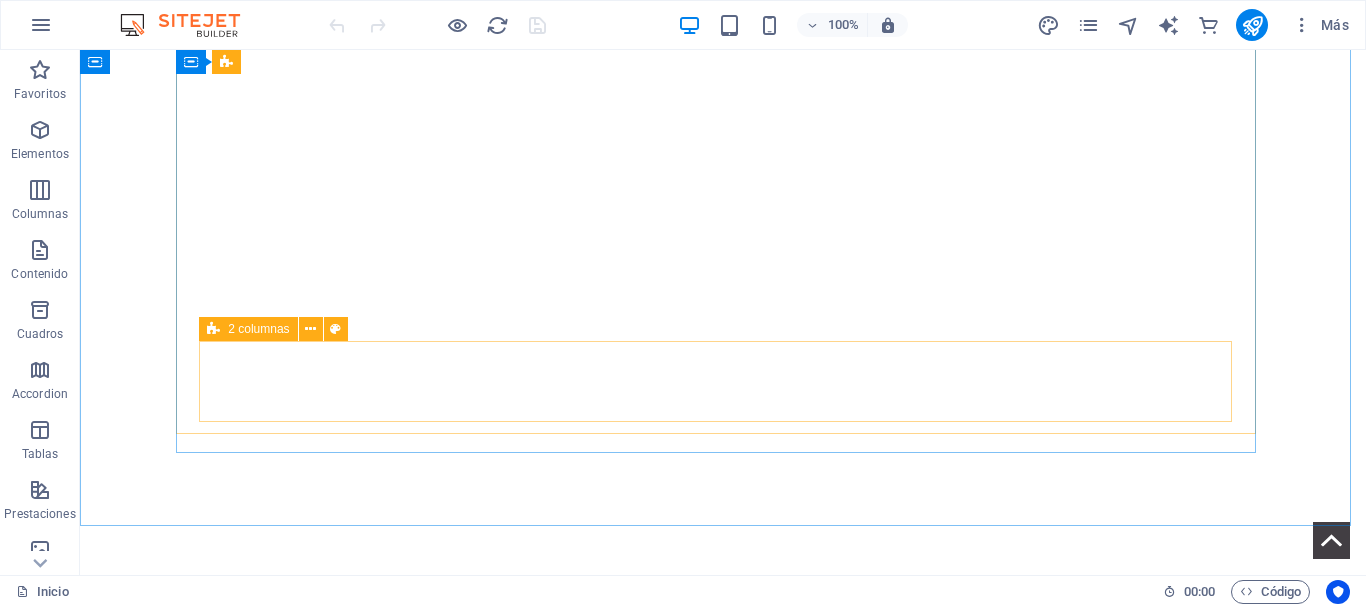 click on "2 columnas" at bounding box center [258, 329] 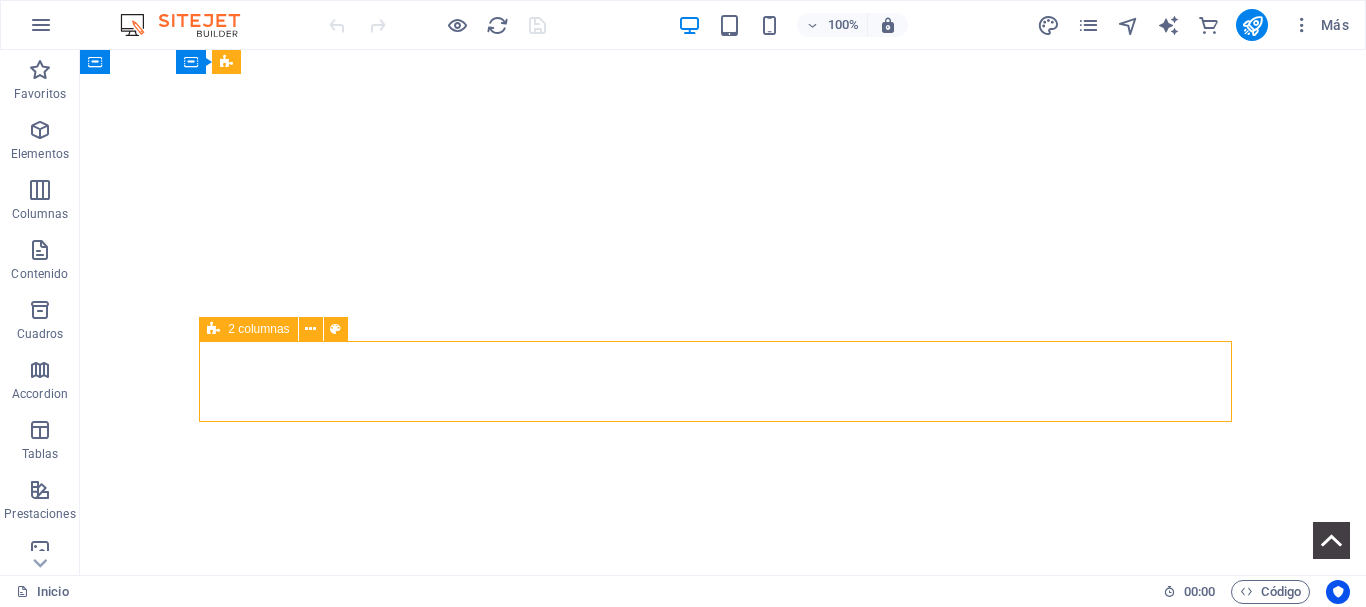 click on "2 columnas" at bounding box center [258, 329] 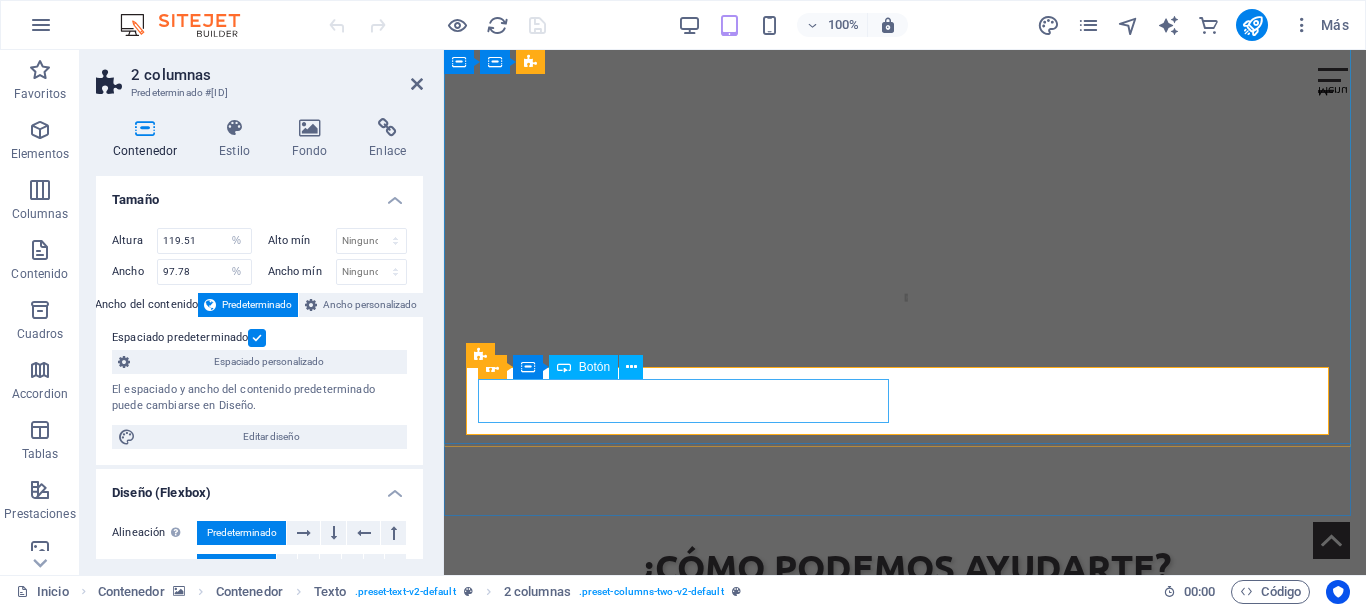 click on "¿Por que San Juan?" at bounding box center [895, 1001] 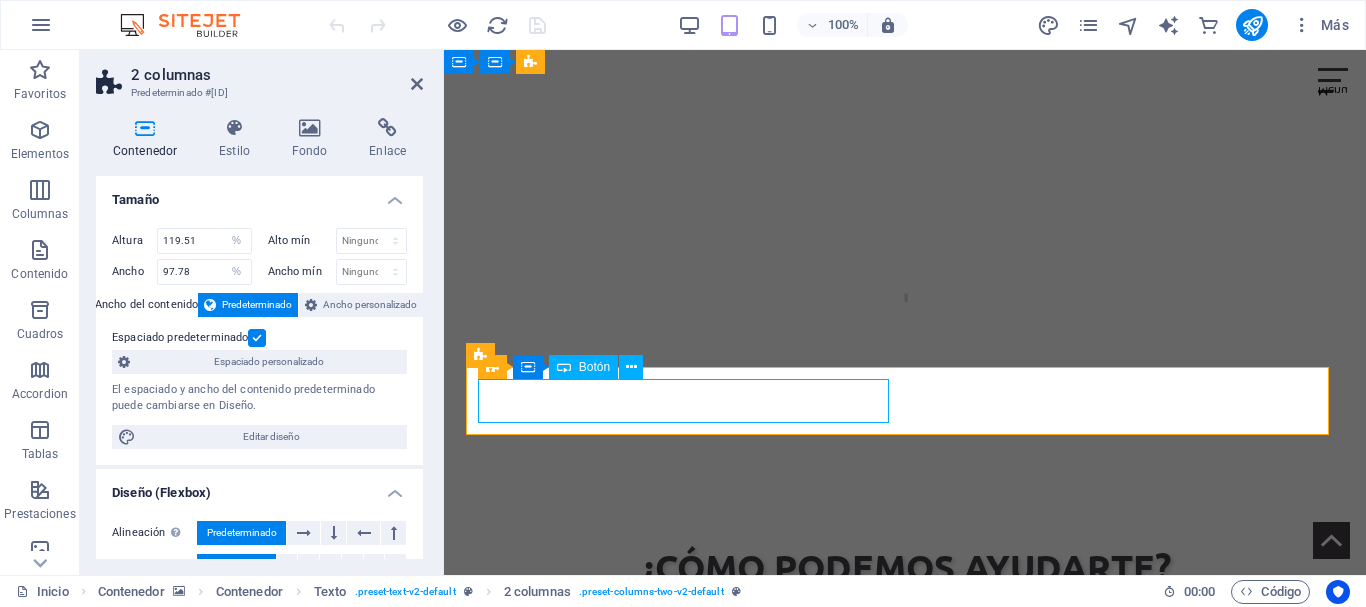 click on "¿Por que San Juan?" at bounding box center [895, 1001] 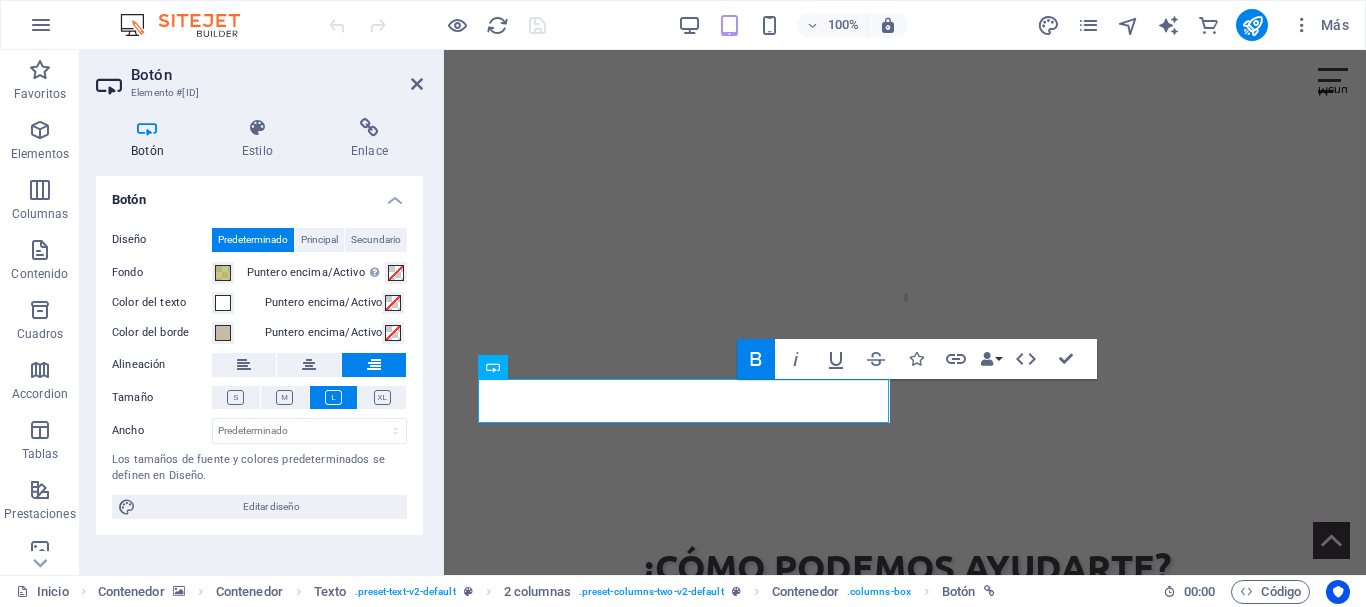 click on "Botón" at bounding box center [151, 139] 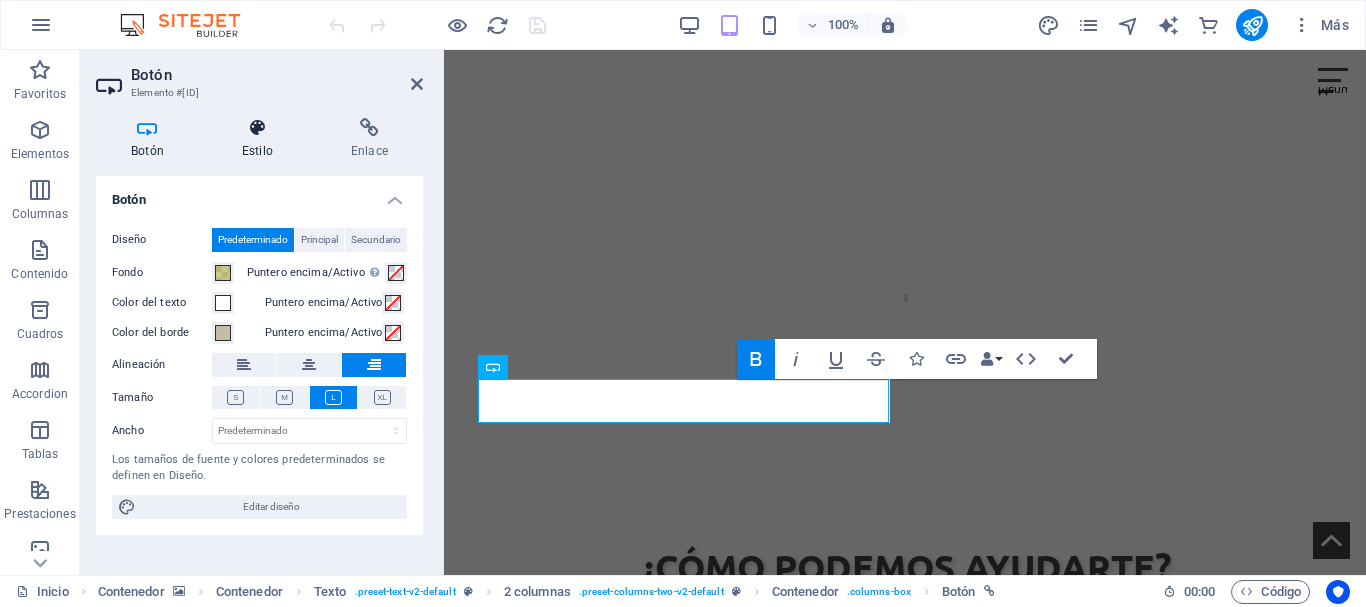click on "Estilo" at bounding box center [261, 139] 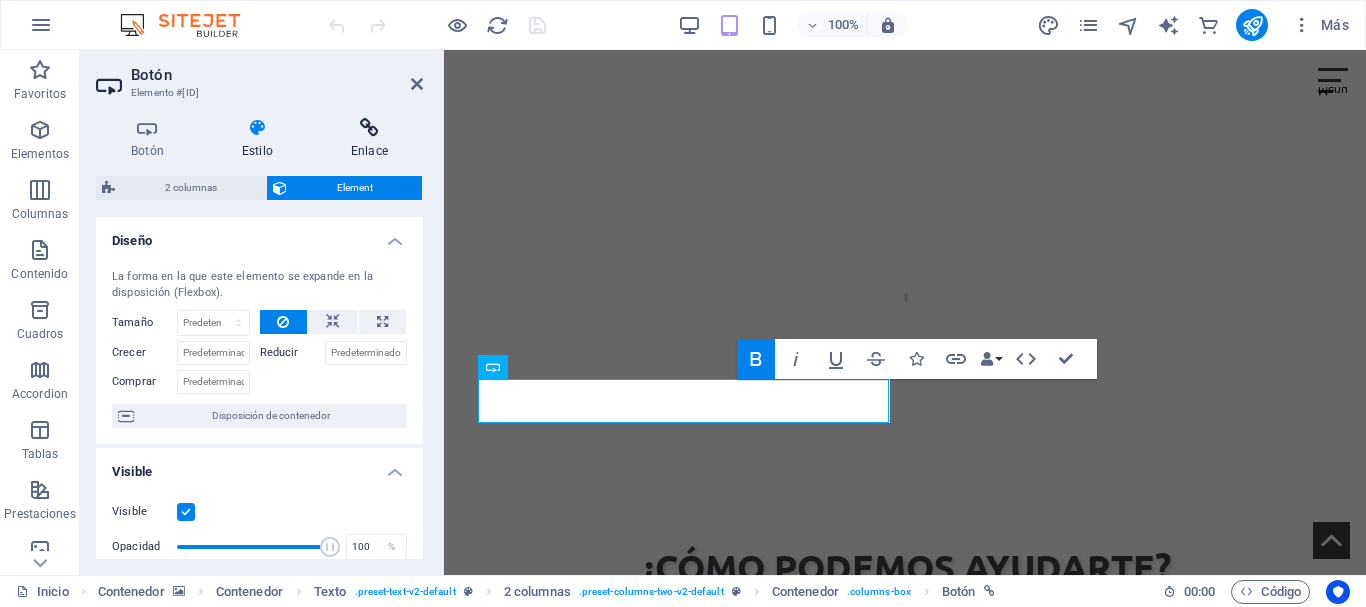 click on "Enlace" at bounding box center (369, 139) 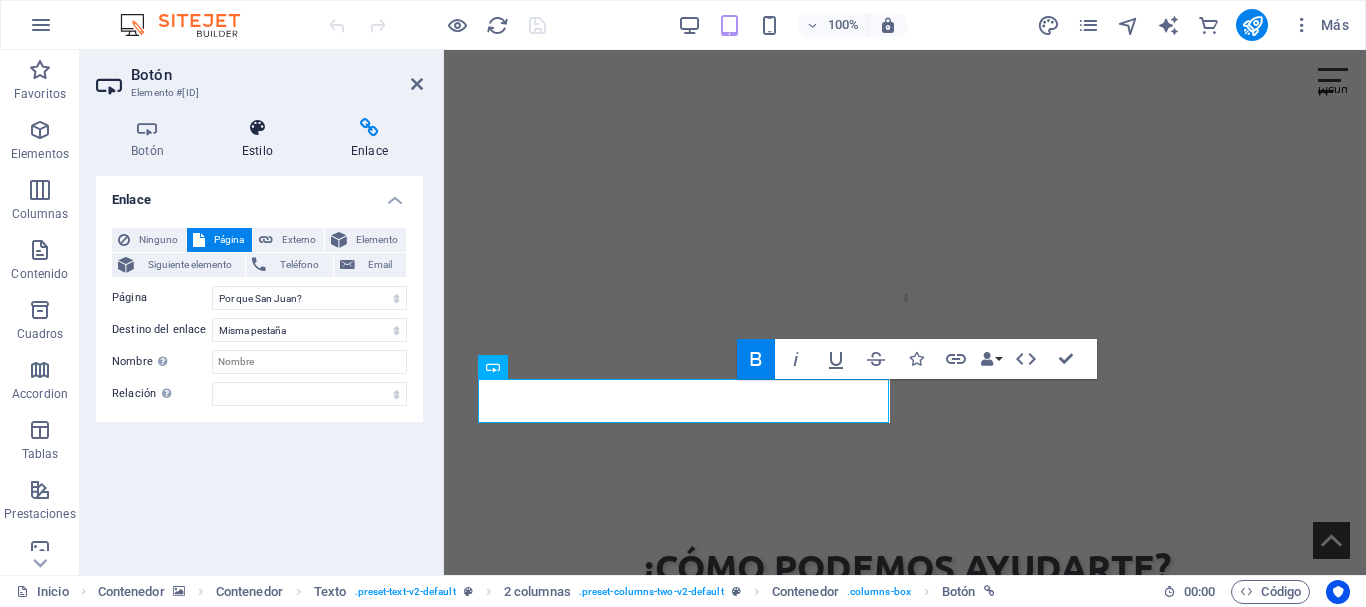 click at bounding box center [257, 128] 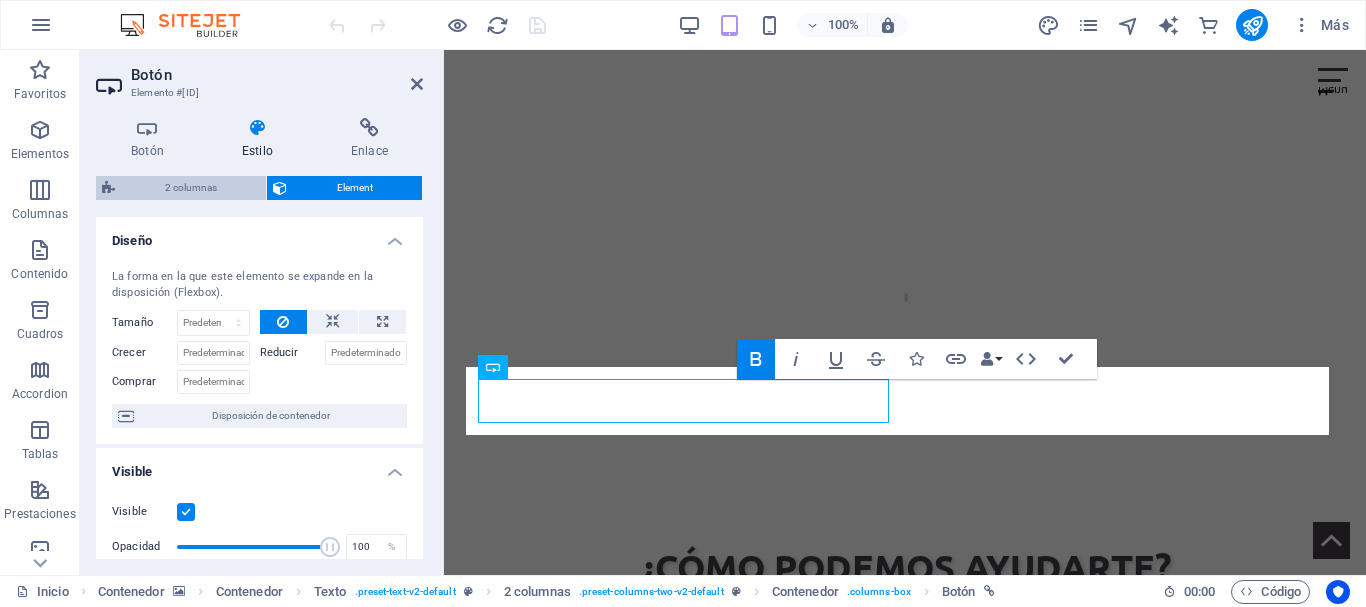 click on "2 columnas" at bounding box center (190, 188) 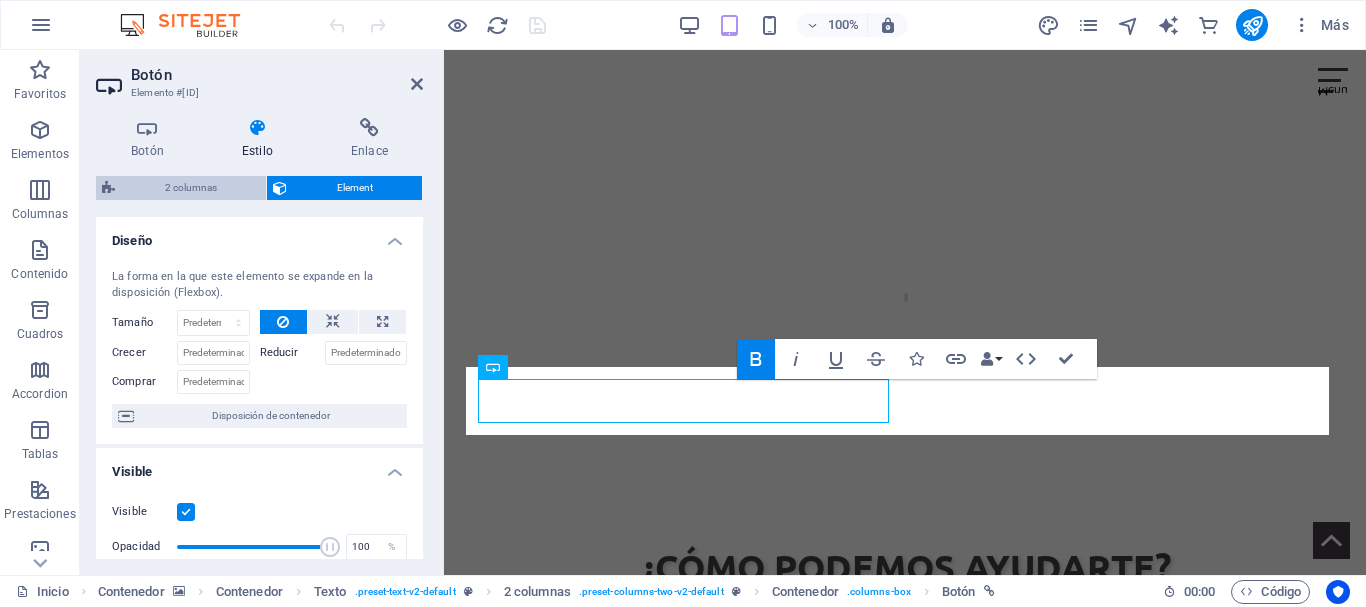 select on "rem" 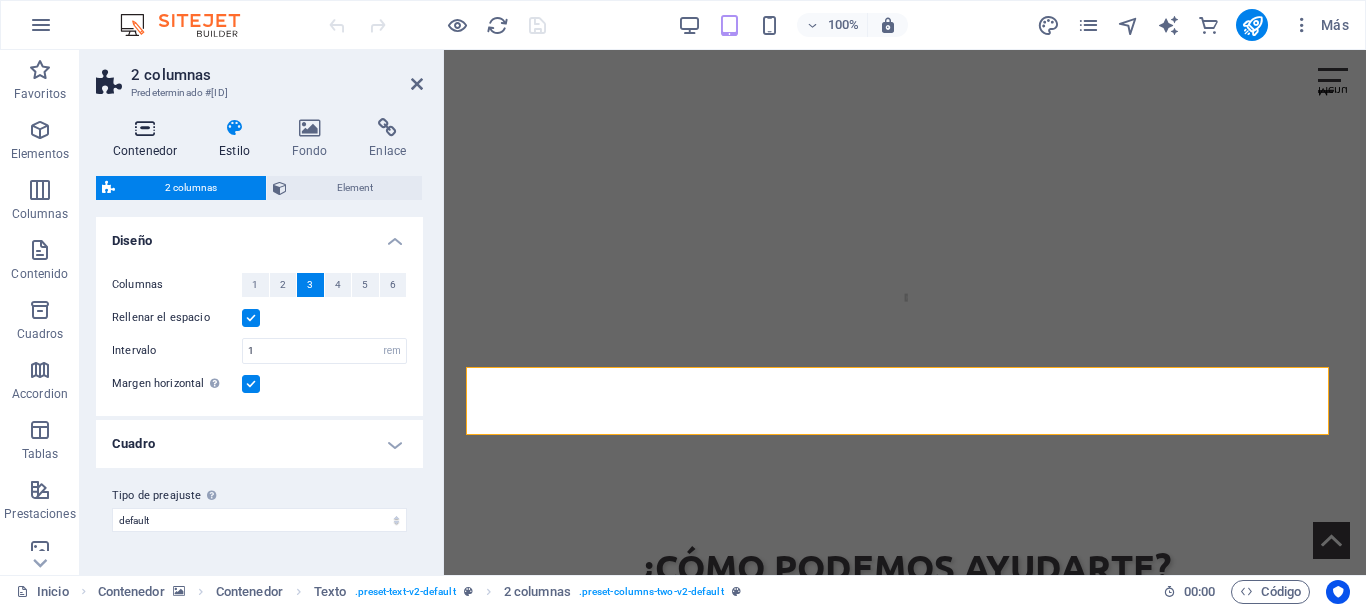 click at bounding box center [145, 128] 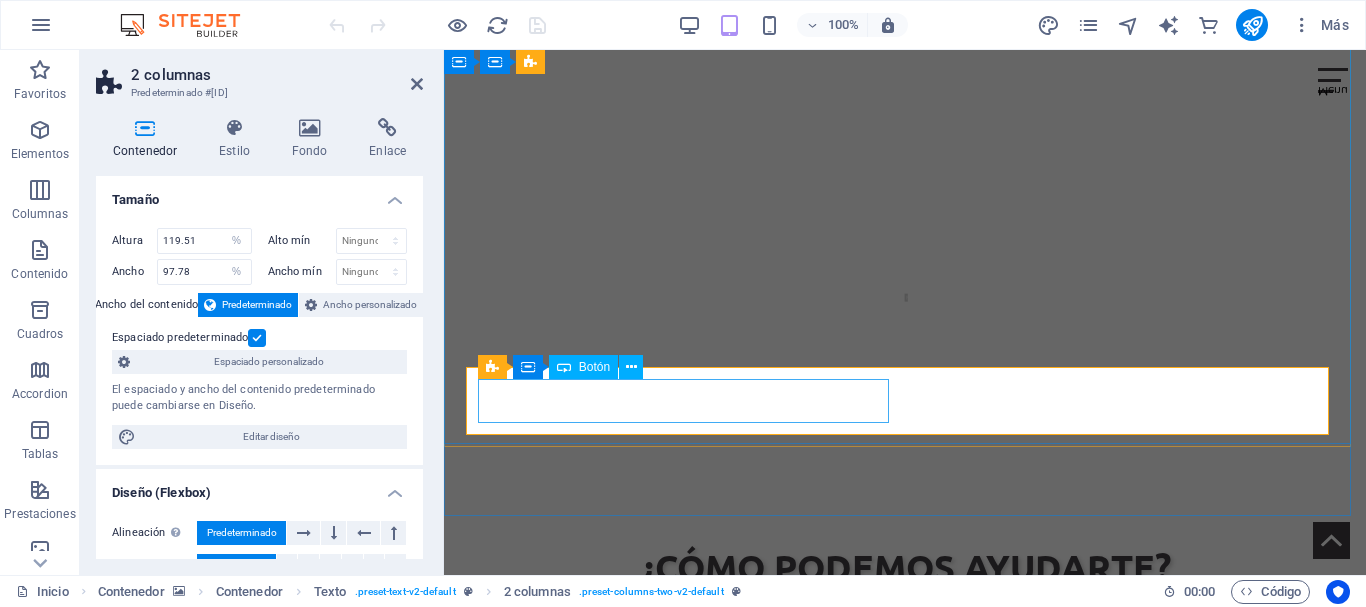 click on "¿Por que San Juan?" at bounding box center [895, 1001] 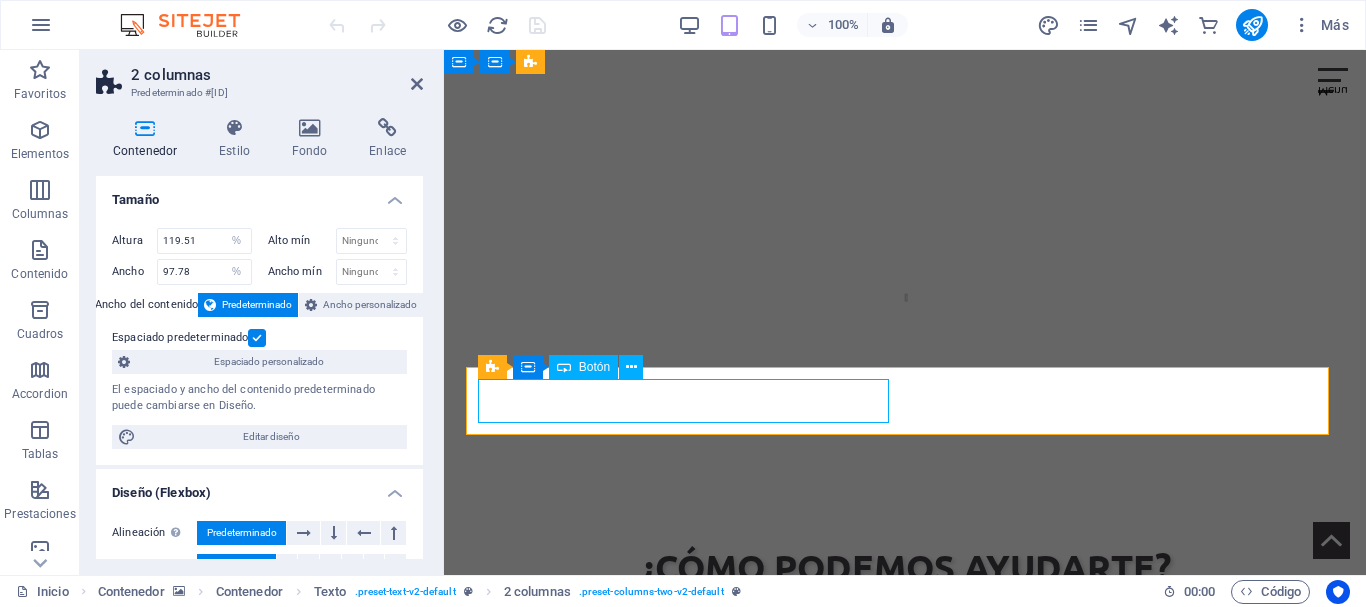 click on "¿Por que San Juan?" at bounding box center (895, 1001) 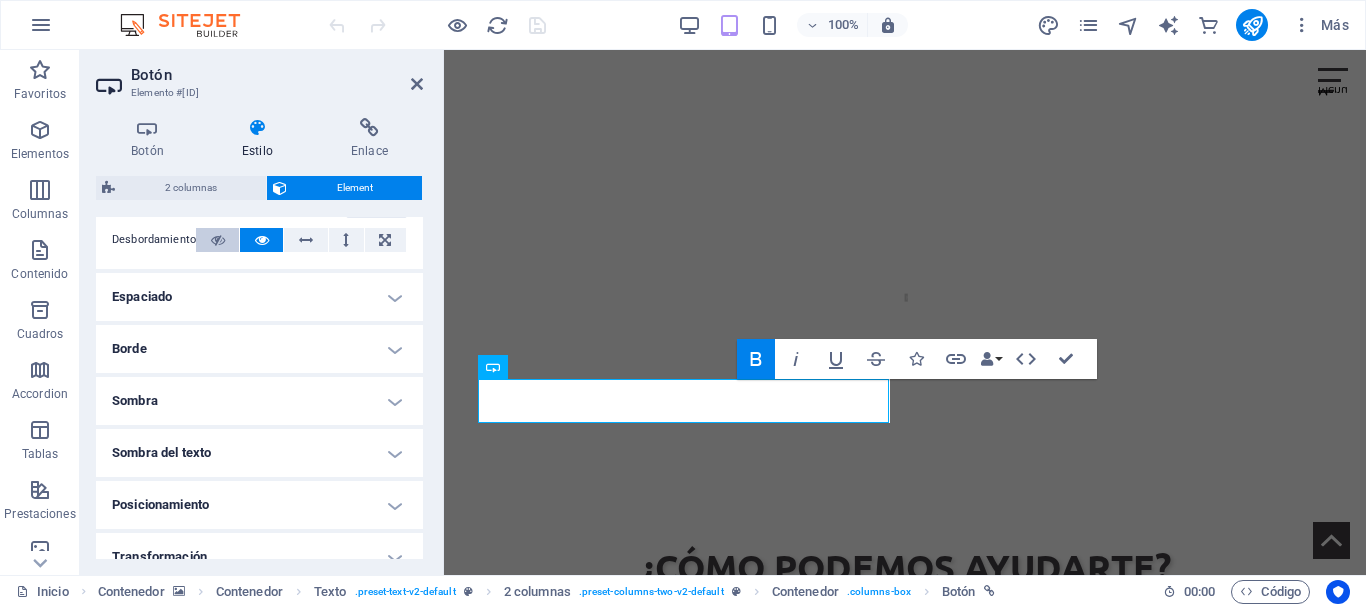 scroll, scrollTop: 400, scrollLeft: 0, axis: vertical 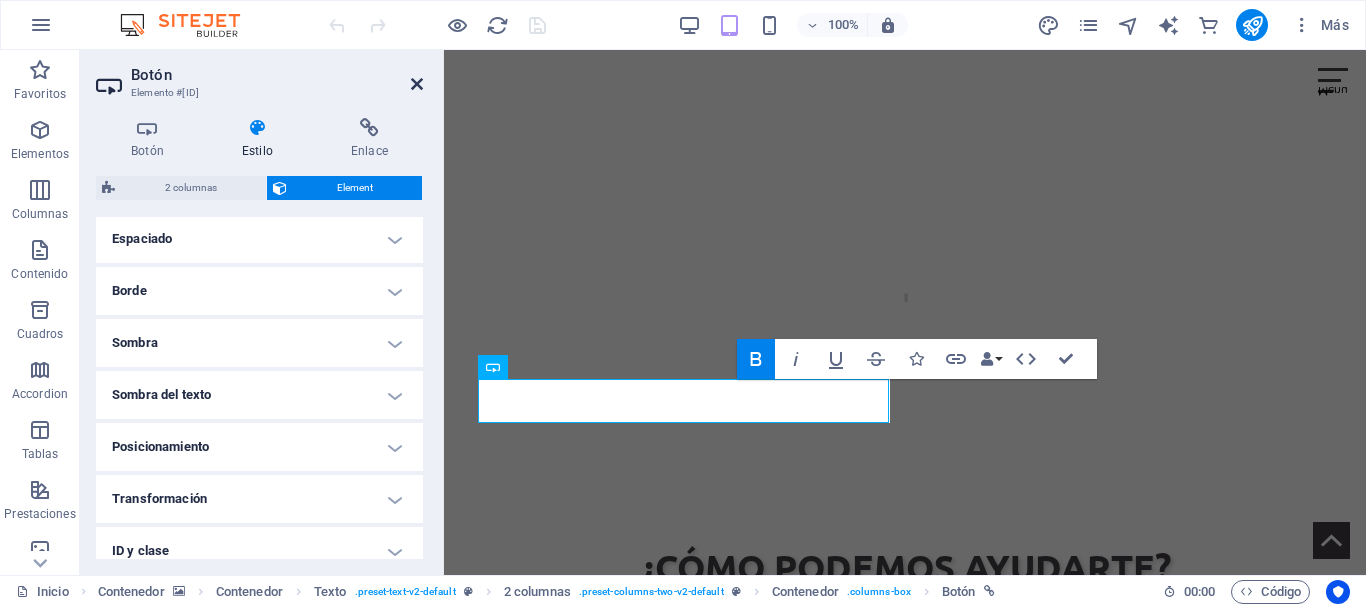 click at bounding box center (417, 84) 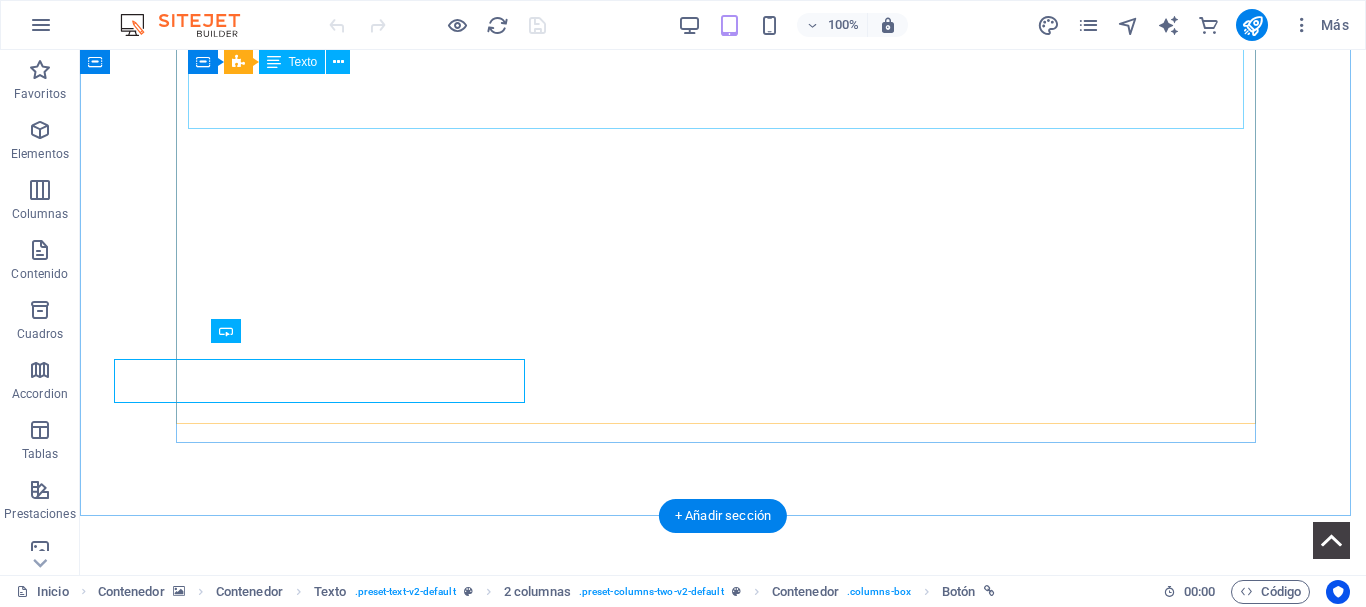 scroll, scrollTop: 220, scrollLeft: 0, axis: vertical 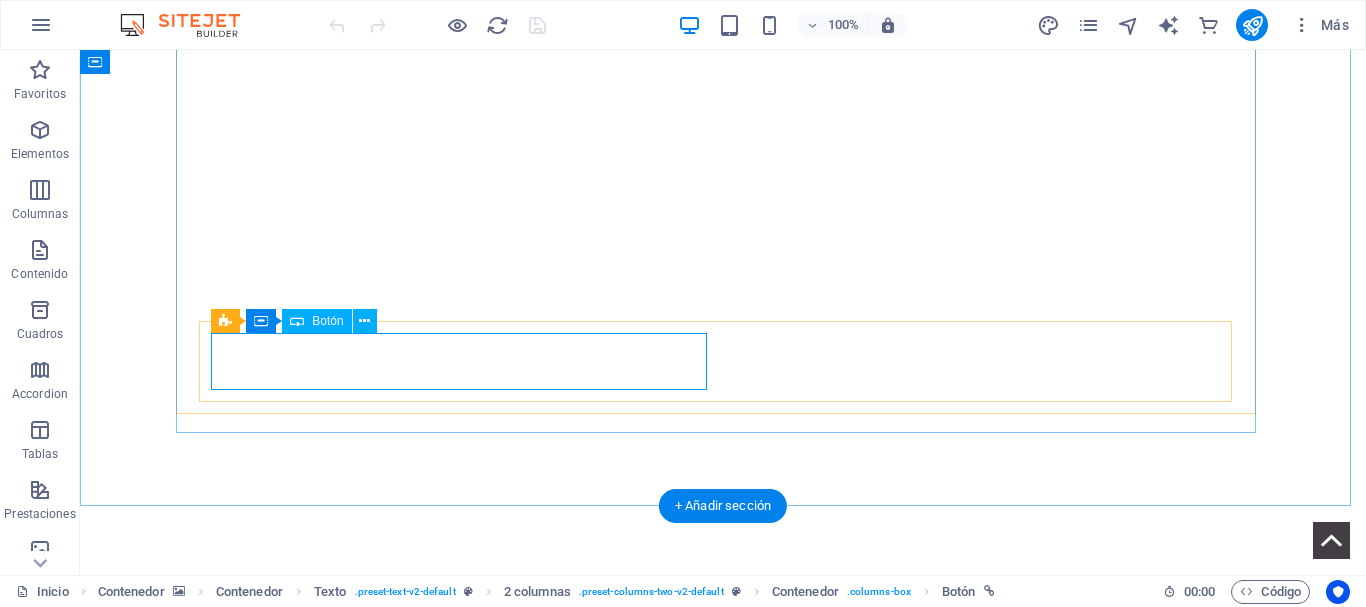 click on "¿Por que San Juan?" at bounding box center (711, 1031) 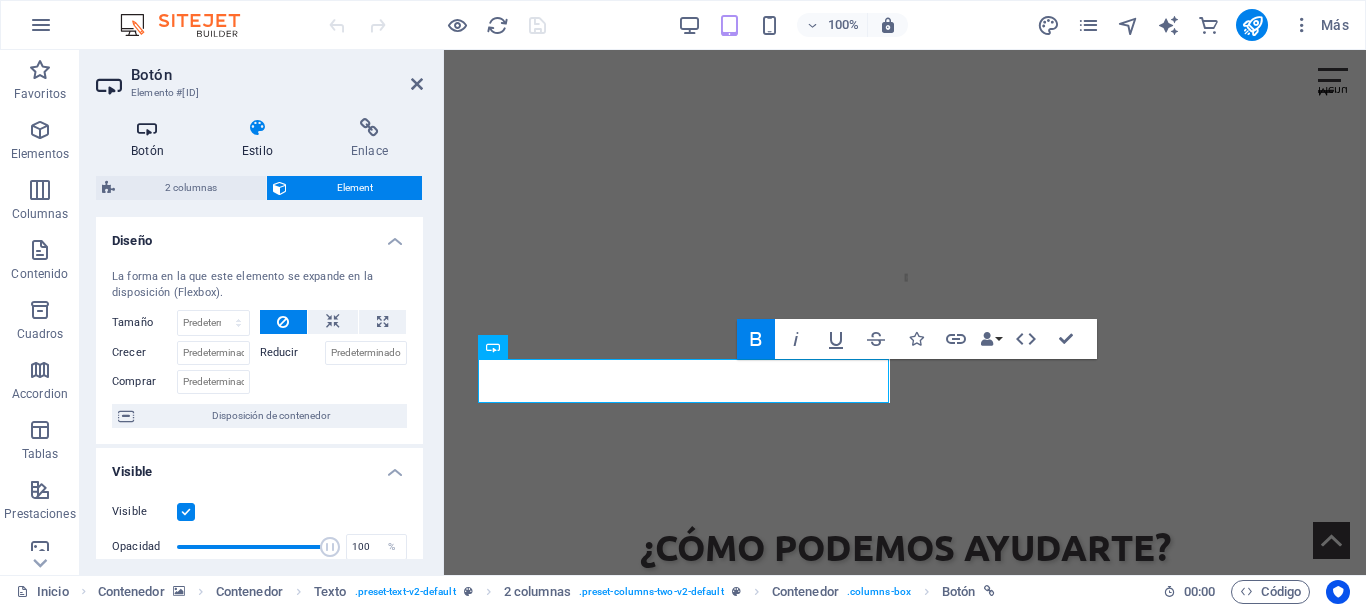 click on "Botón" at bounding box center [151, 139] 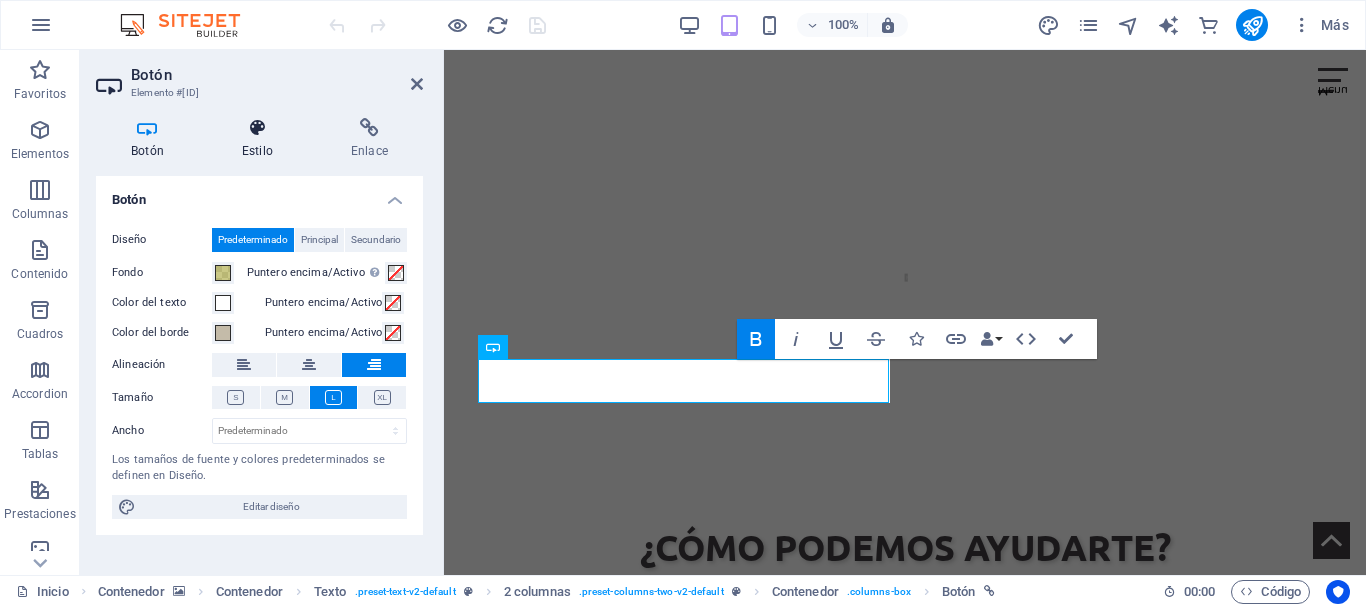 click on "Estilo" at bounding box center [261, 139] 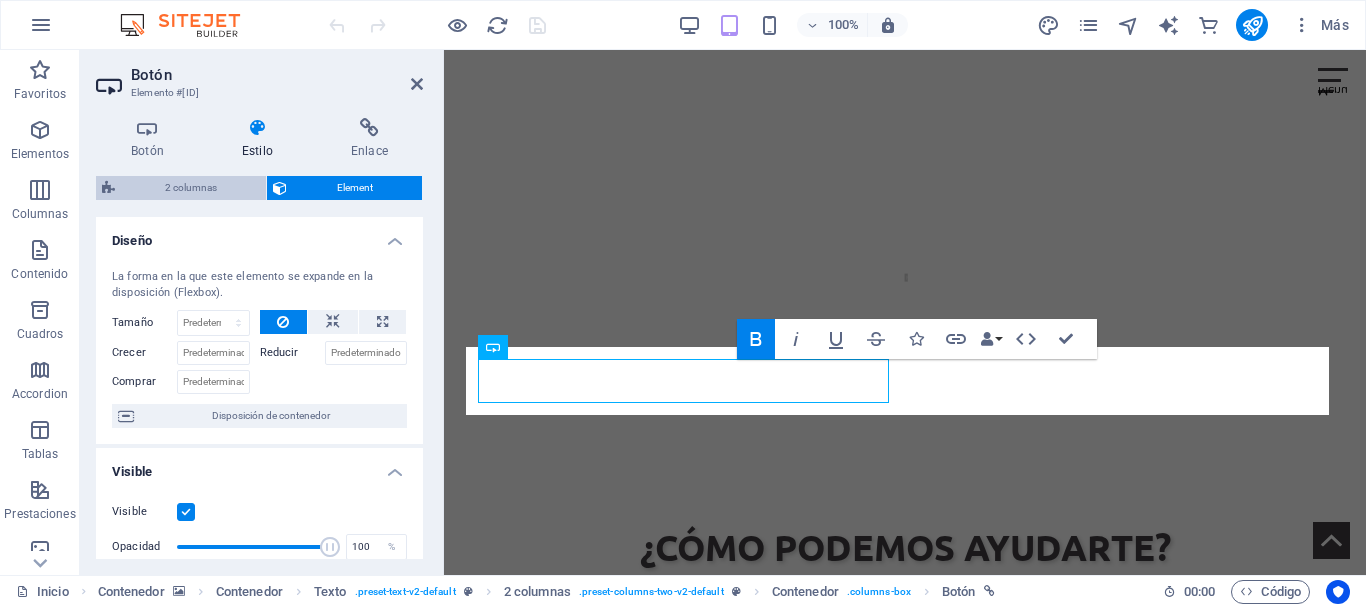click on "2 columnas" at bounding box center (190, 188) 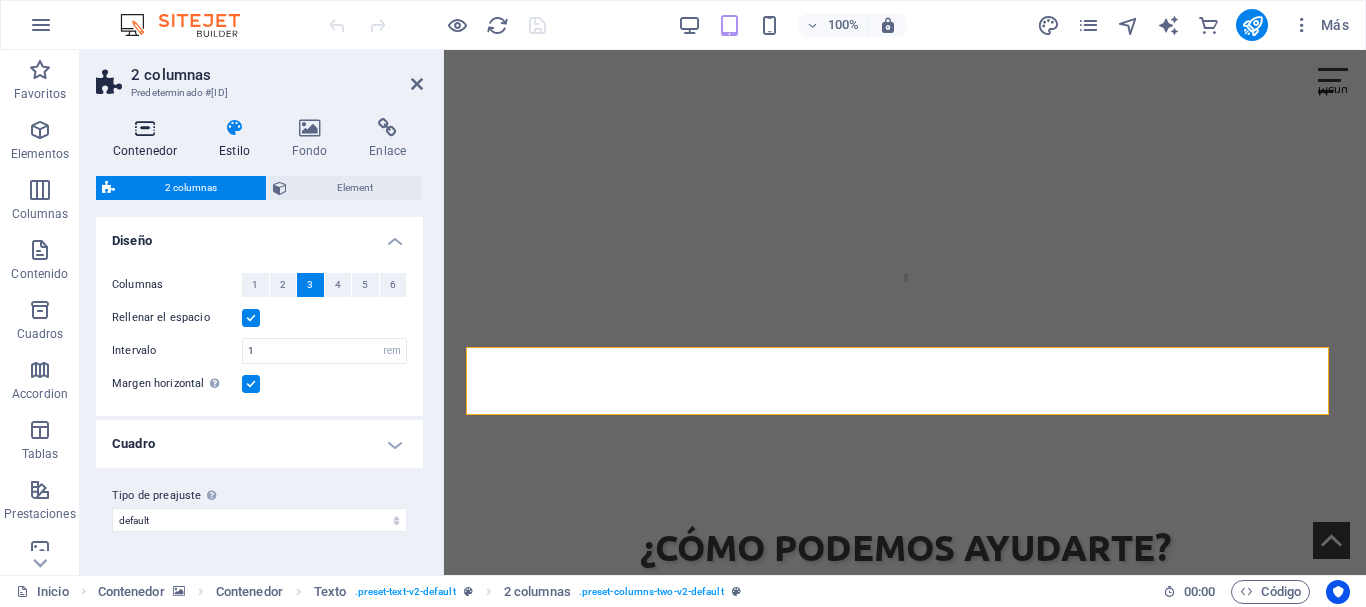 click at bounding box center (145, 128) 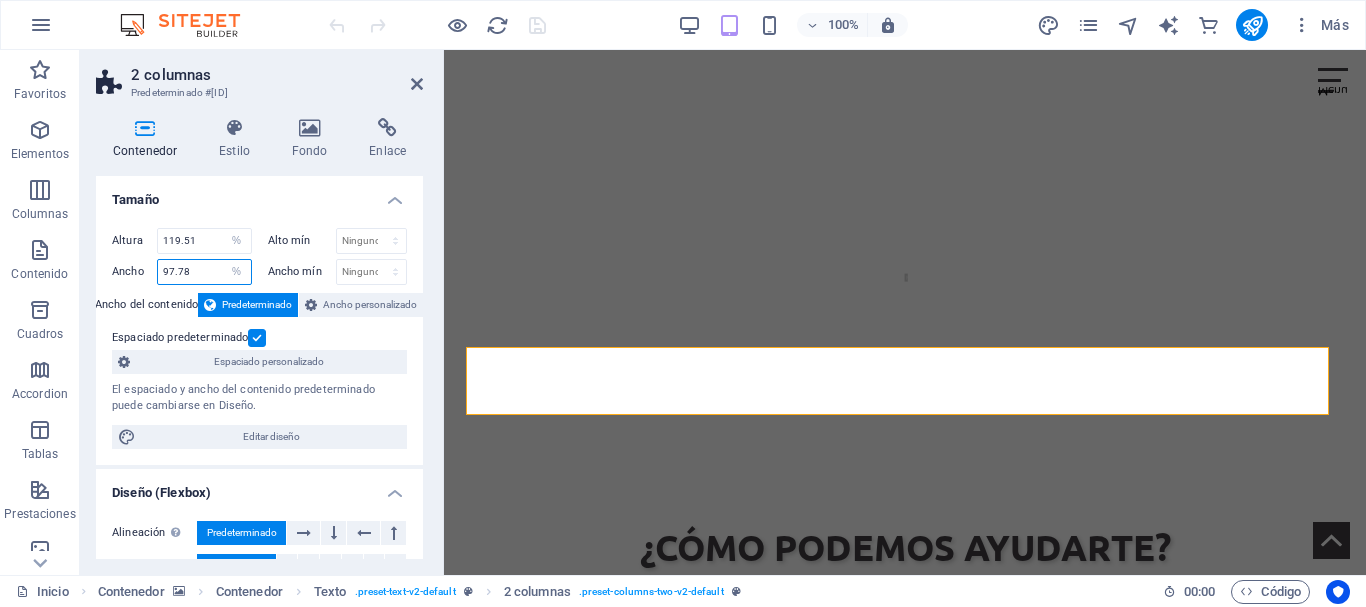 drag, startPoint x: 208, startPoint y: 275, endPoint x: 160, endPoint y: 279, distance: 48.166378 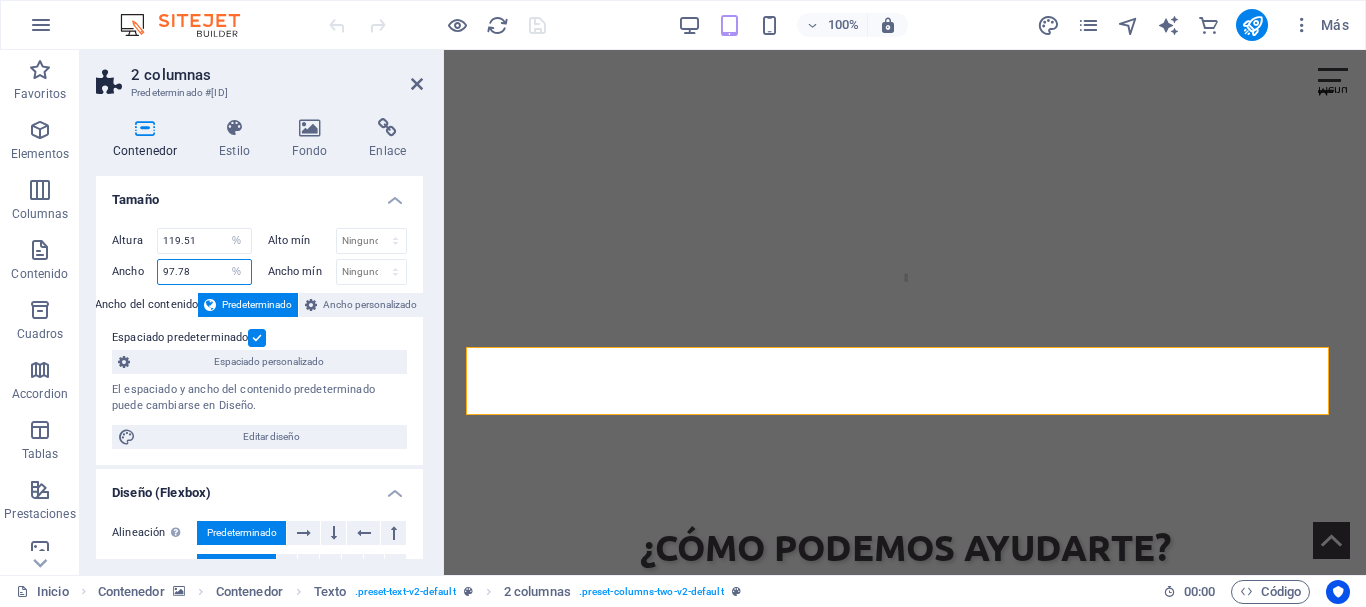 click on "97.78" at bounding box center (204, 272) 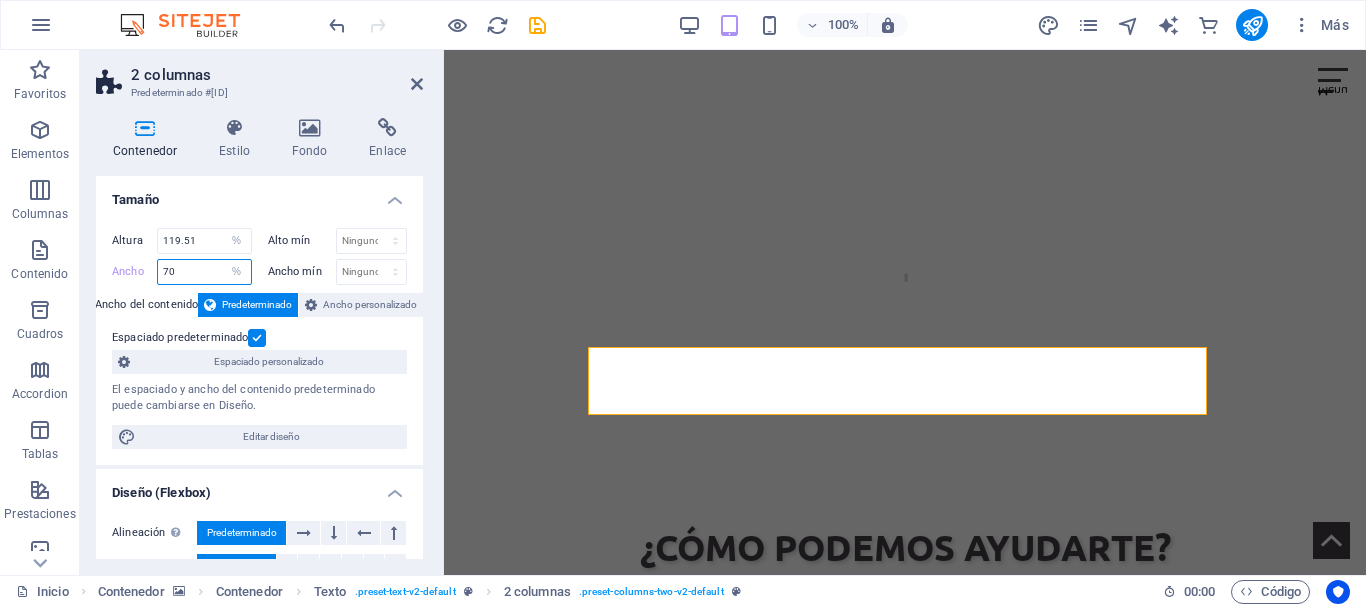 type on "70" 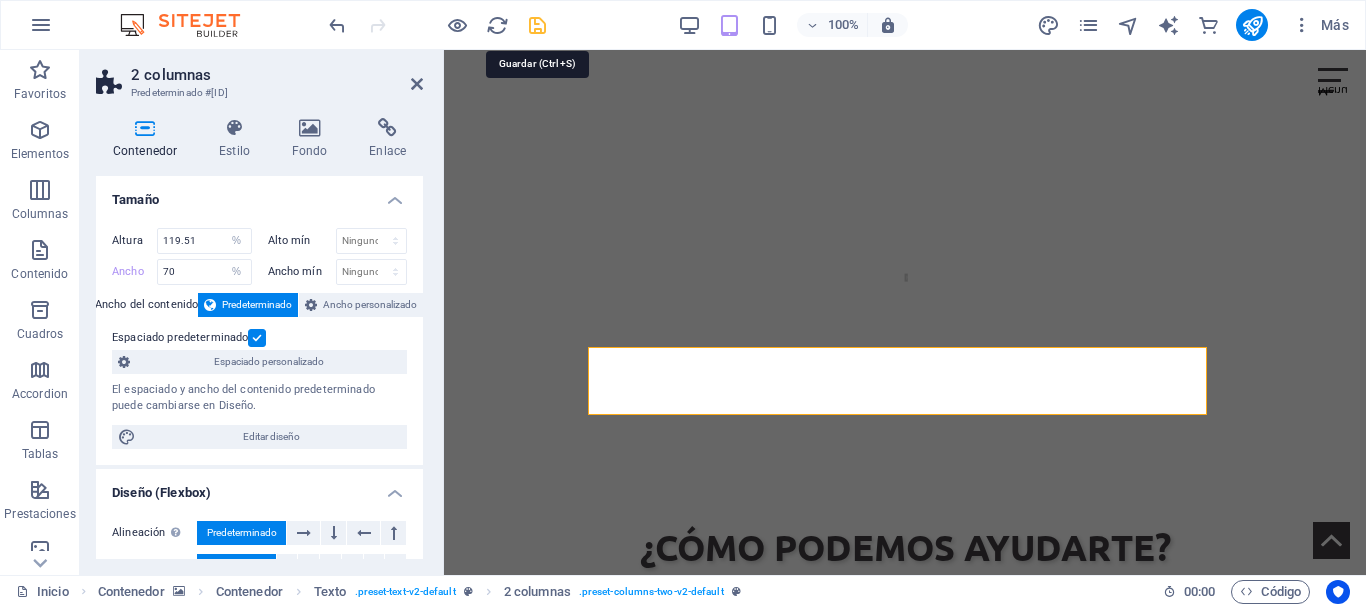 click at bounding box center [537, 25] 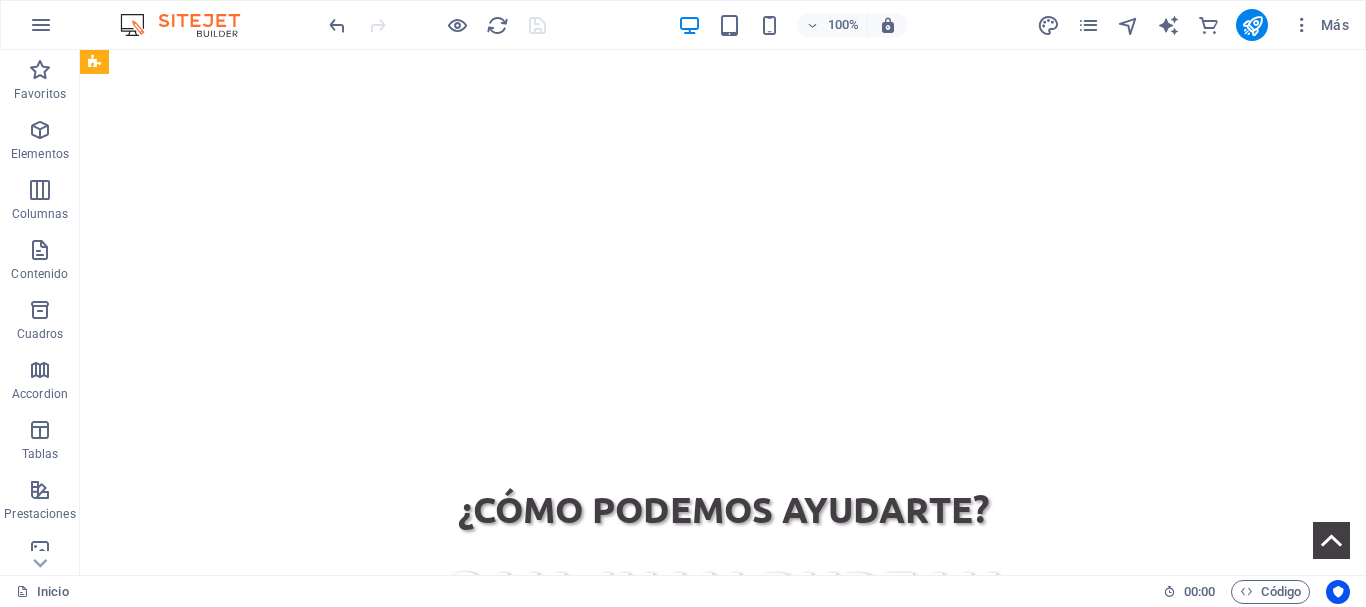 scroll, scrollTop: 0, scrollLeft: 0, axis: both 